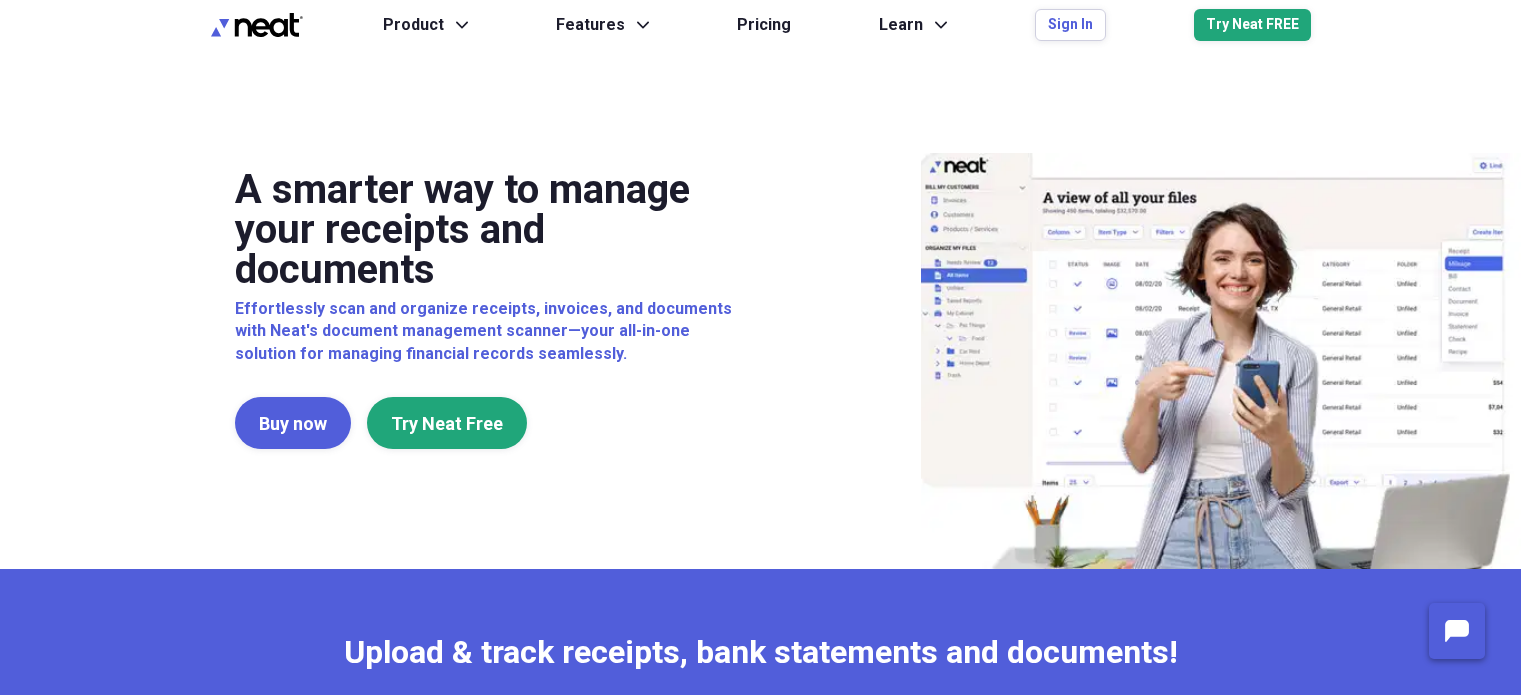 scroll, scrollTop: 0, scrollLeft: 0, axis: both 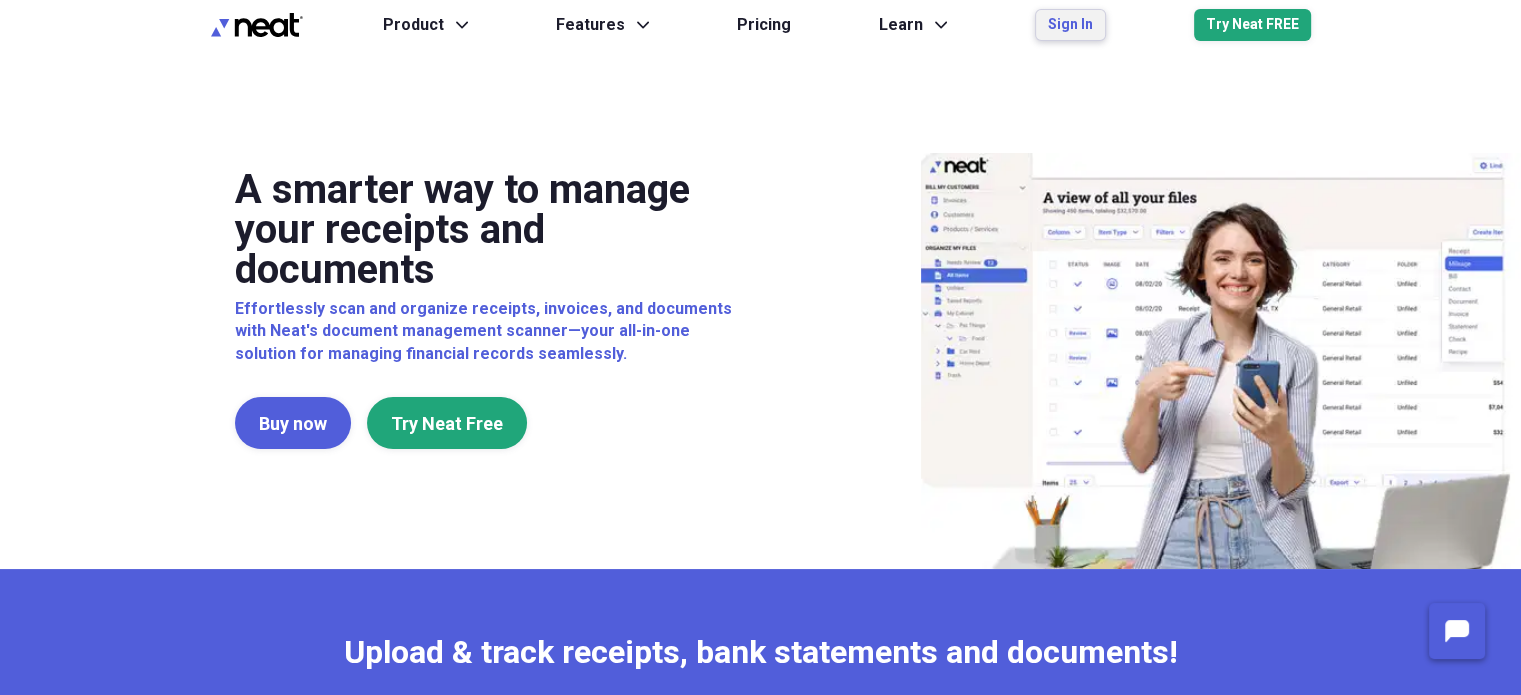 click on "Sign In" at bounding box center [1070, 25] 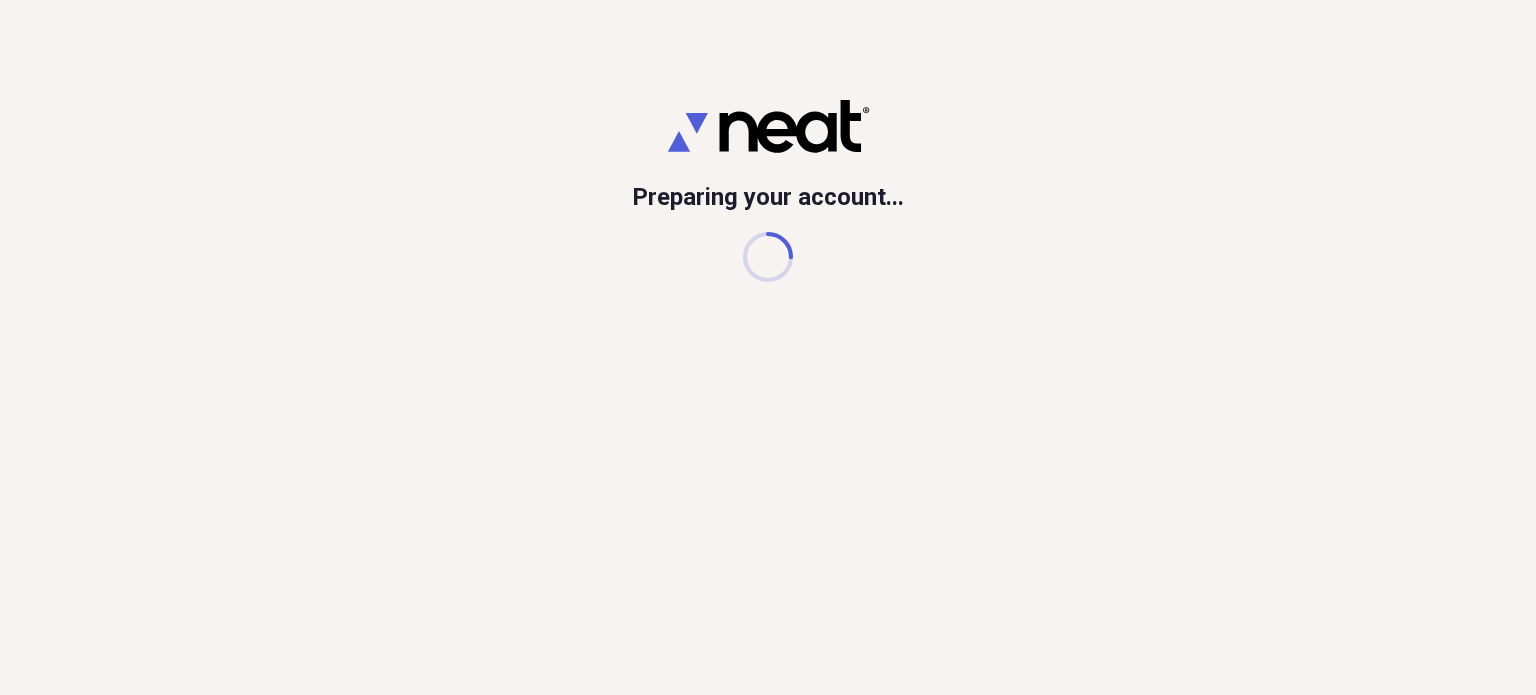 scroll, scrollTop: 0, scrollLeft: 0, axis: both 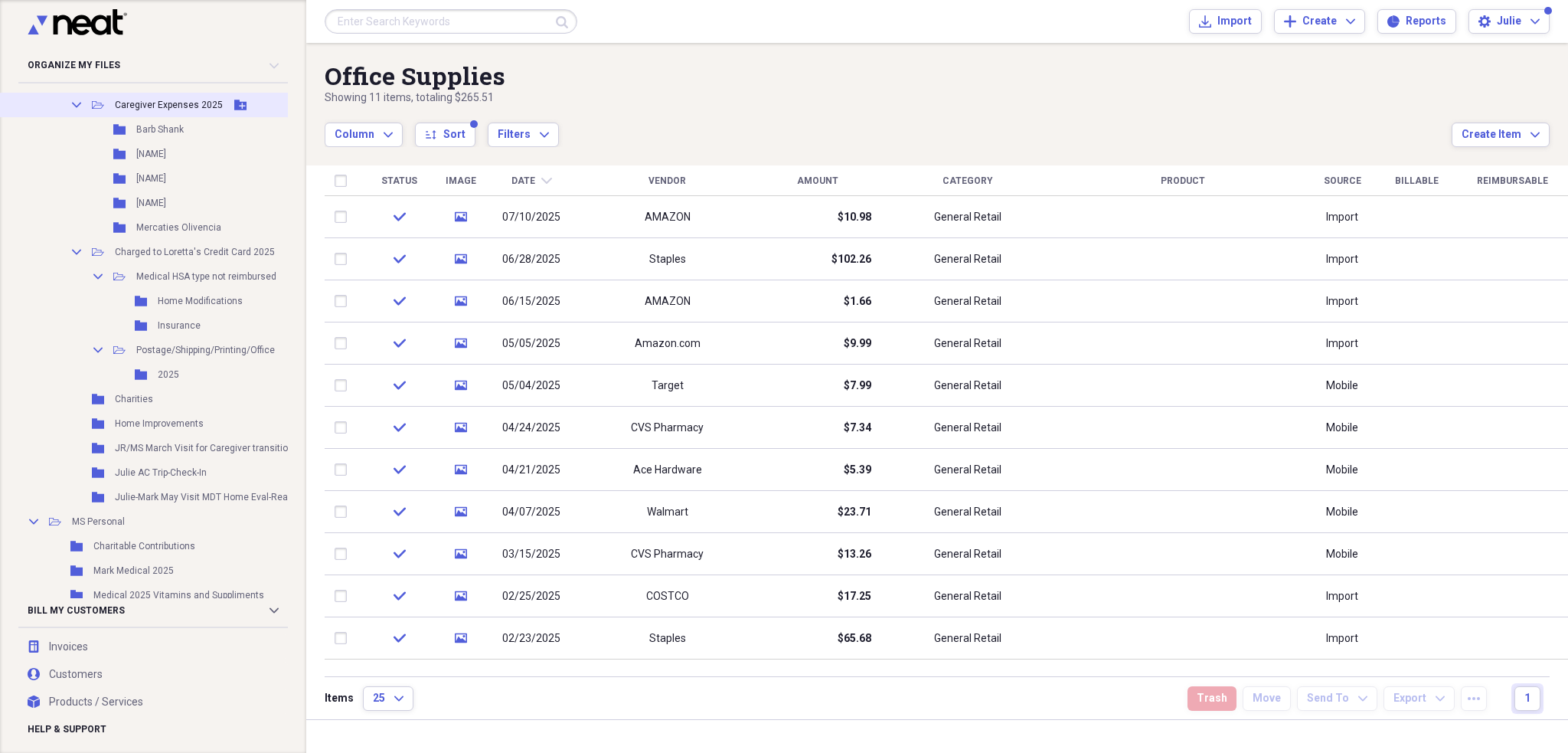click on "Collapse Open Folder Caregiver Expenses 2025 Add Folder" at bounding box center (210, 105) 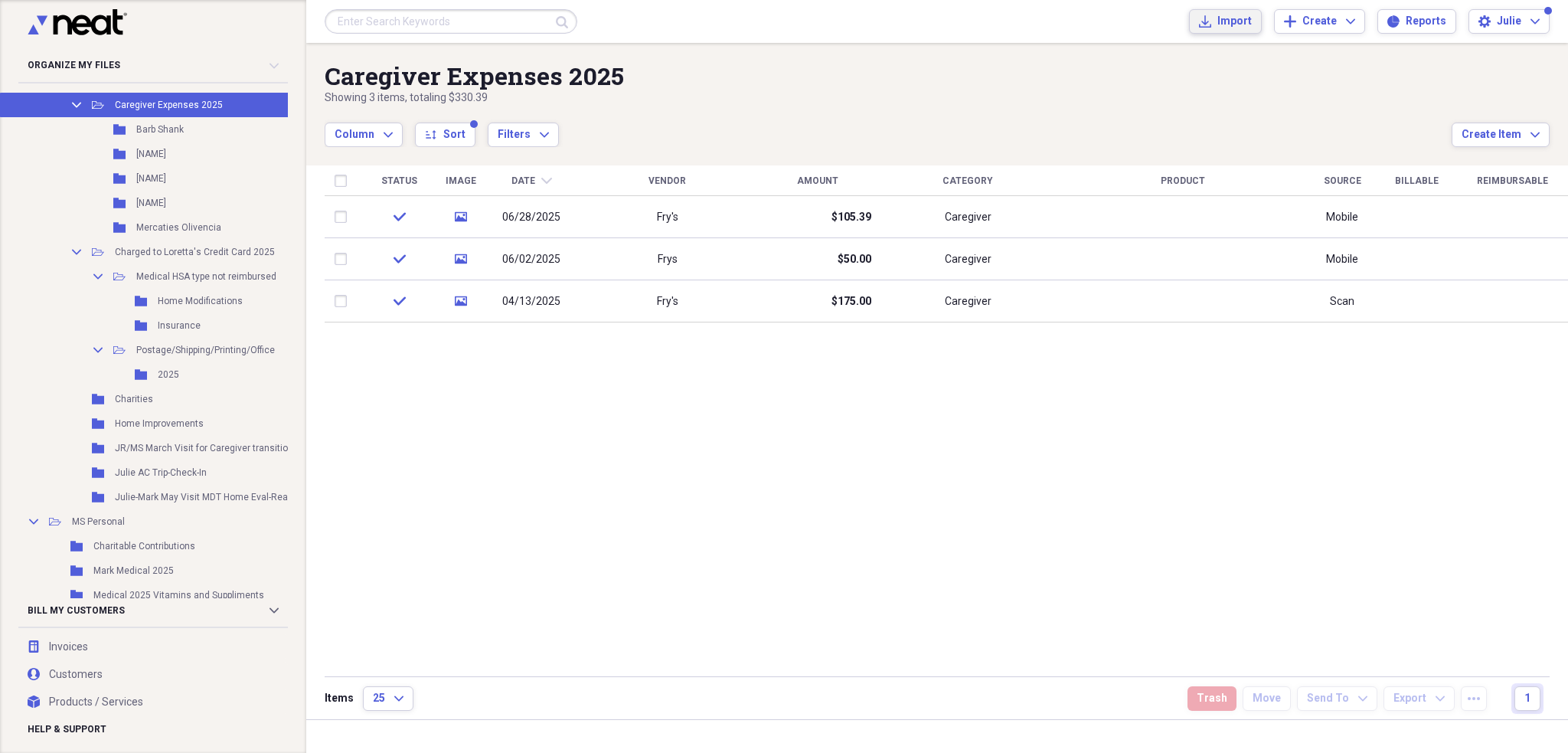click on "Import" at bounding box center (1234, 21) 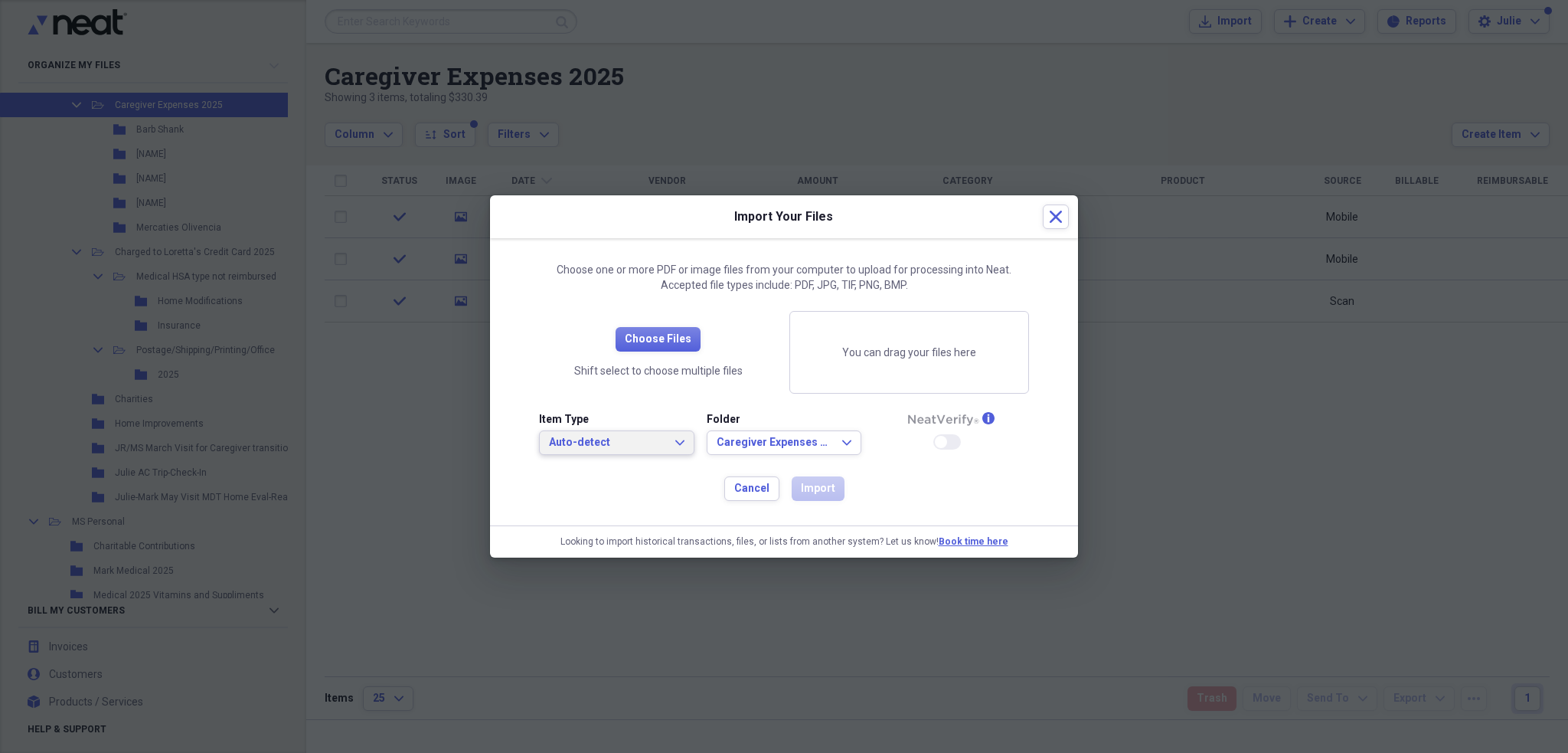 click on "Auto-detect Expand" at bounding box center (616, 443) 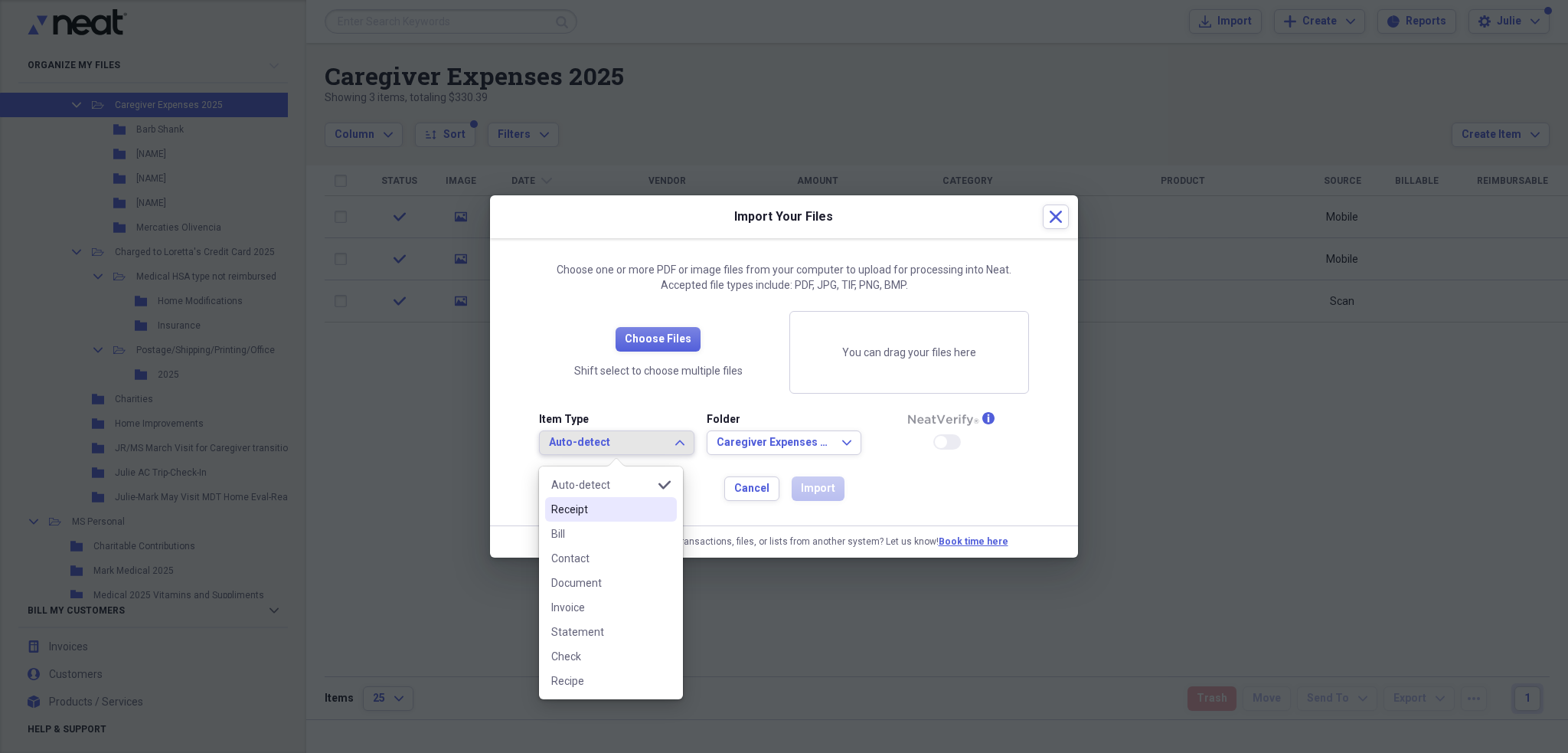 click on "Receipt" at bounding box center [602, 509] 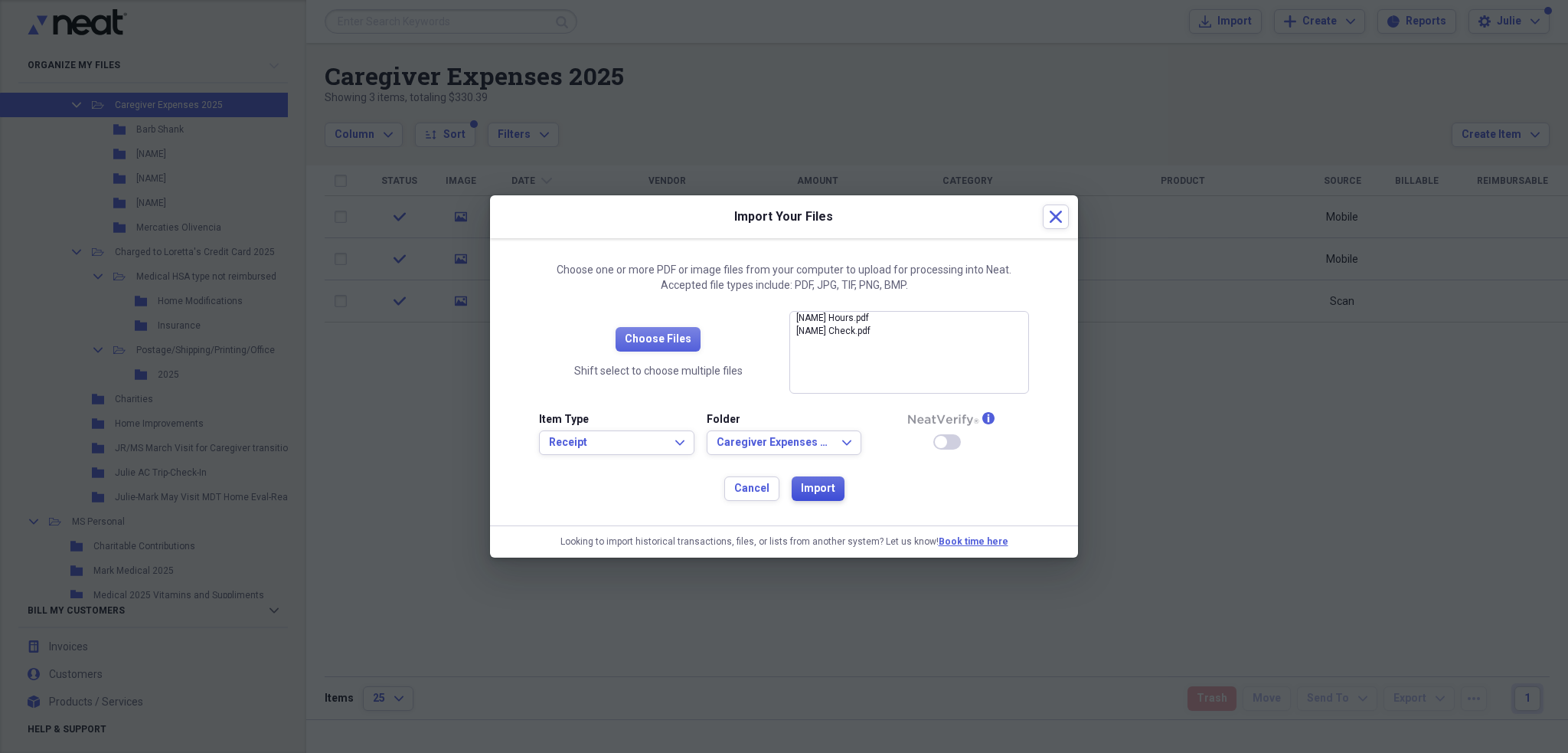 click on "Import" at bounding box center (818, 489) 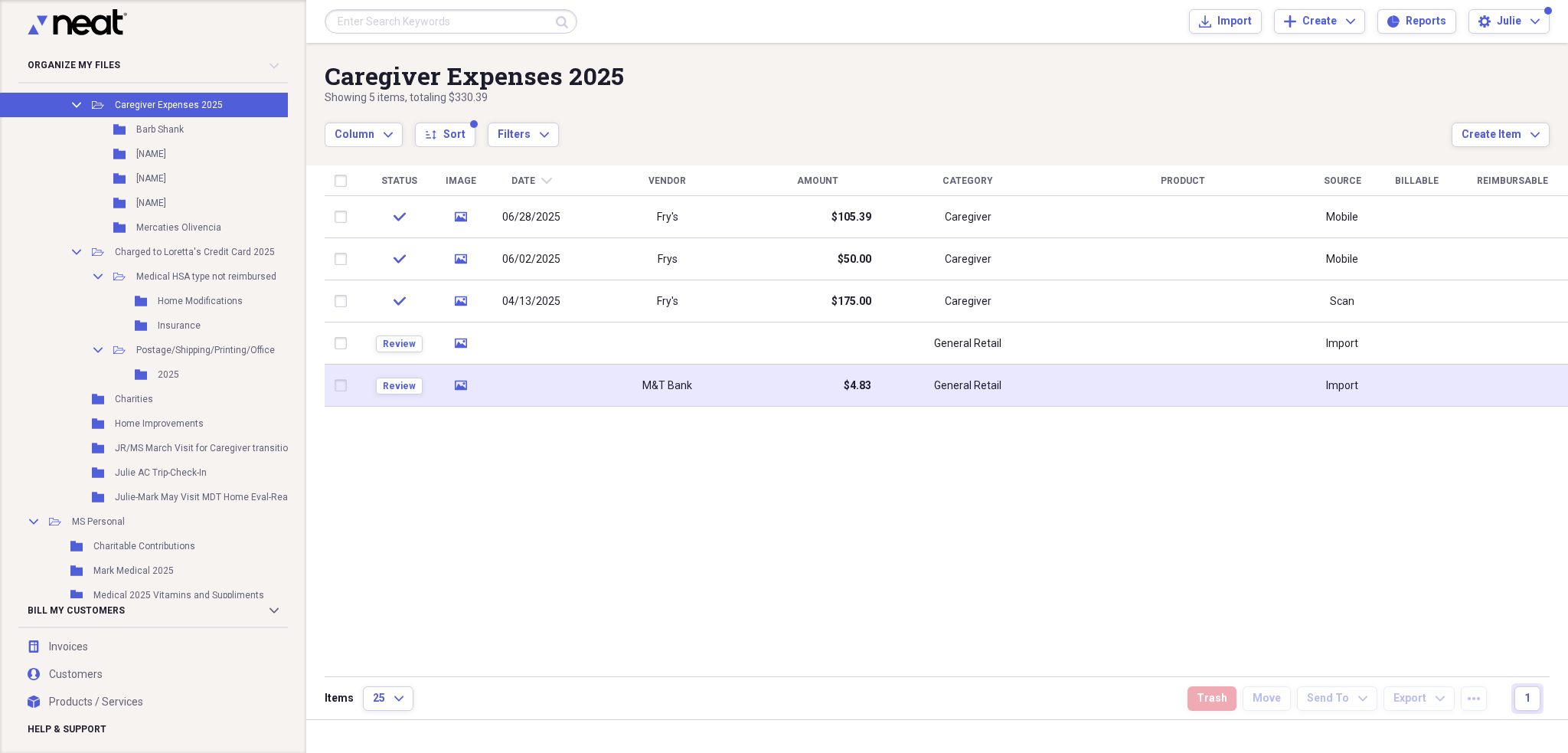click at bounding box center (531, 385) 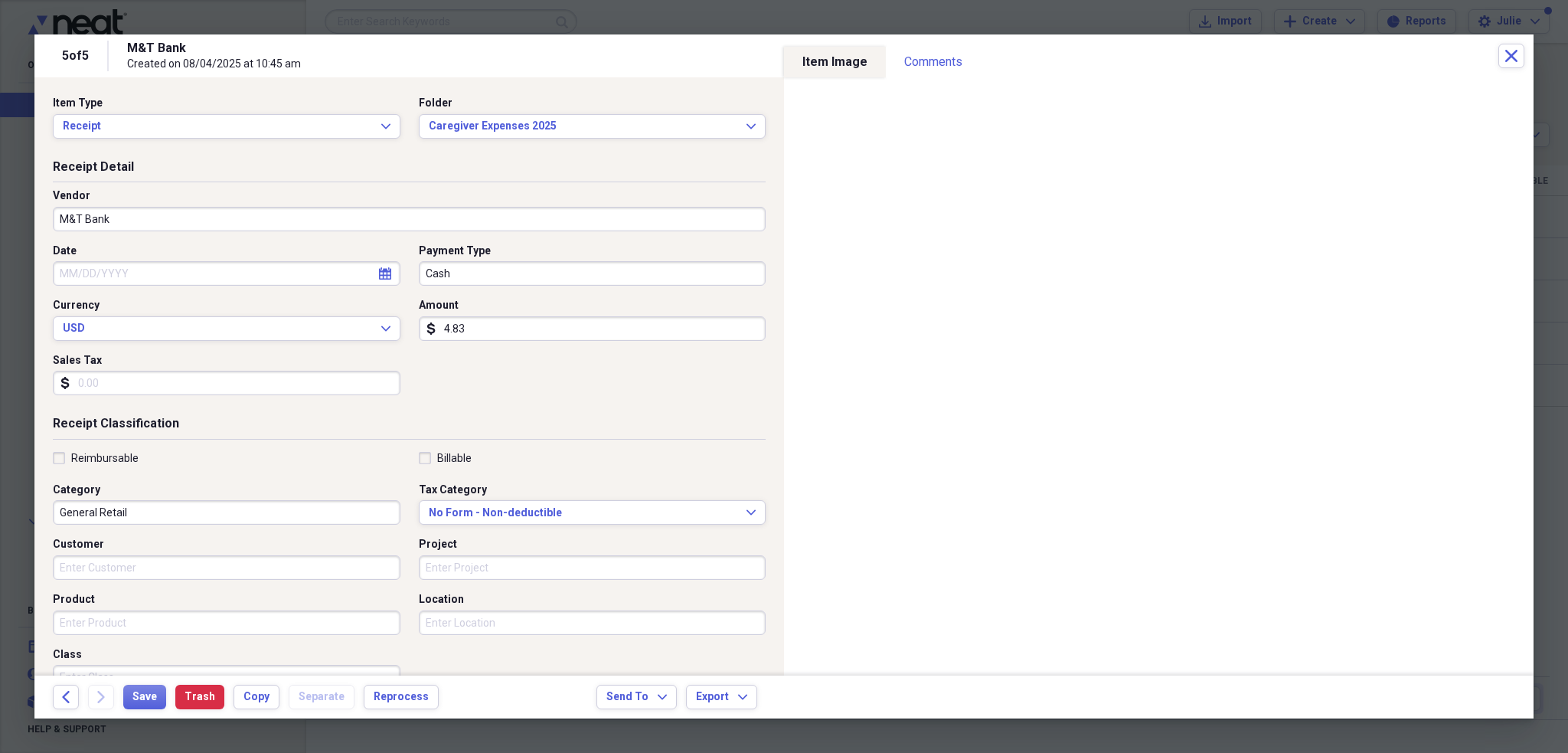 click on "M&T Bank" at bounding box center (409, 219) 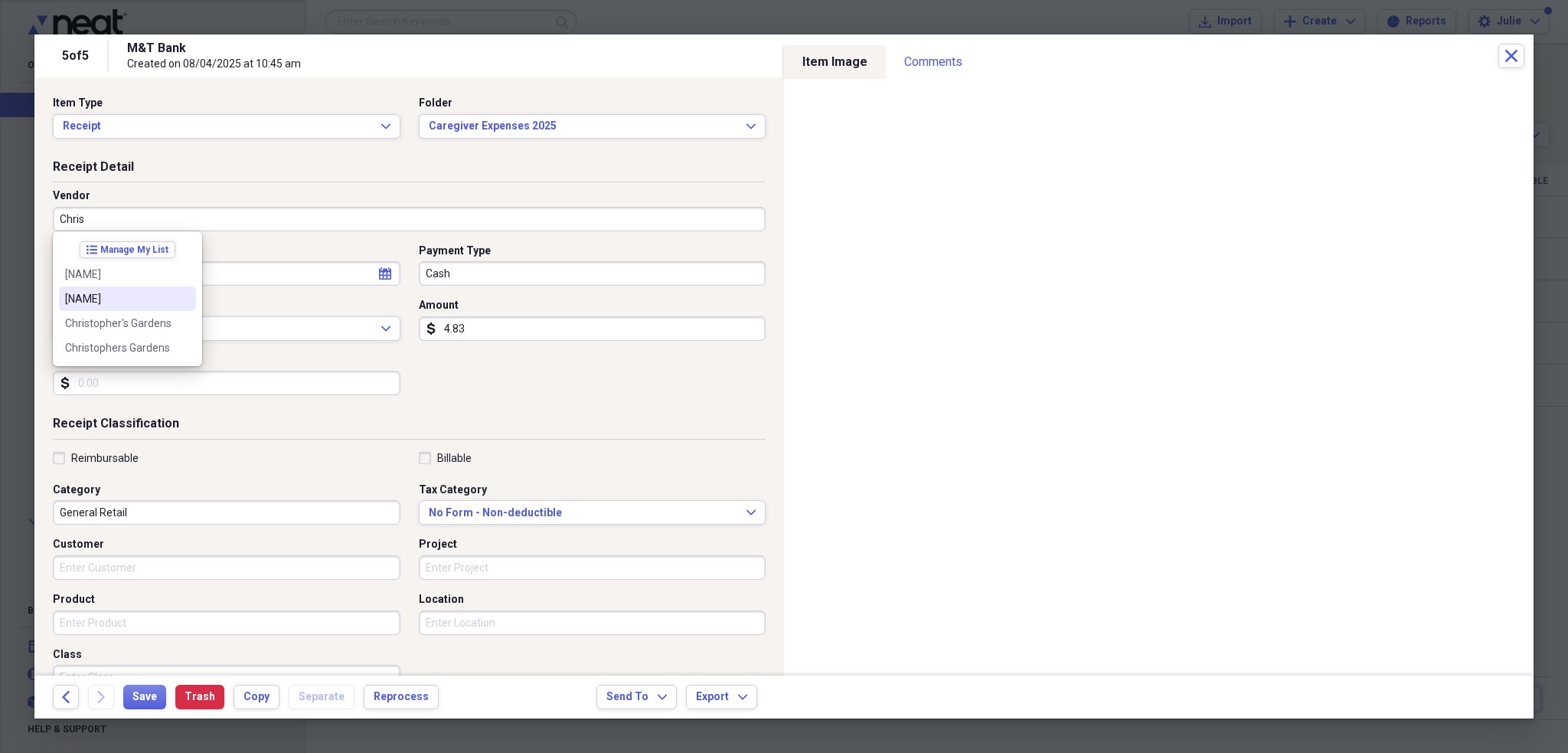 click on "[NAME]" at bounding box center [118, 299] 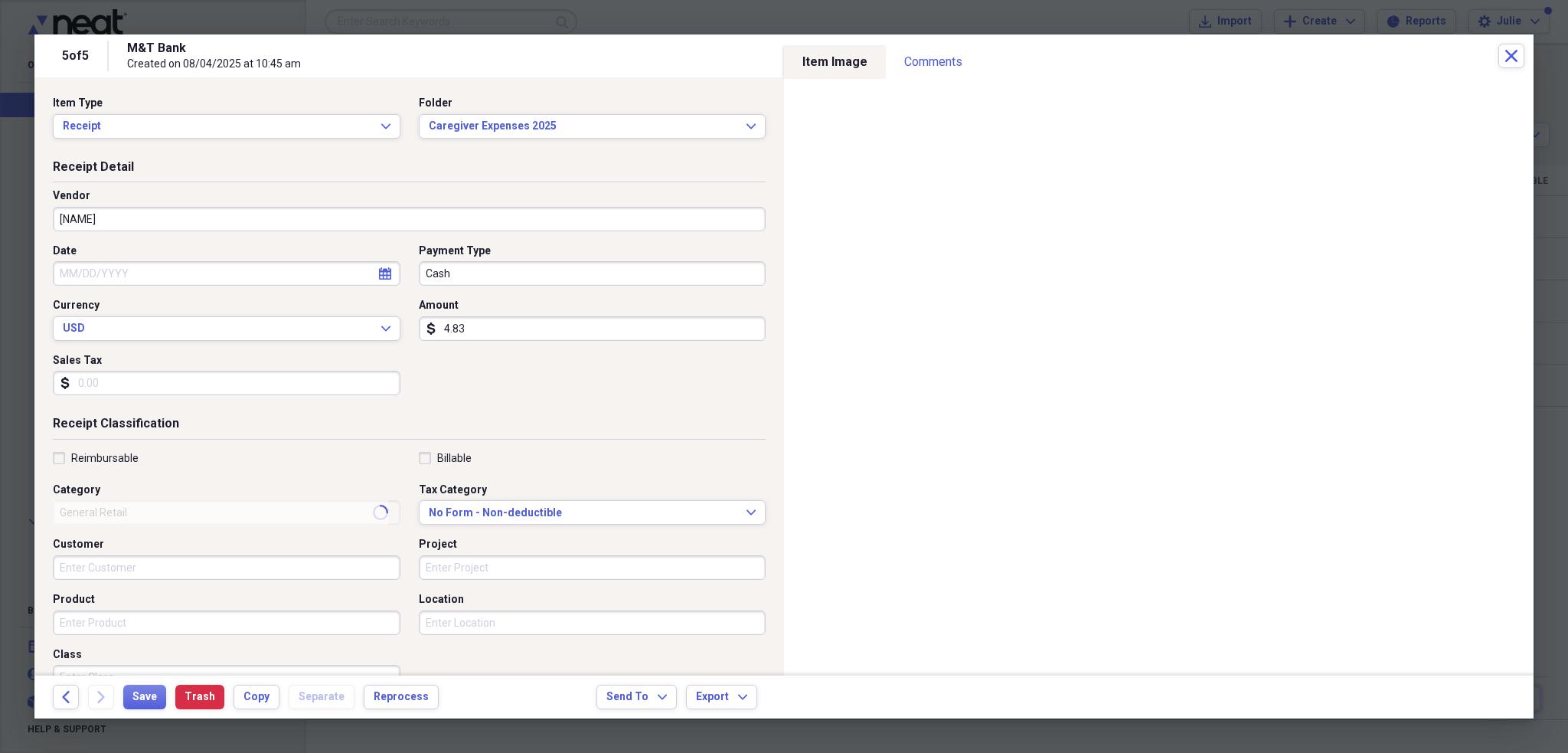 type on "Caregiver" 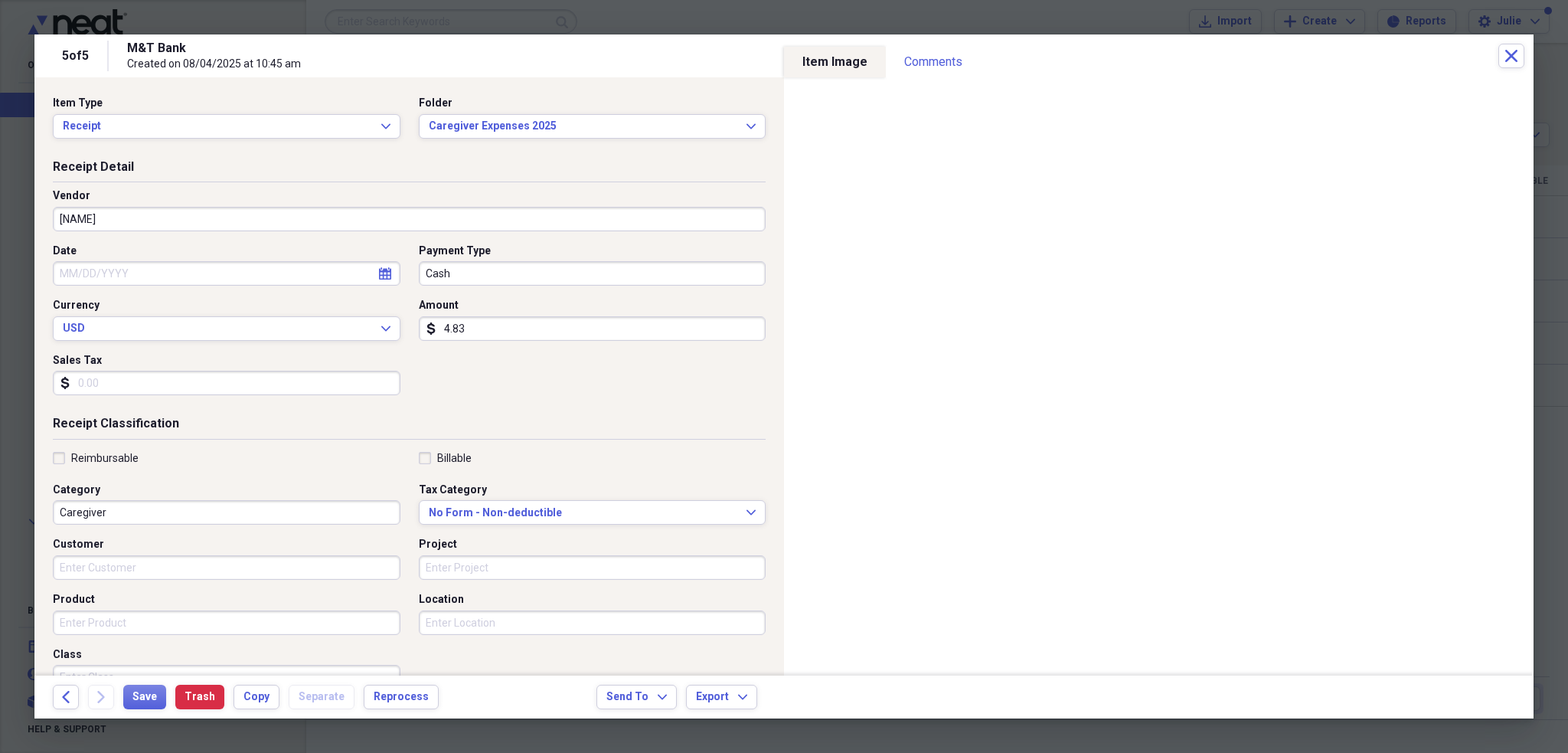 click on "Date" at bounding box center [227, 273] 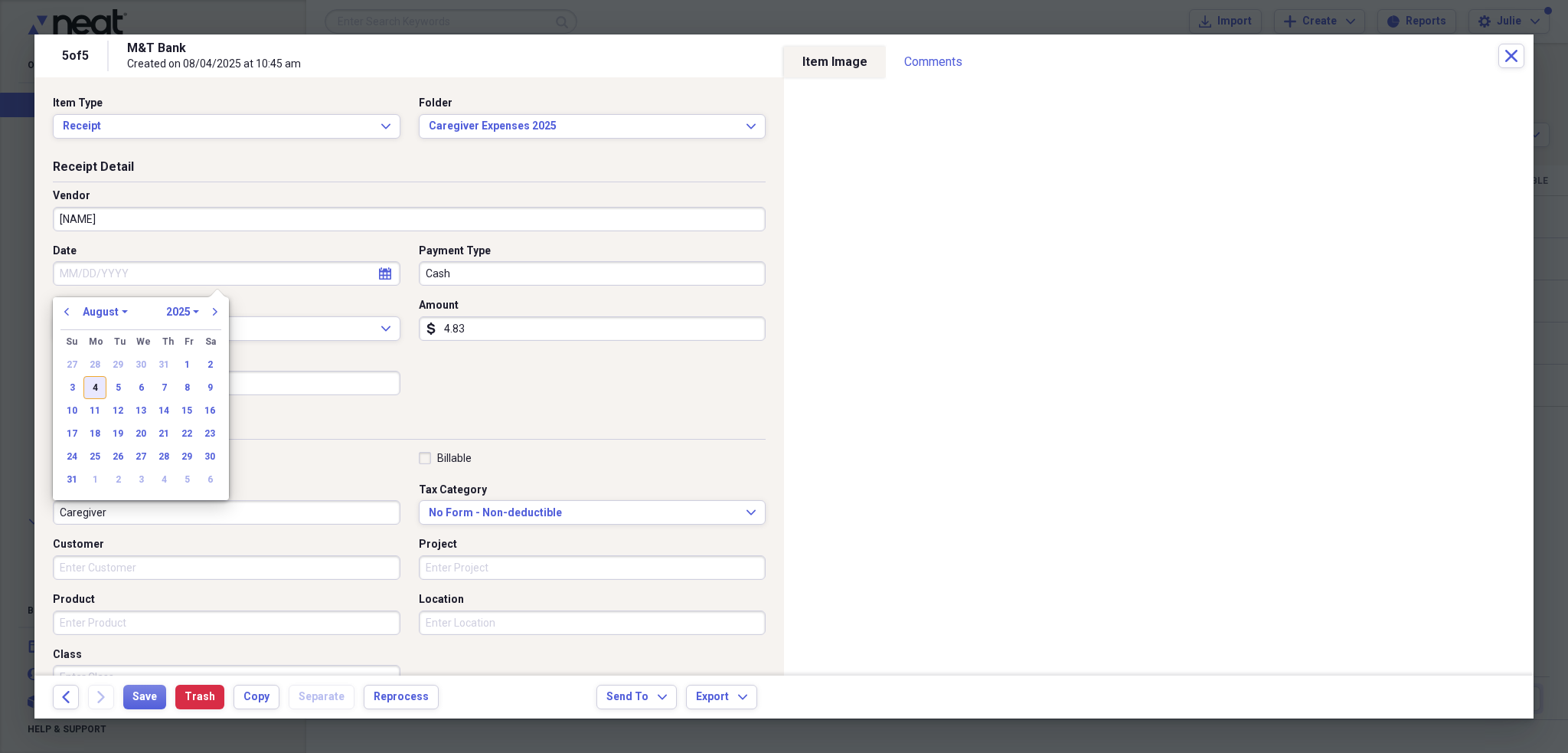 click on "4" at bounding box center (95, 388) 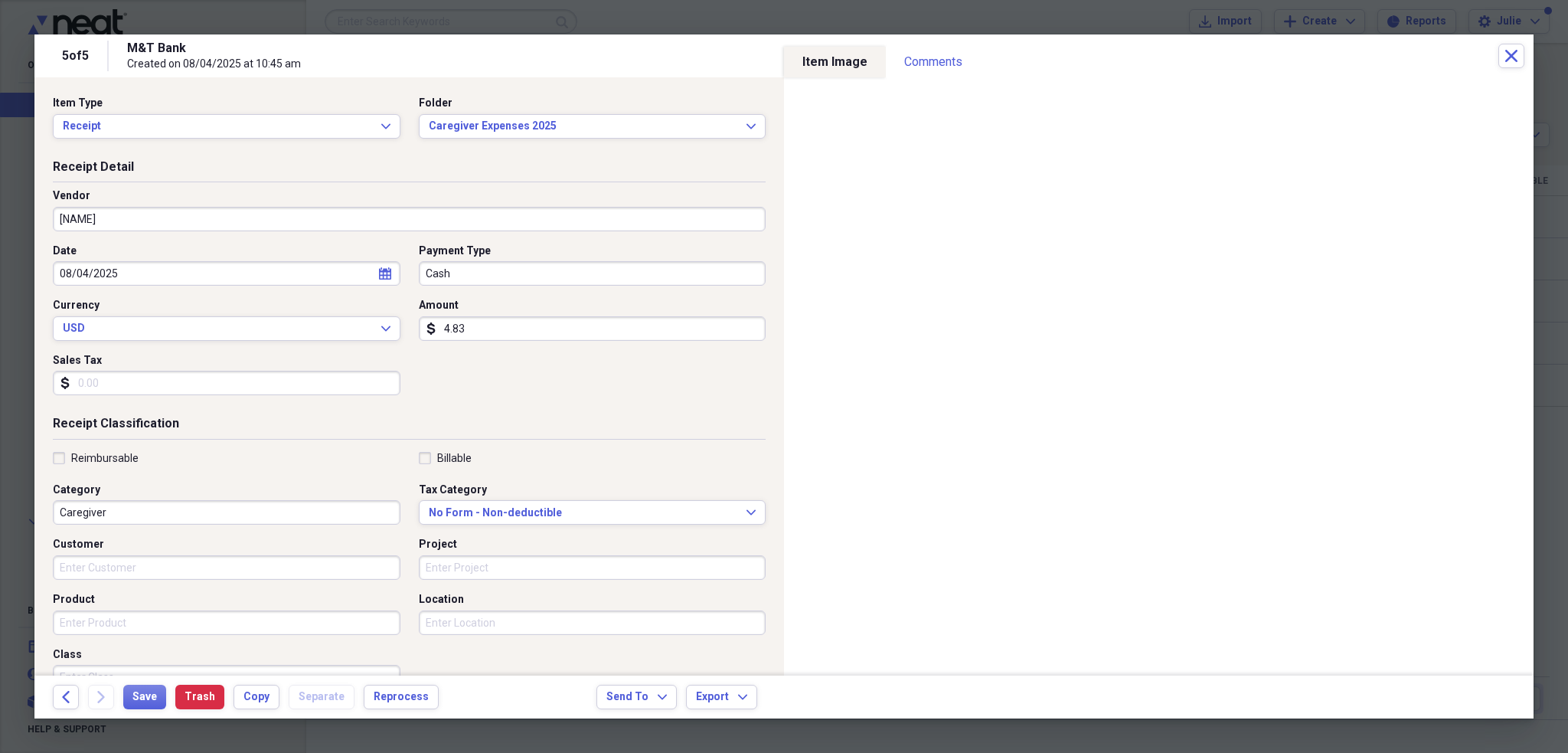 click on "4.83" at bounding box center [593, 329] 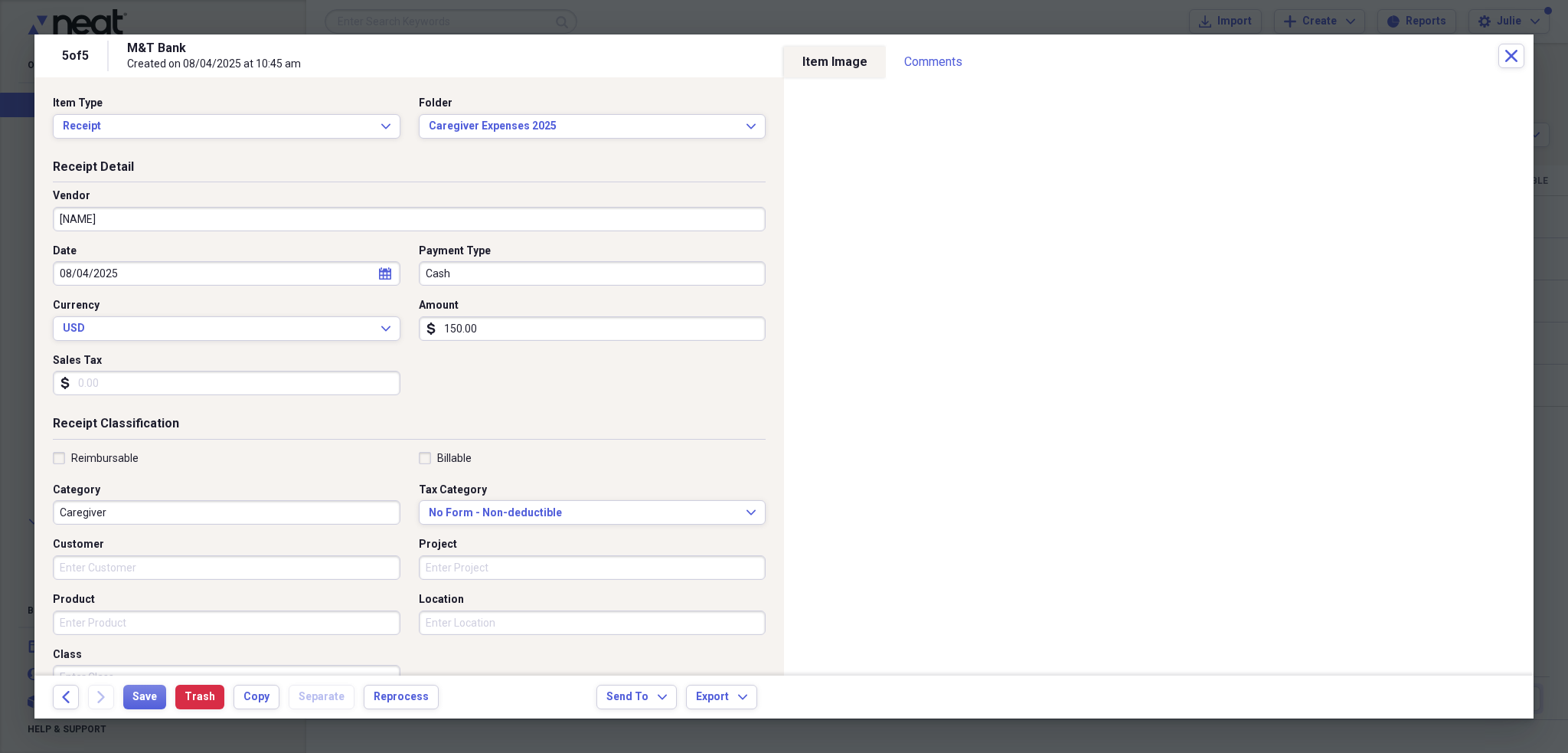 type on "150.00" 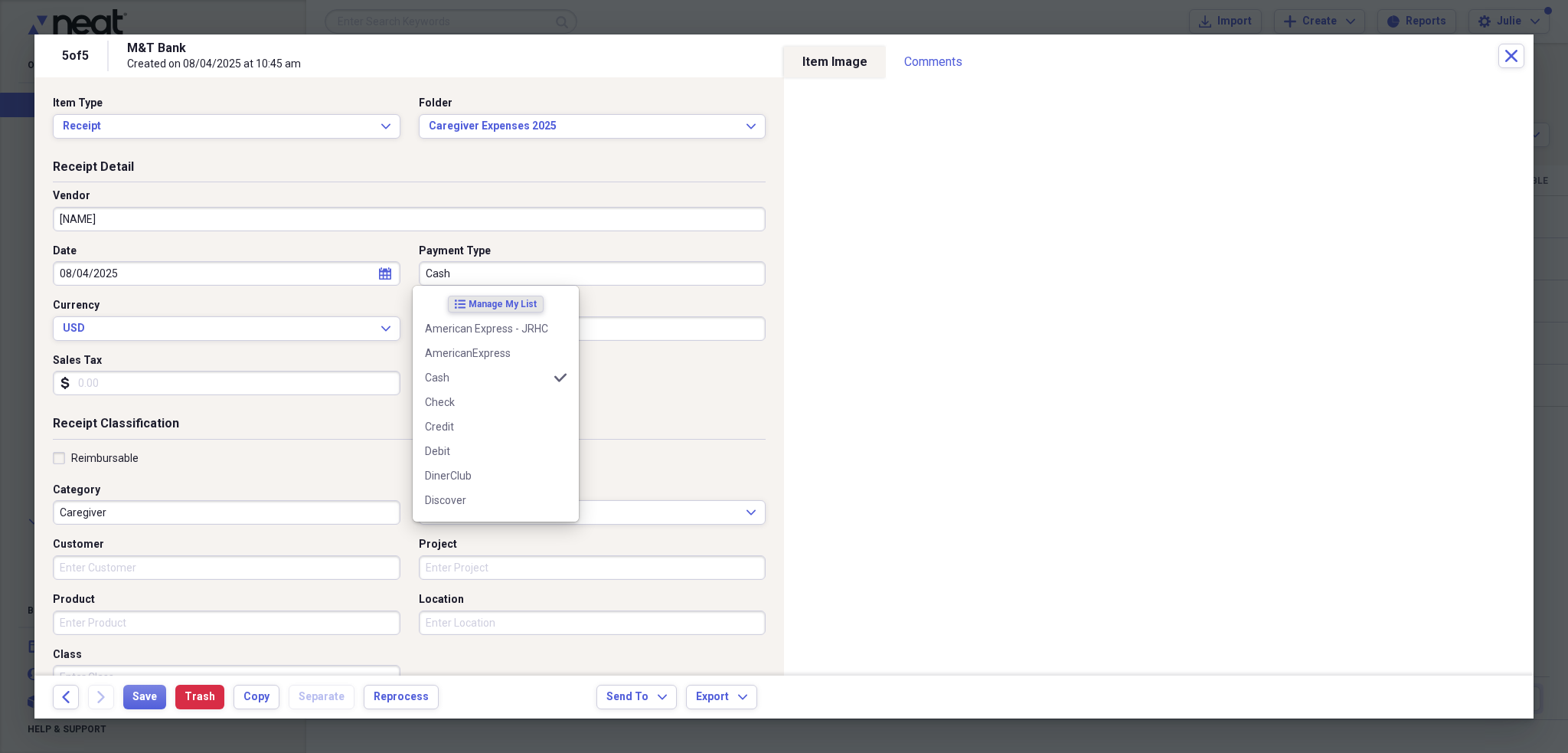 click on "Cash" at bounding box center [593, 273] 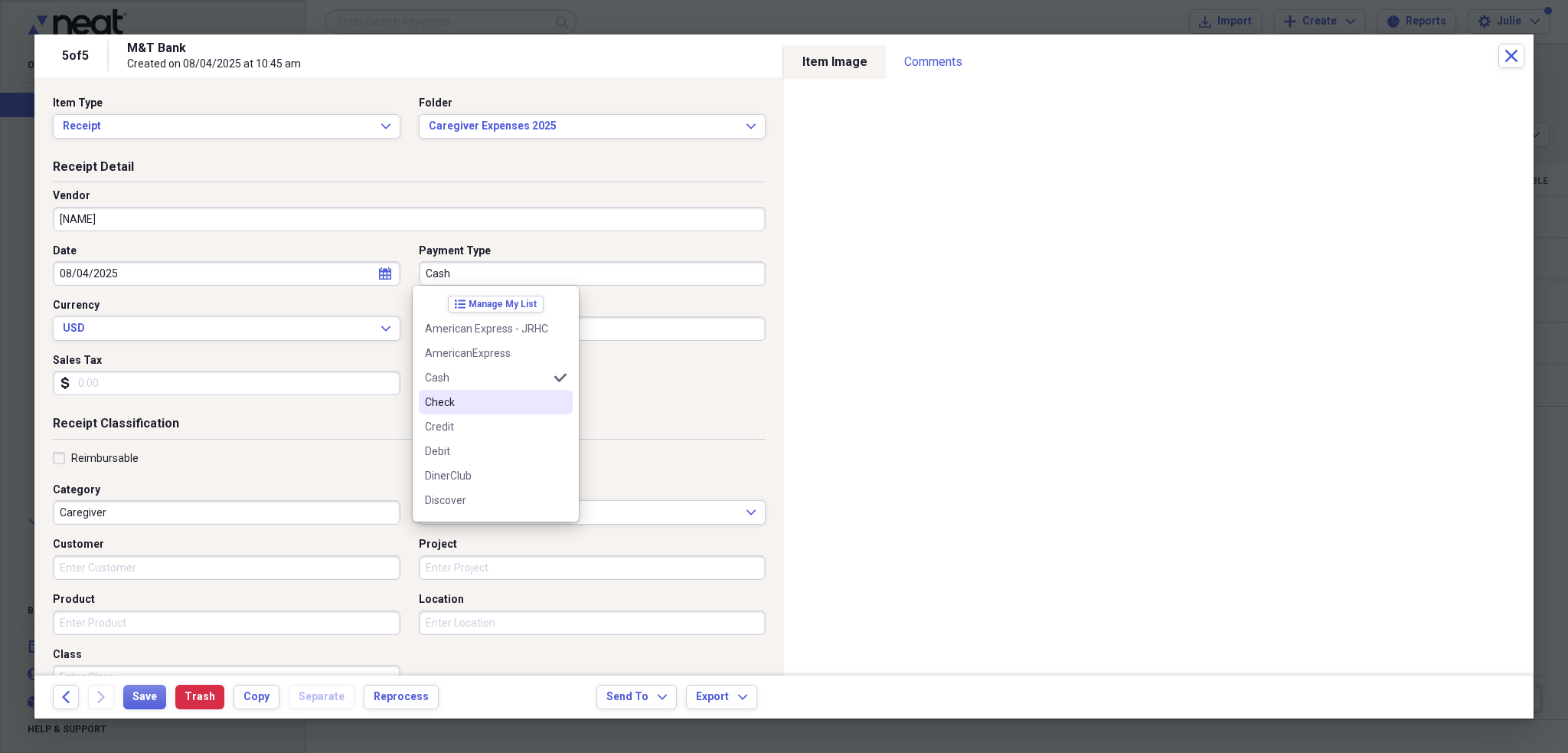 click on "Check" at bounding box center (486, 402) 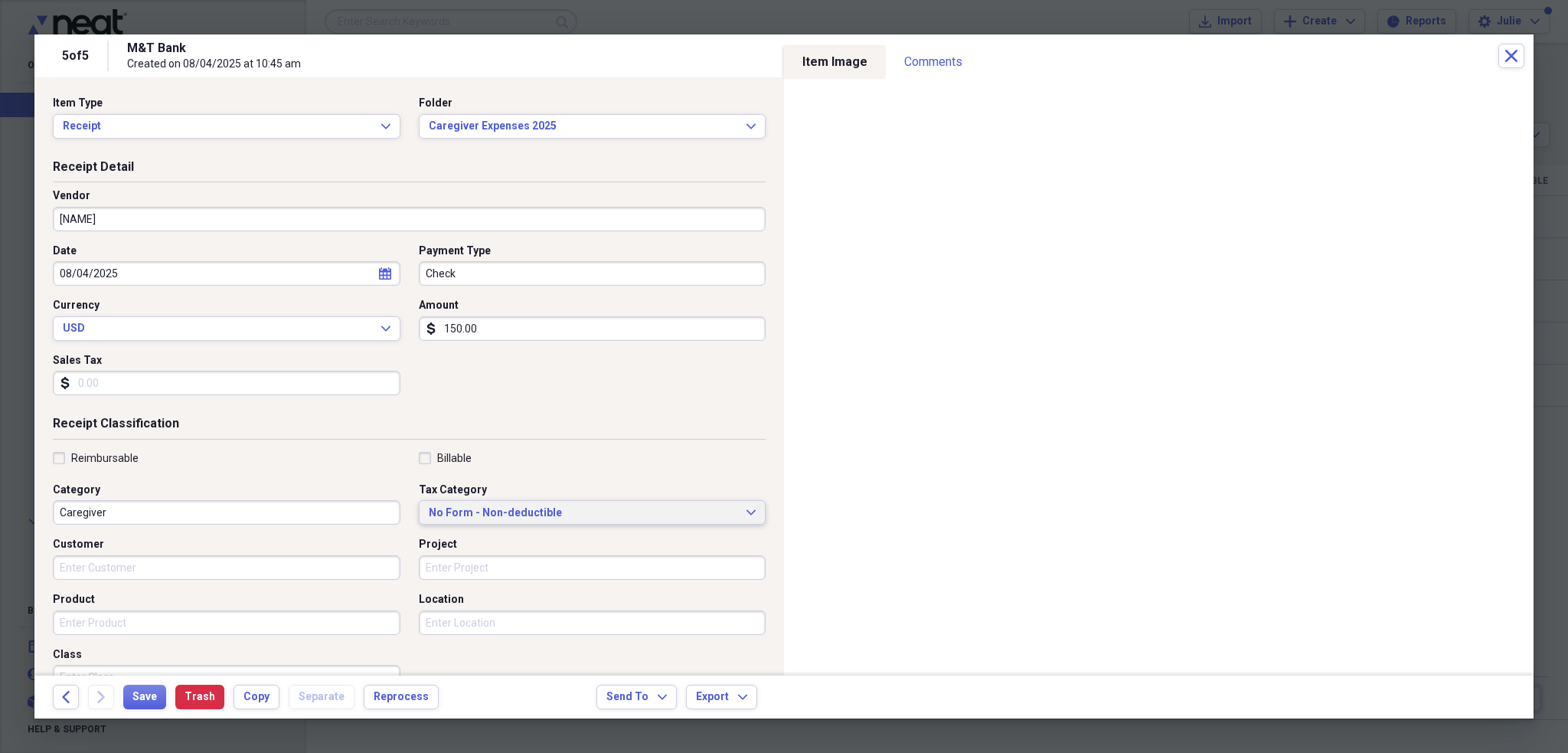 click on "No Form - Non-deductible Expand" at bounding box center [593, 512] 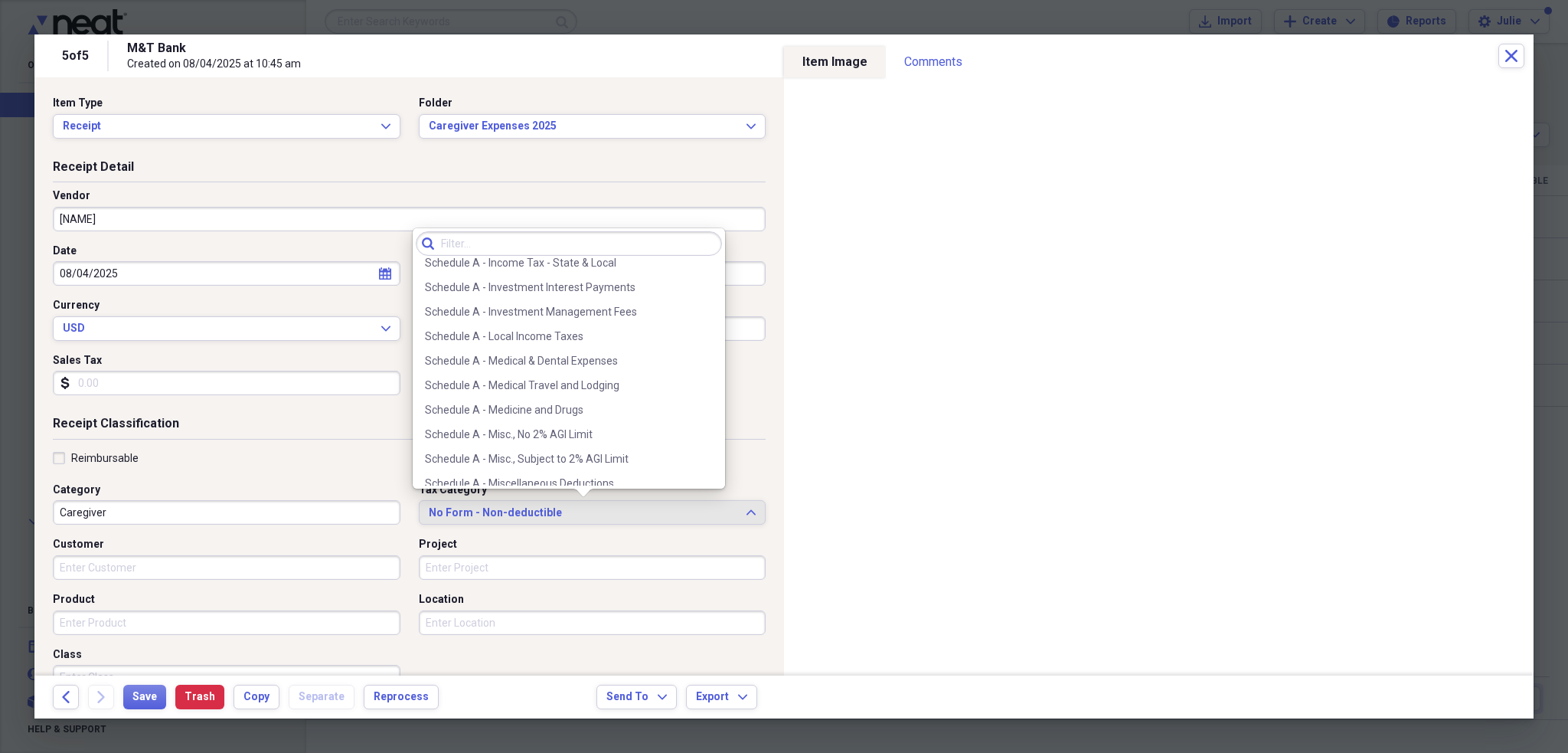 scroll, scrollTop: 1072, scrollLeft: 0, axis: vertical 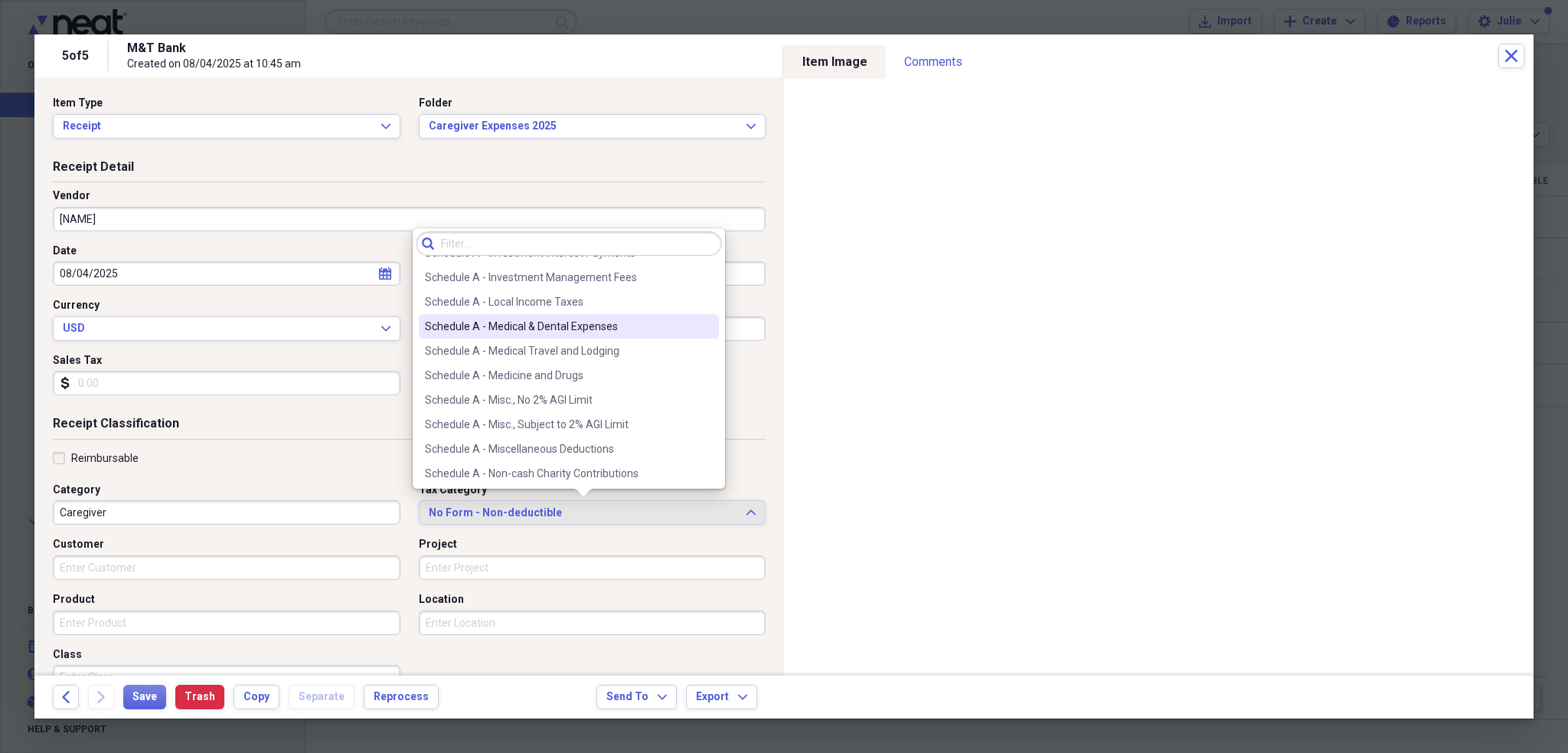click on "Schedule A - Medical & Dental Expenses" at bounding box center (569, 326) 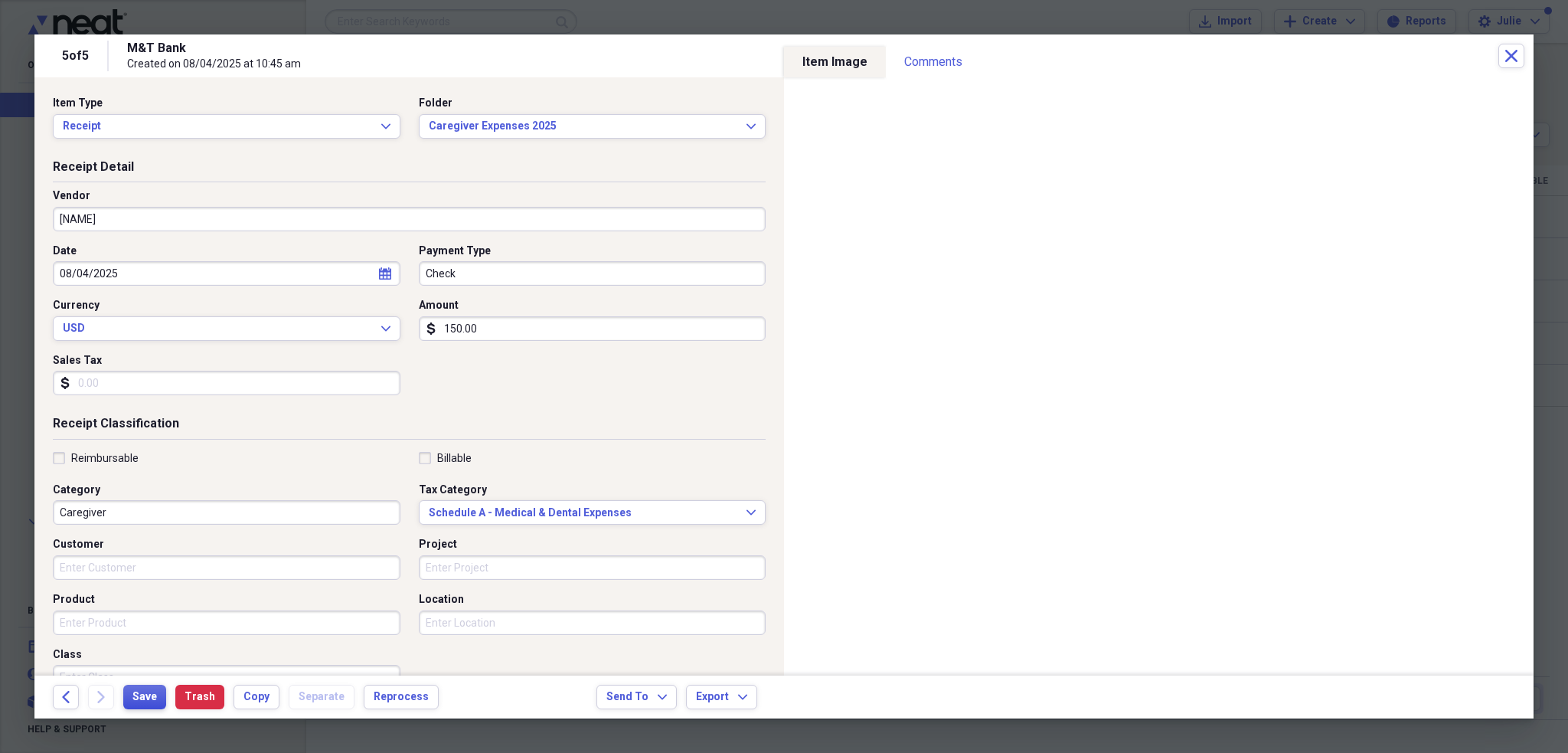 click on "Save" at bounding box center [145, 697] 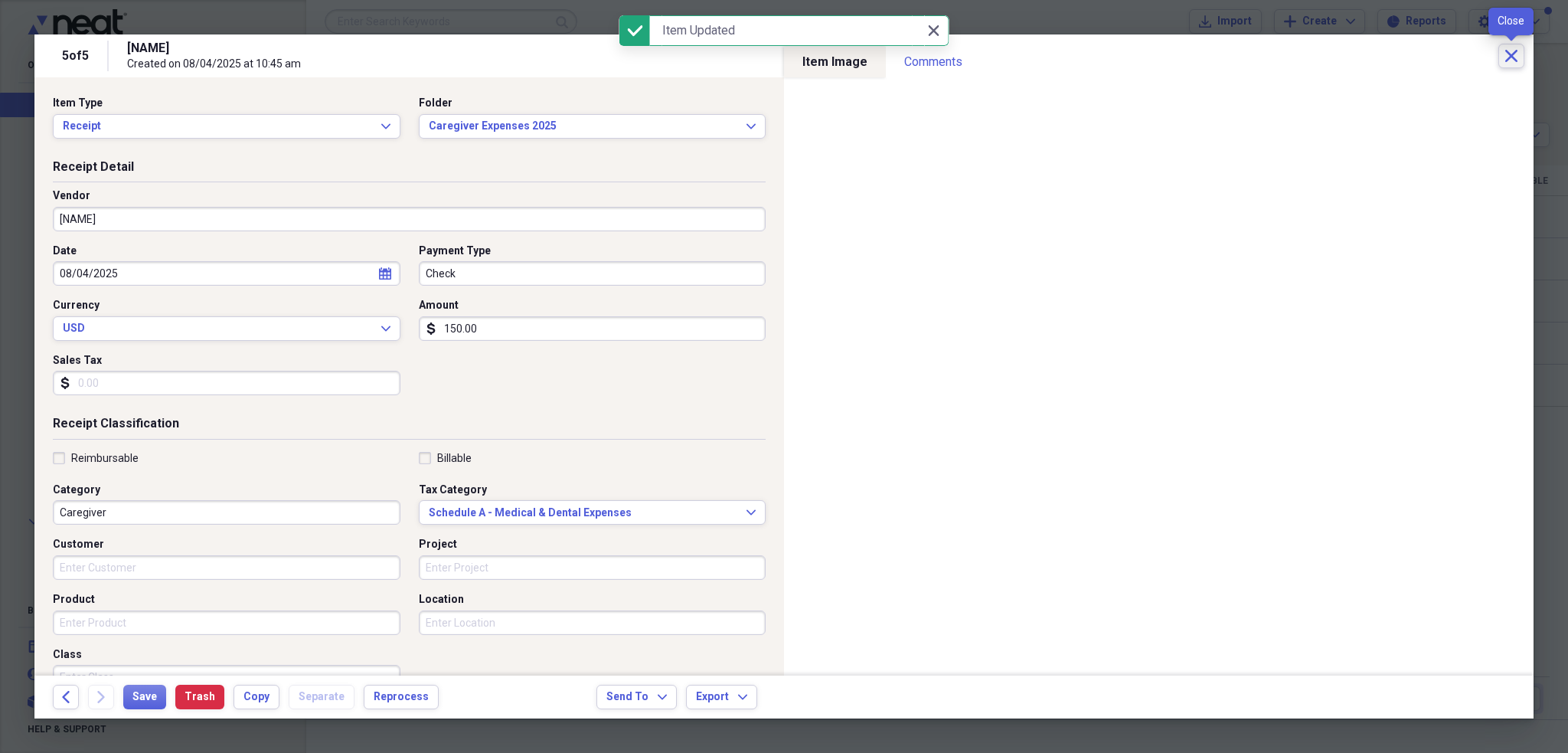 click on "Close" at bounding box center [1511, 56] 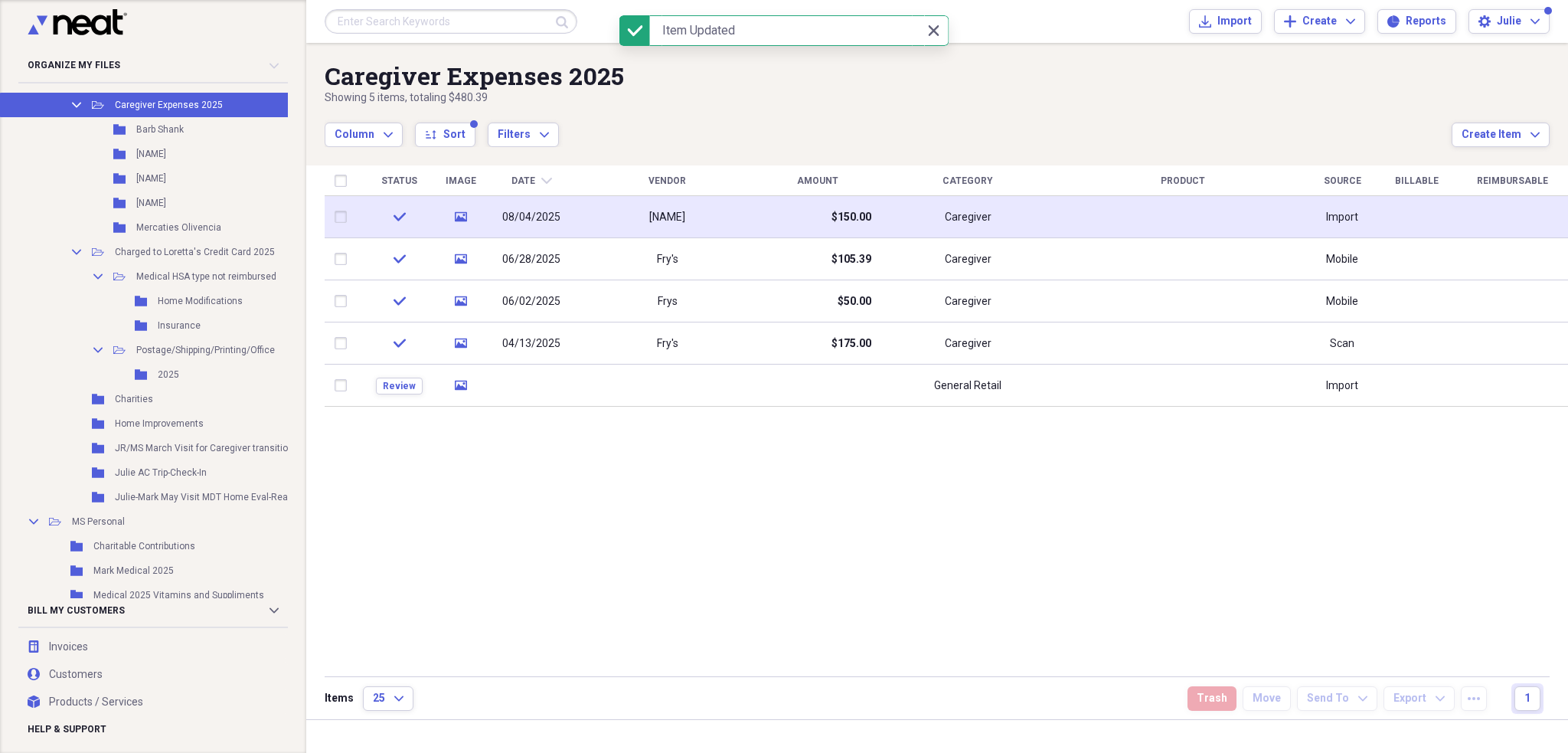 click at bounding box center (344, 217) 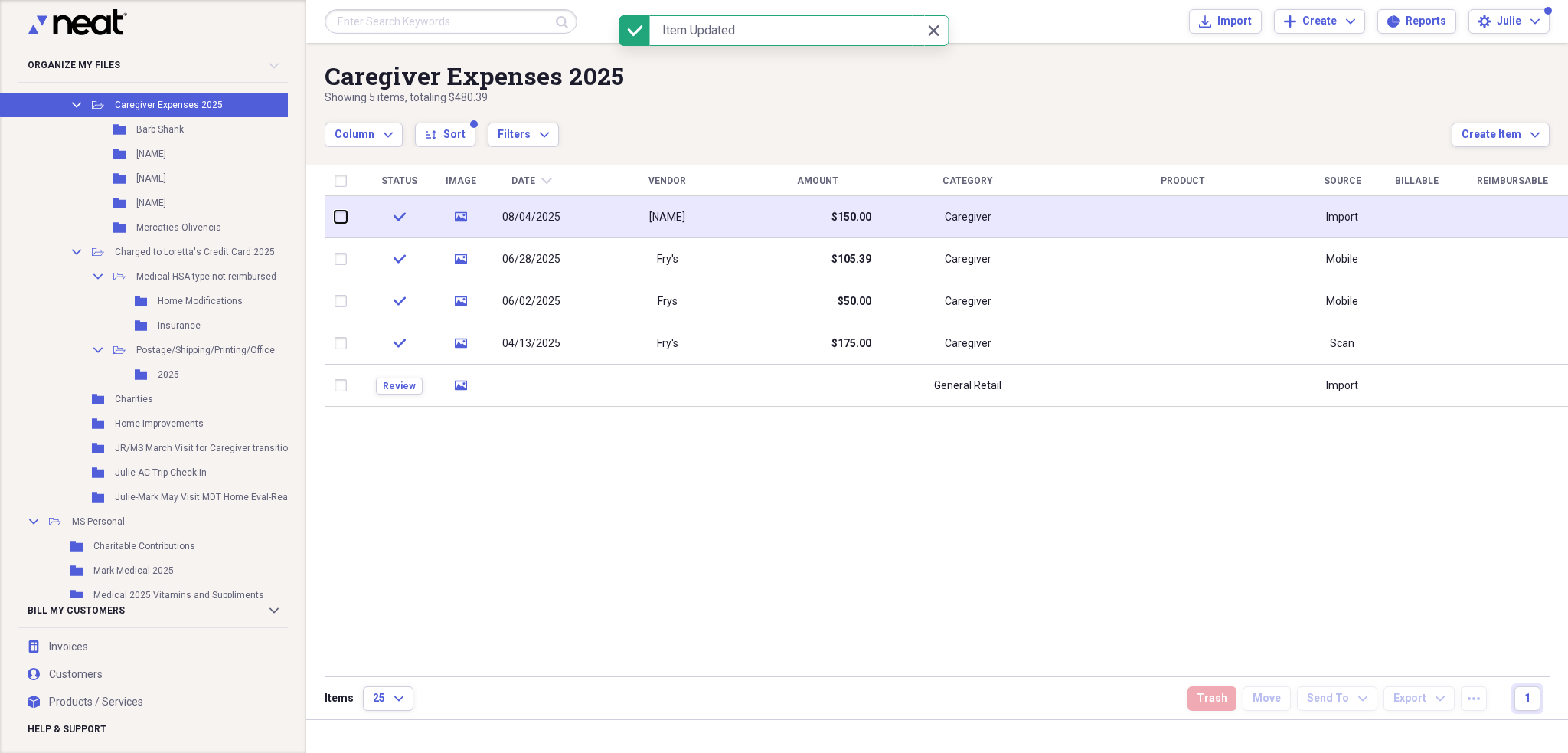 click at bounding box center (335, 217) 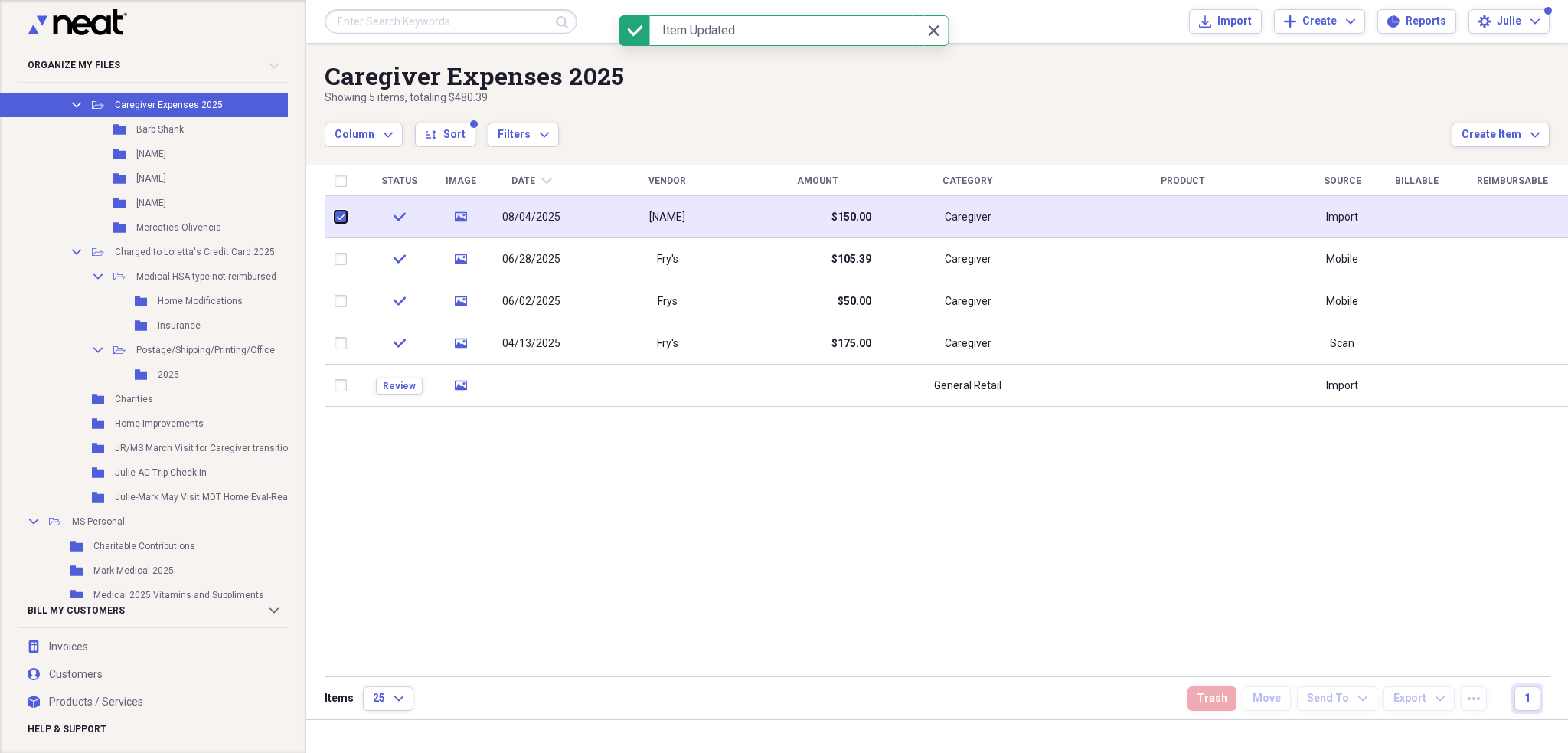 checkbox on "true" 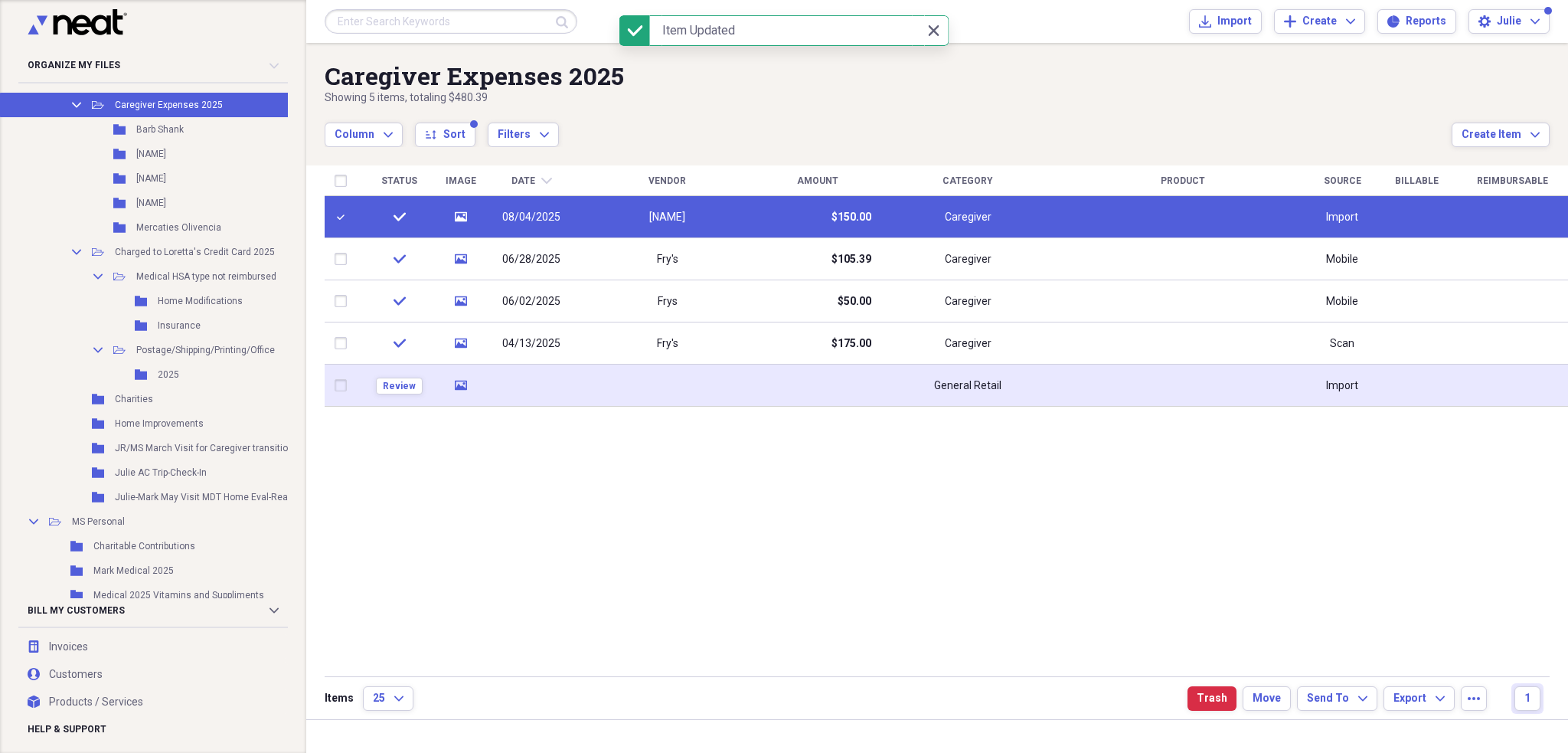 click at bounding box center (344, 385) 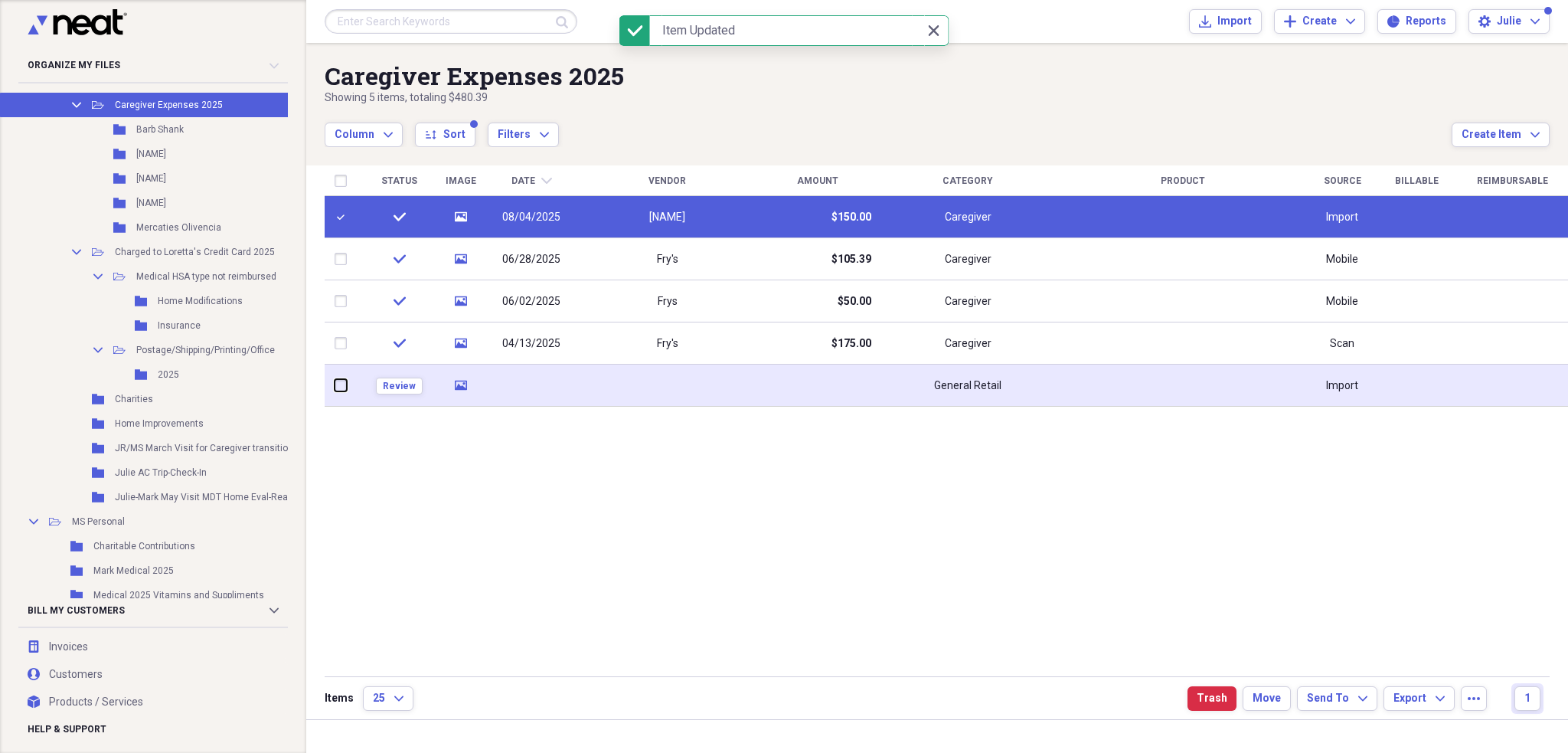click at bounding box center (335, 385) 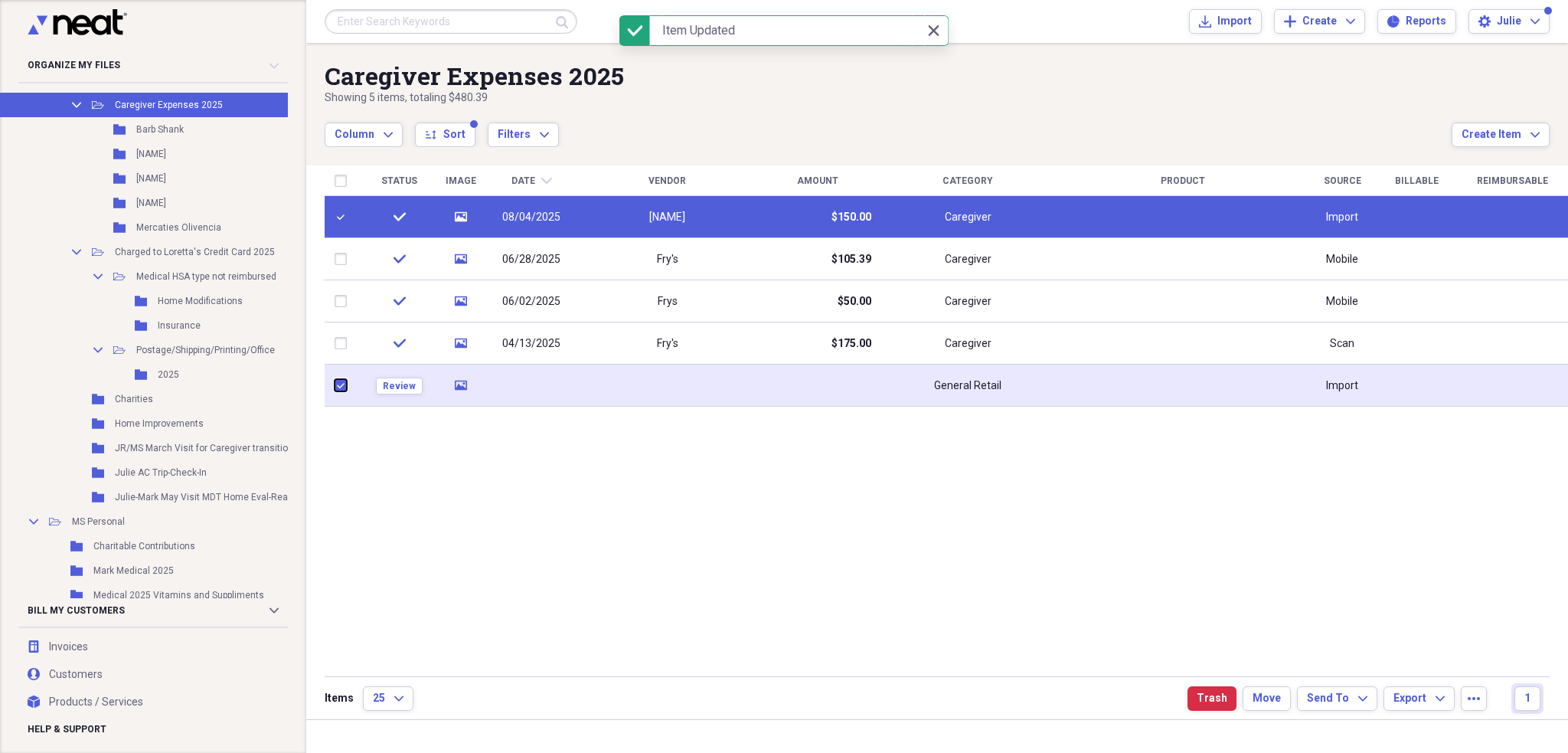 checkbox on "true" 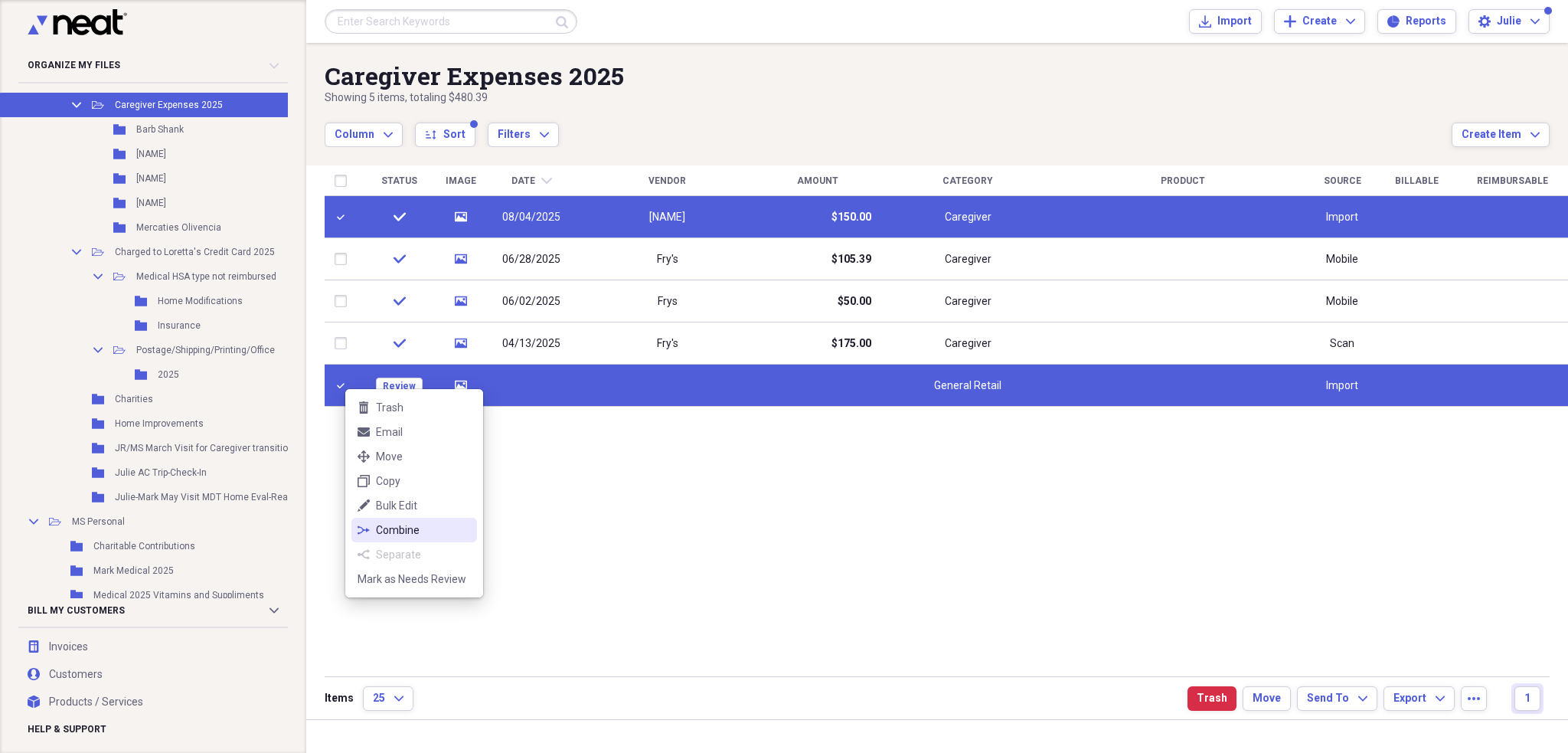 click on "Combine" at bounding box center (423, 530) 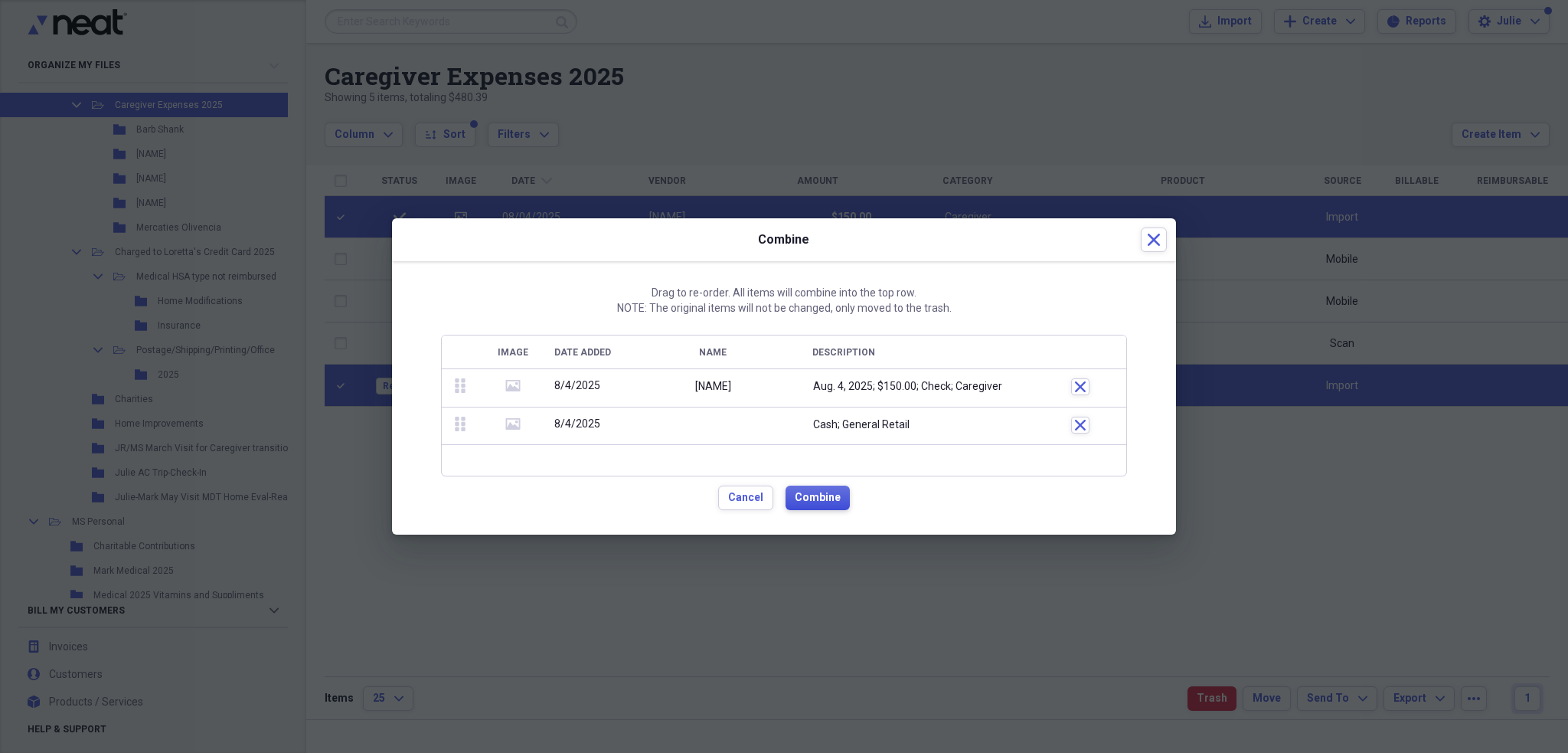 click on "Combine" at bounding box center [818, 498] 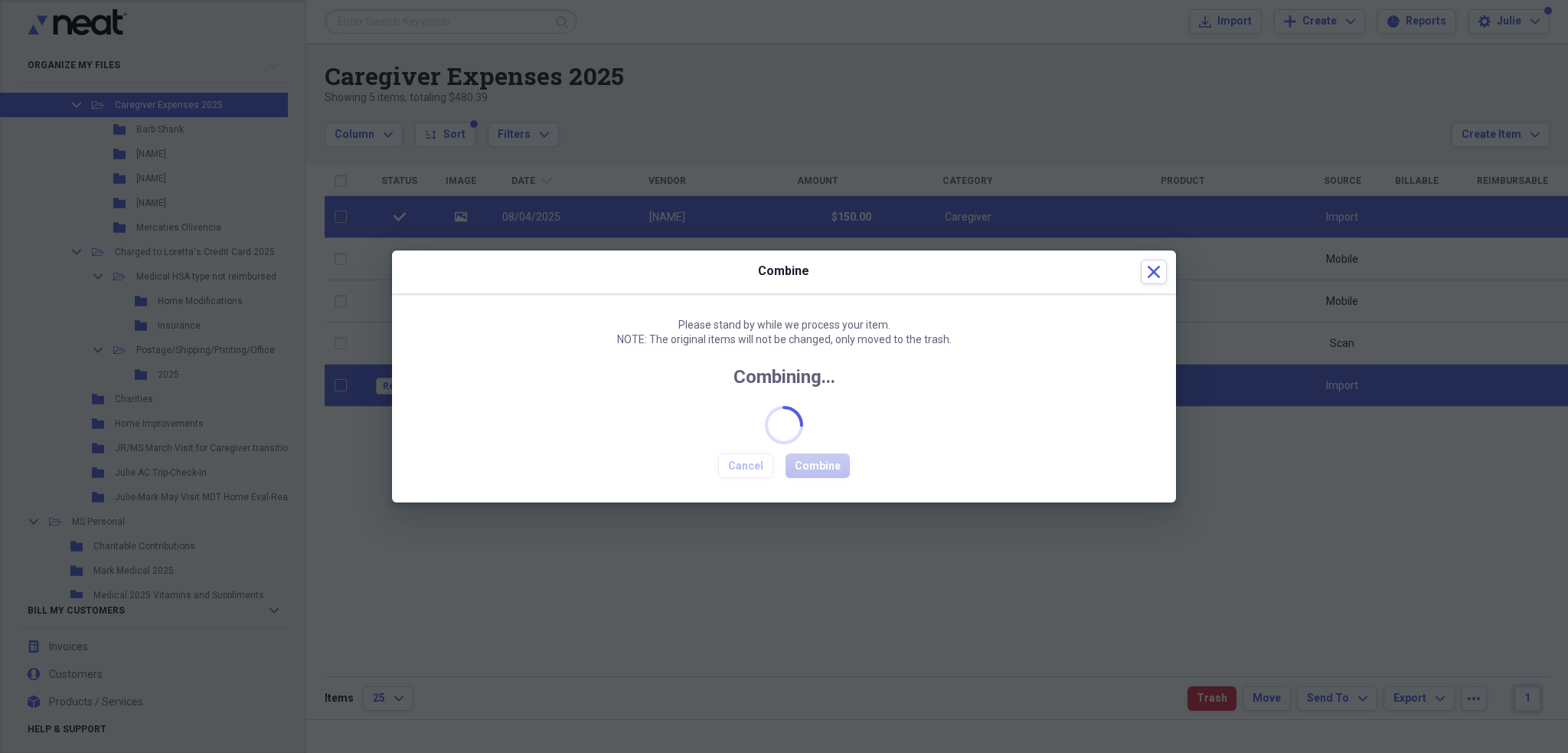 checkbox on "false" 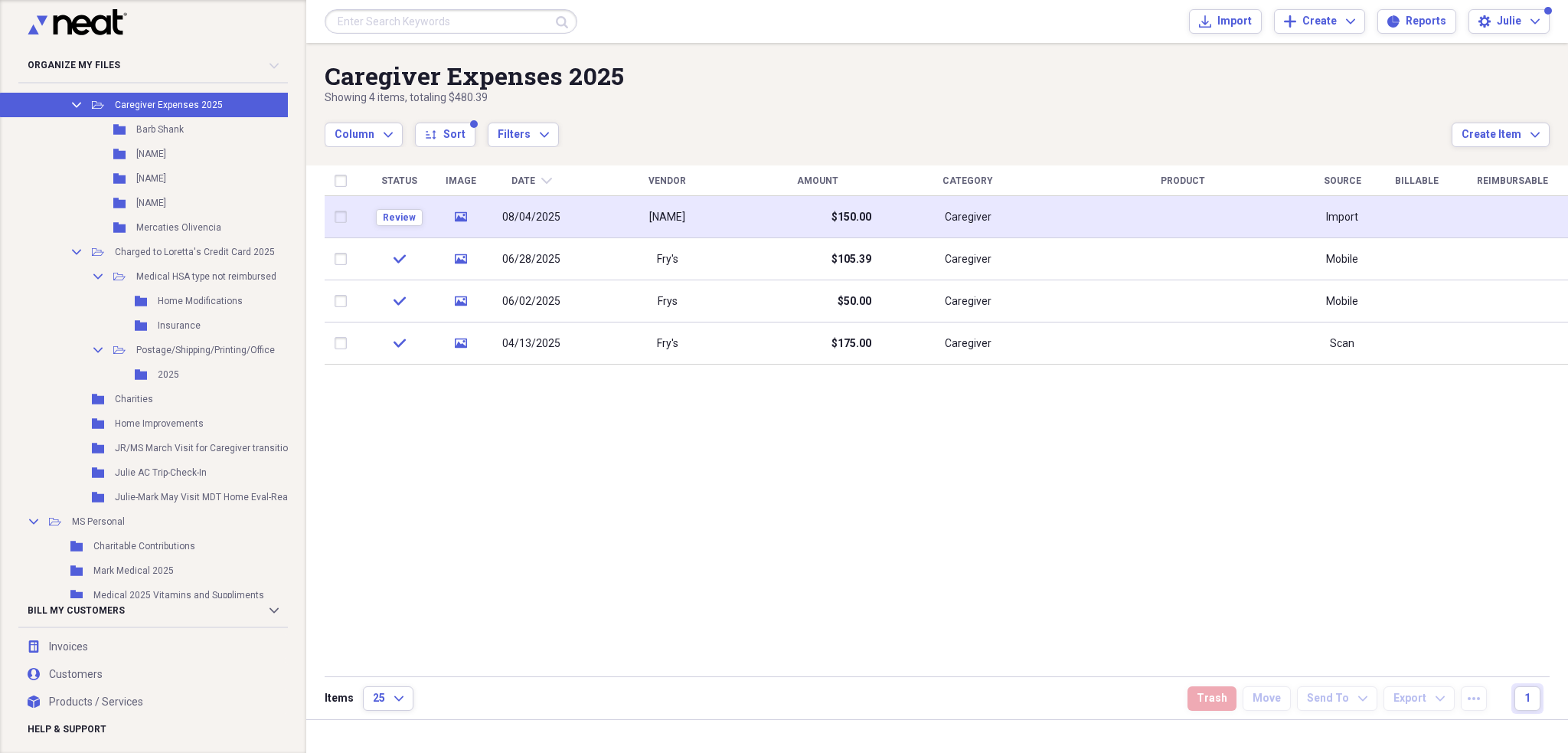 click on "[NAME]" at bounding box center [667, 217] 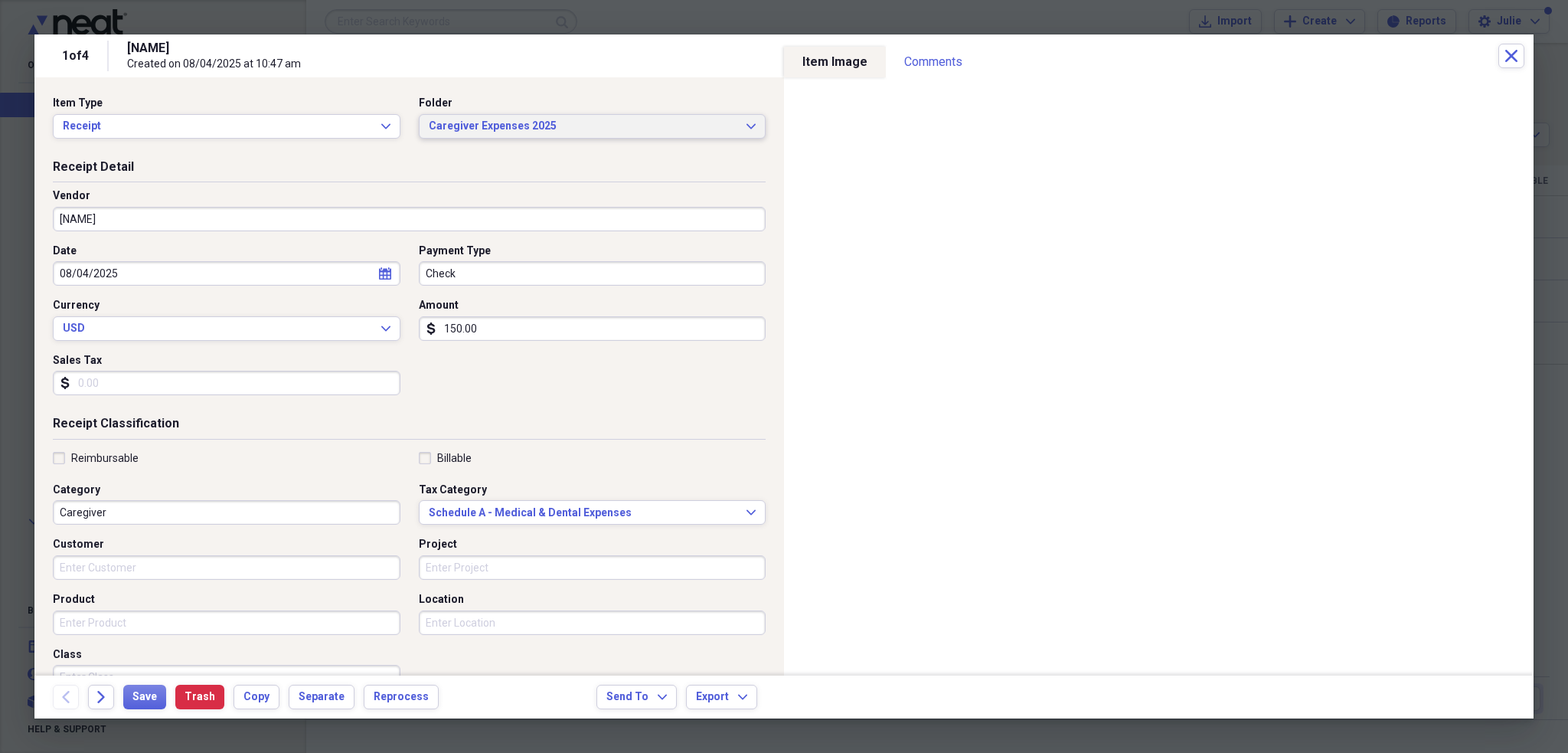 click on "Caregiver Expenses 2025" at bounding box center (583, 126) 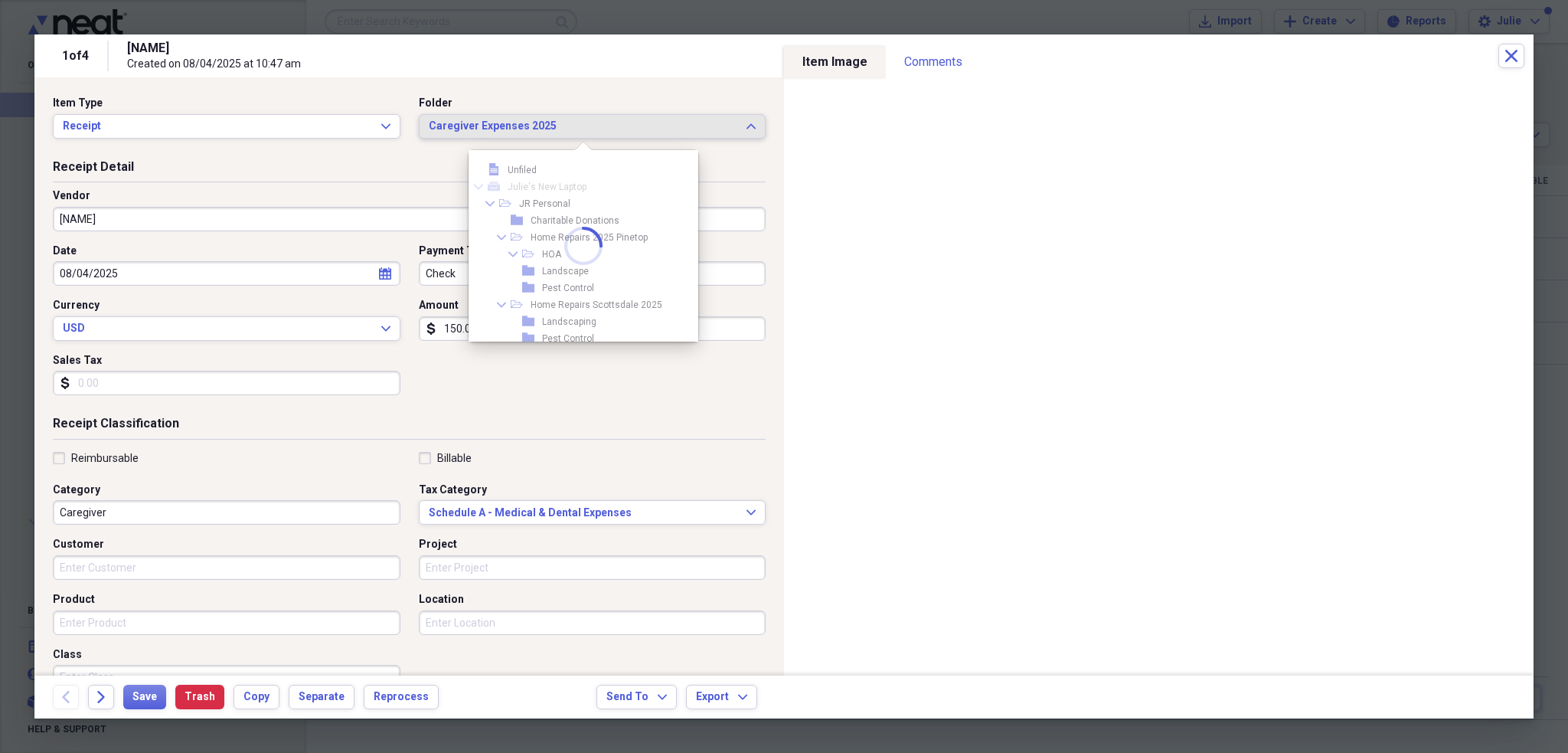 scroll, scrollTop: 1110, scrollLeft: 0, axis: vertical 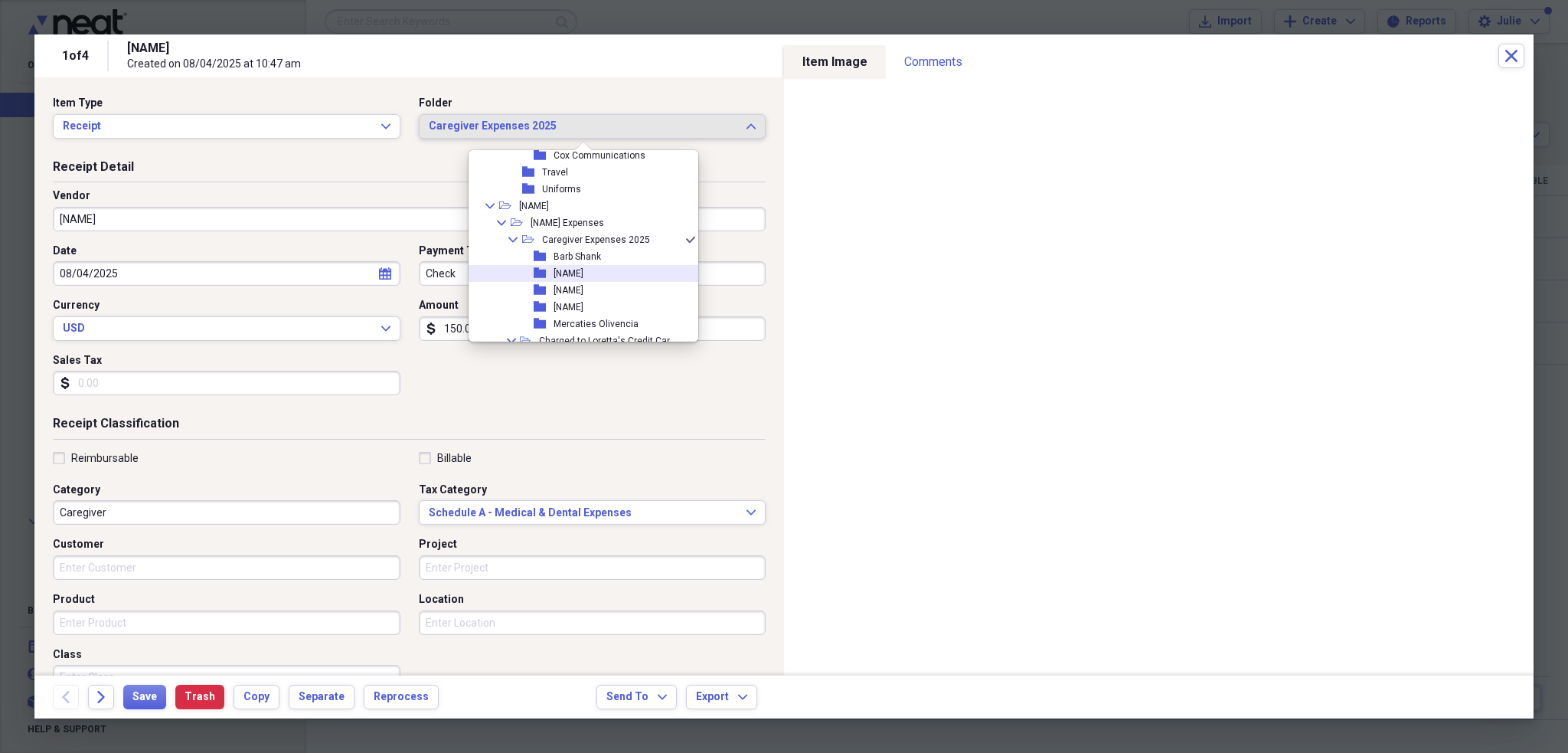 click on "[NAME]" at bounding box center (568, 273) 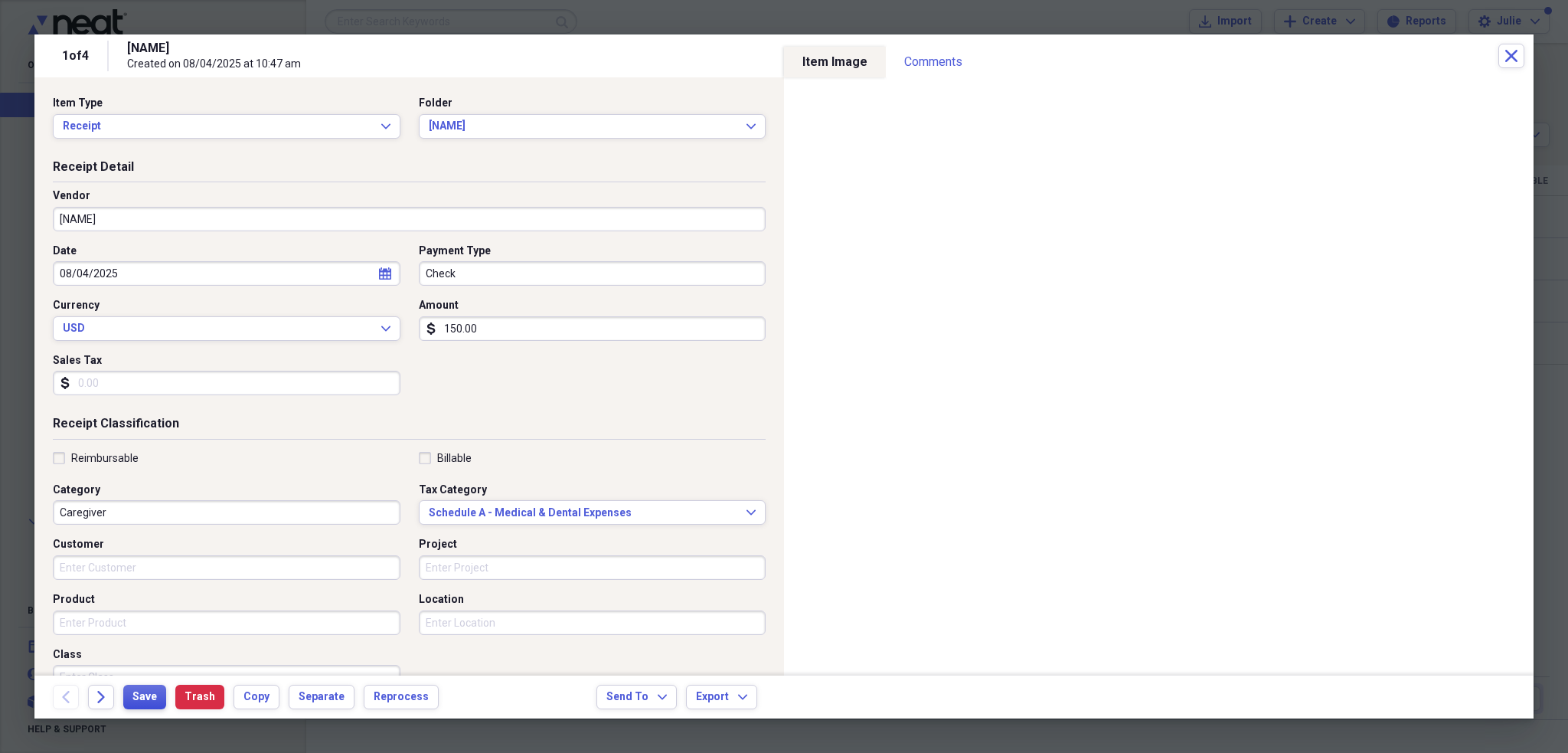 click on "Save" at bounding box center (145, 697) 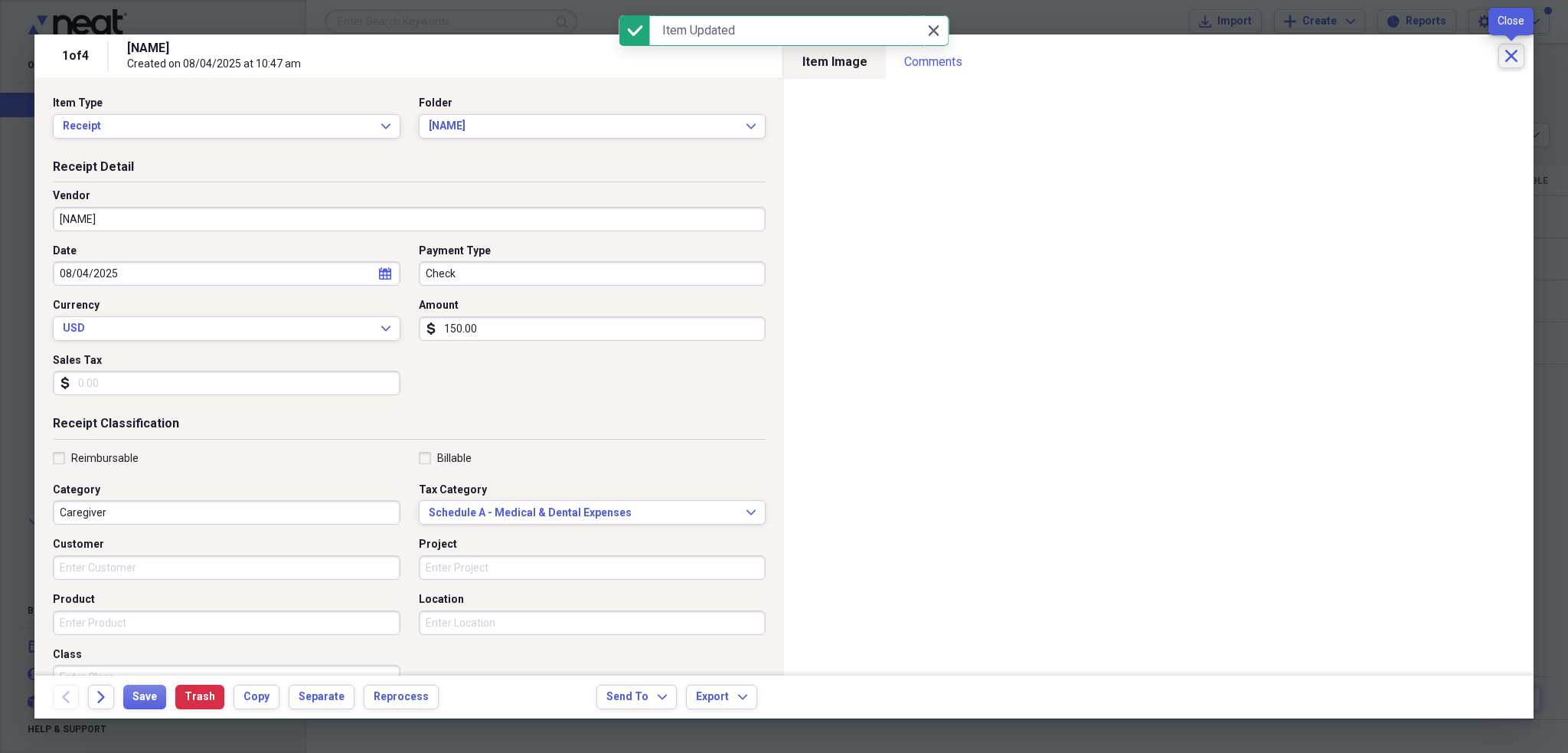 click on "Close" 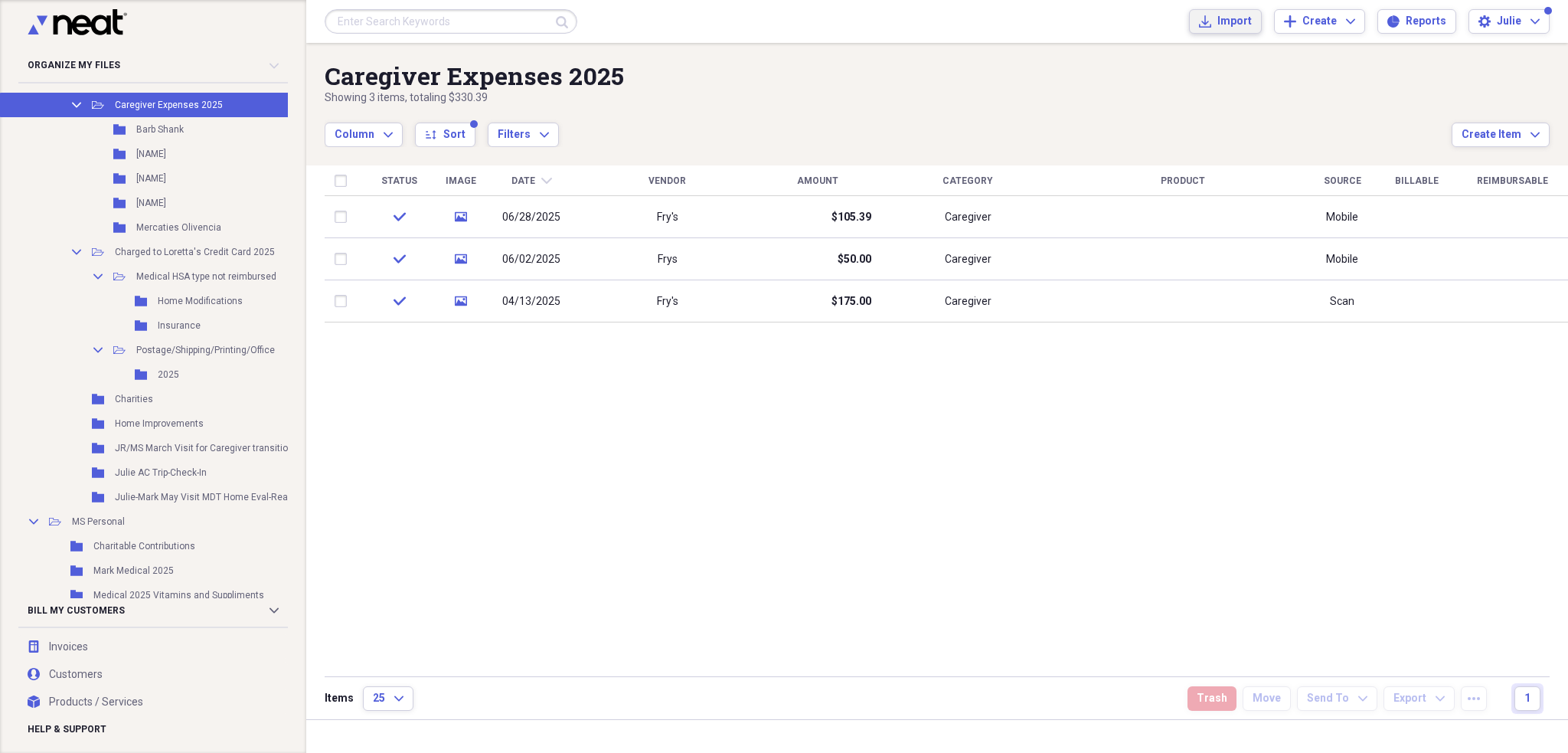 click on "Import" at bounding box center (1234, 21) 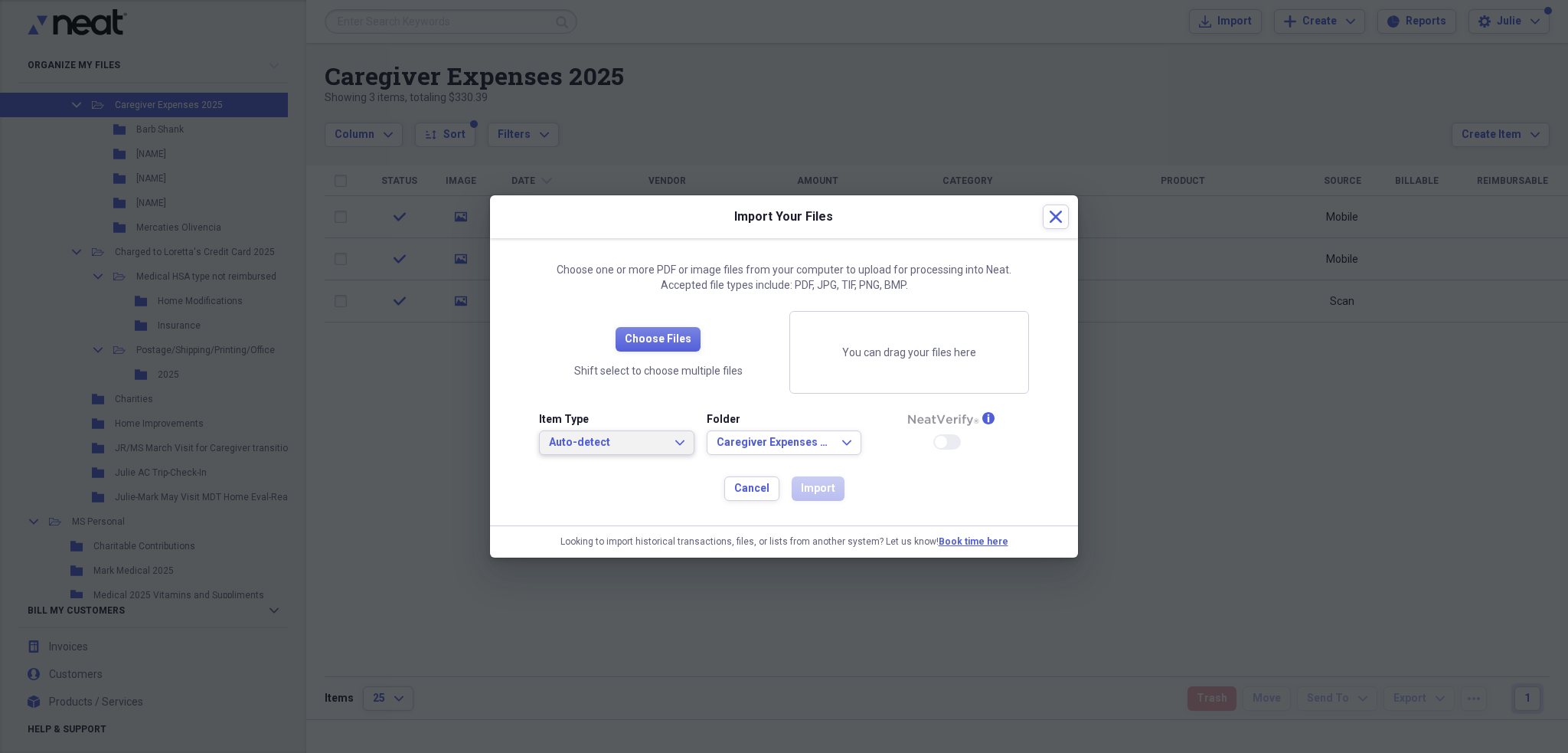 click on "Auto-detect" at bounding box center (607, 443) 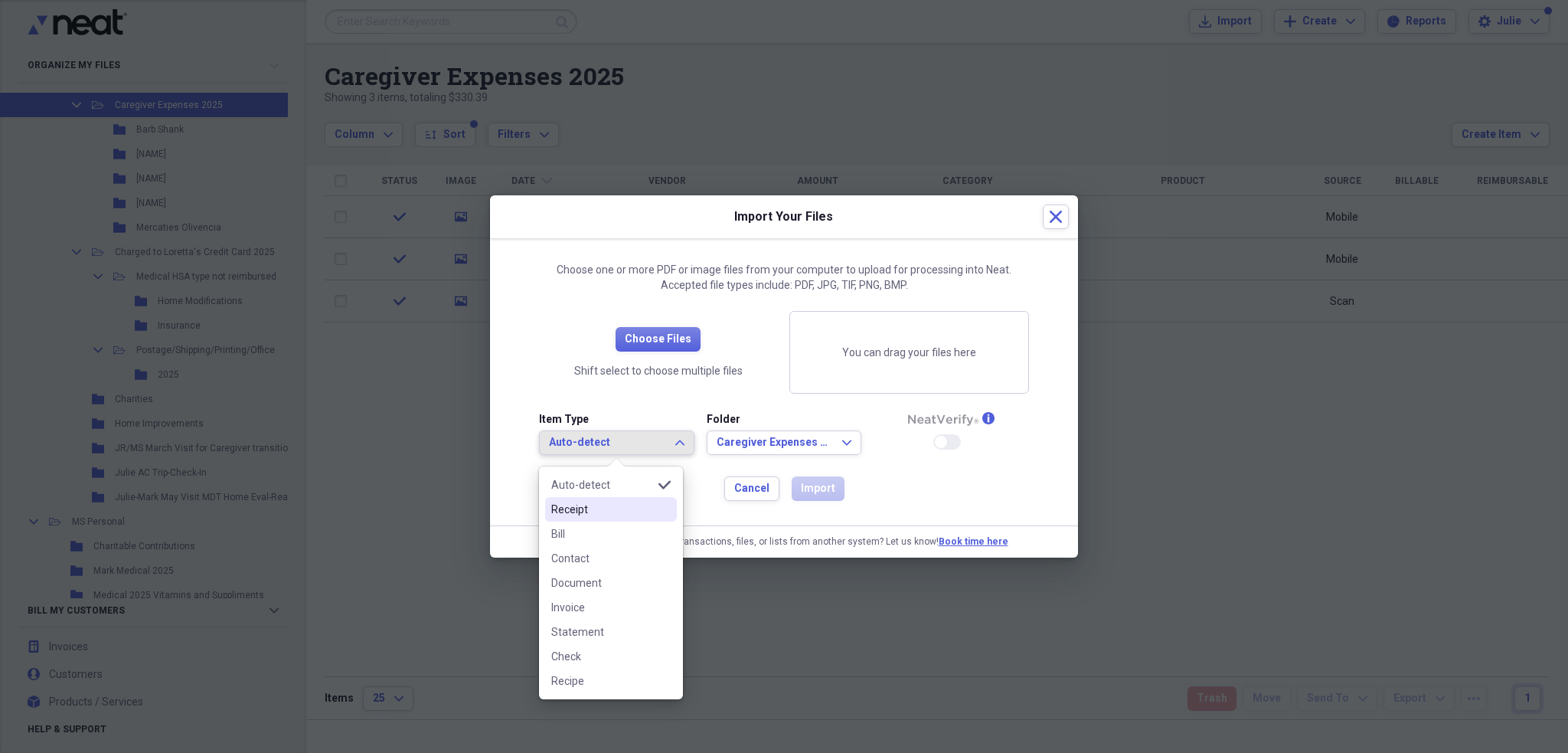 click on "Receipt" at bounding box center [602, 509] 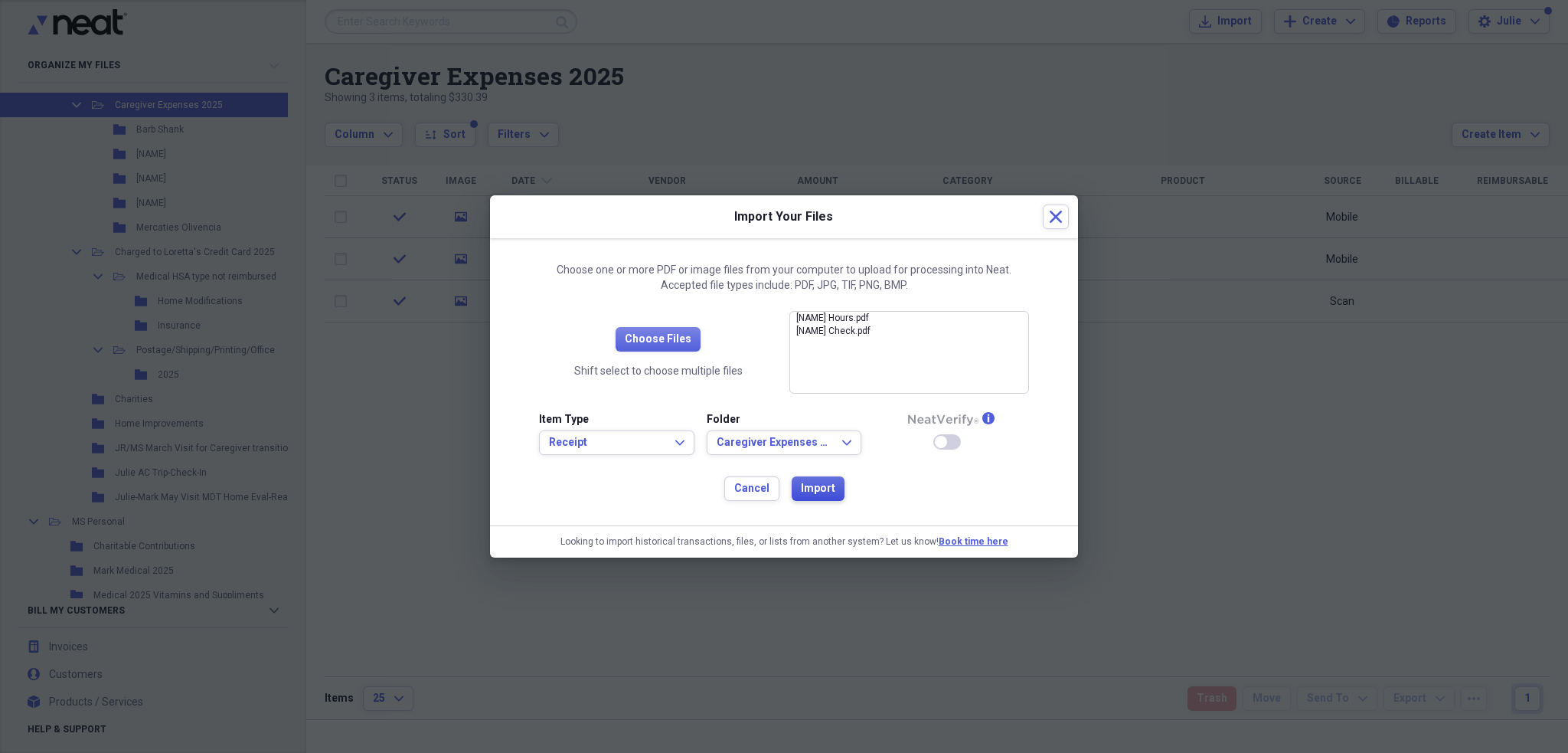 click on "Import" at bounding box center (818, 489) 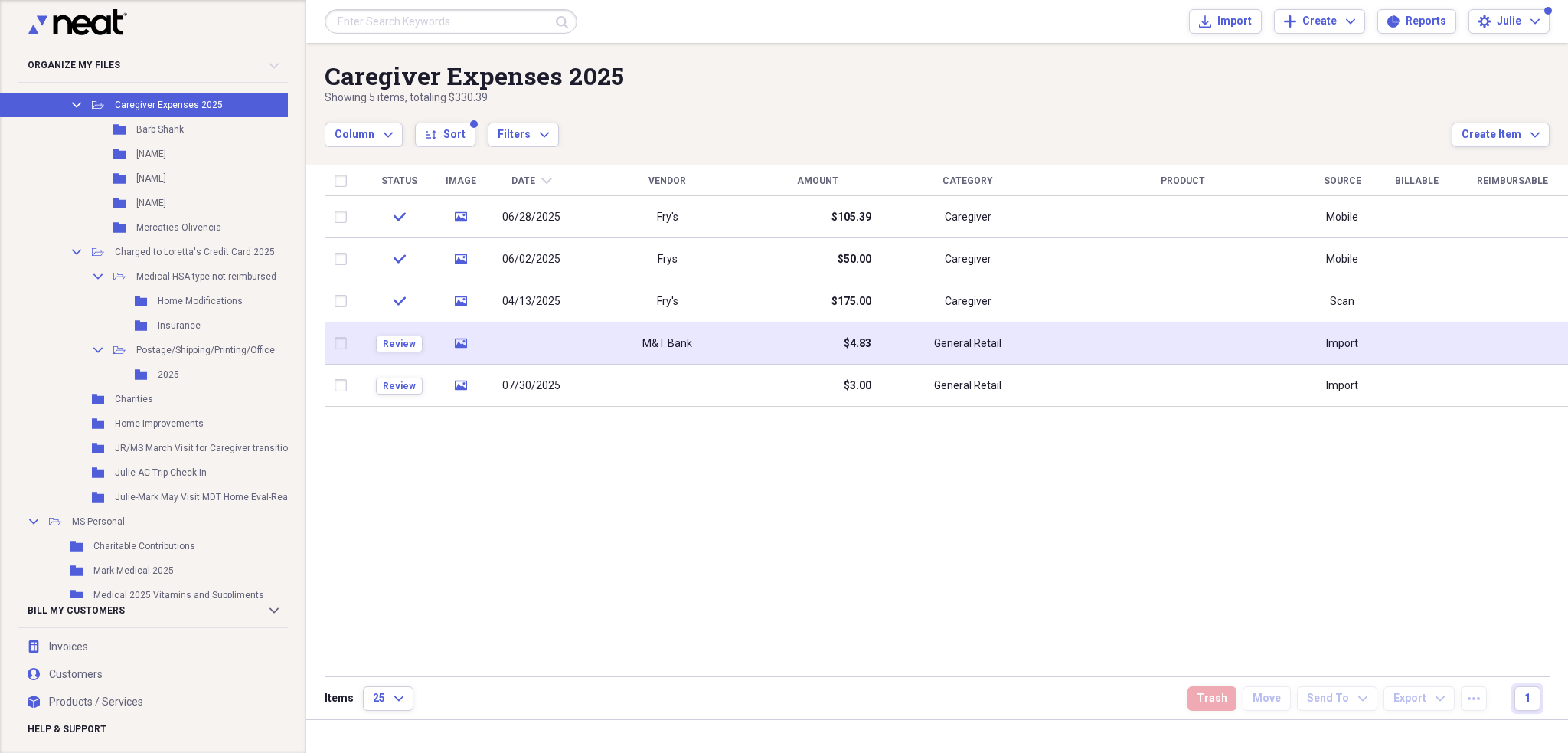 click on "M&T Bank" at bounding box center [667, 343] 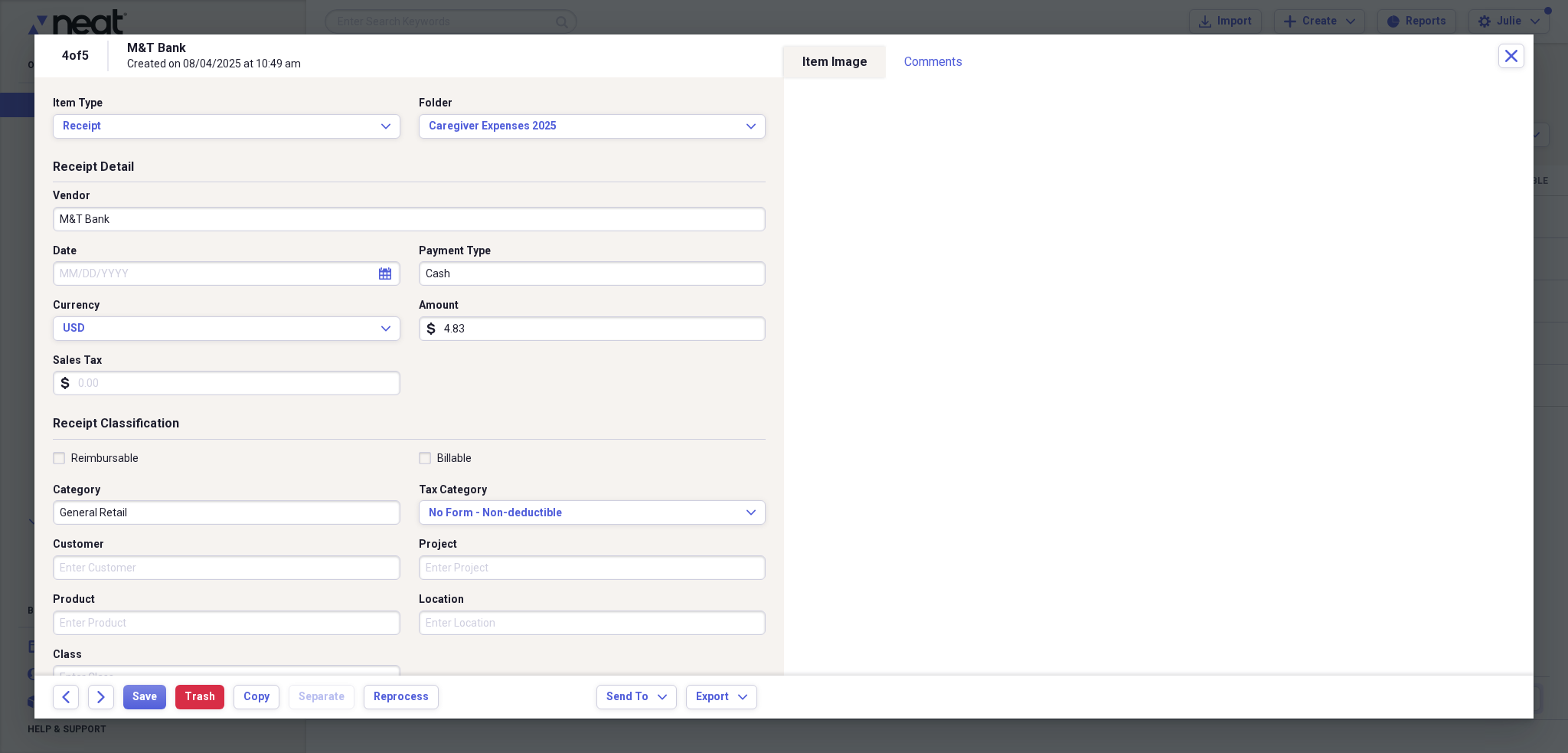 click on "M&T Bank" at bounding box center [409, 219] 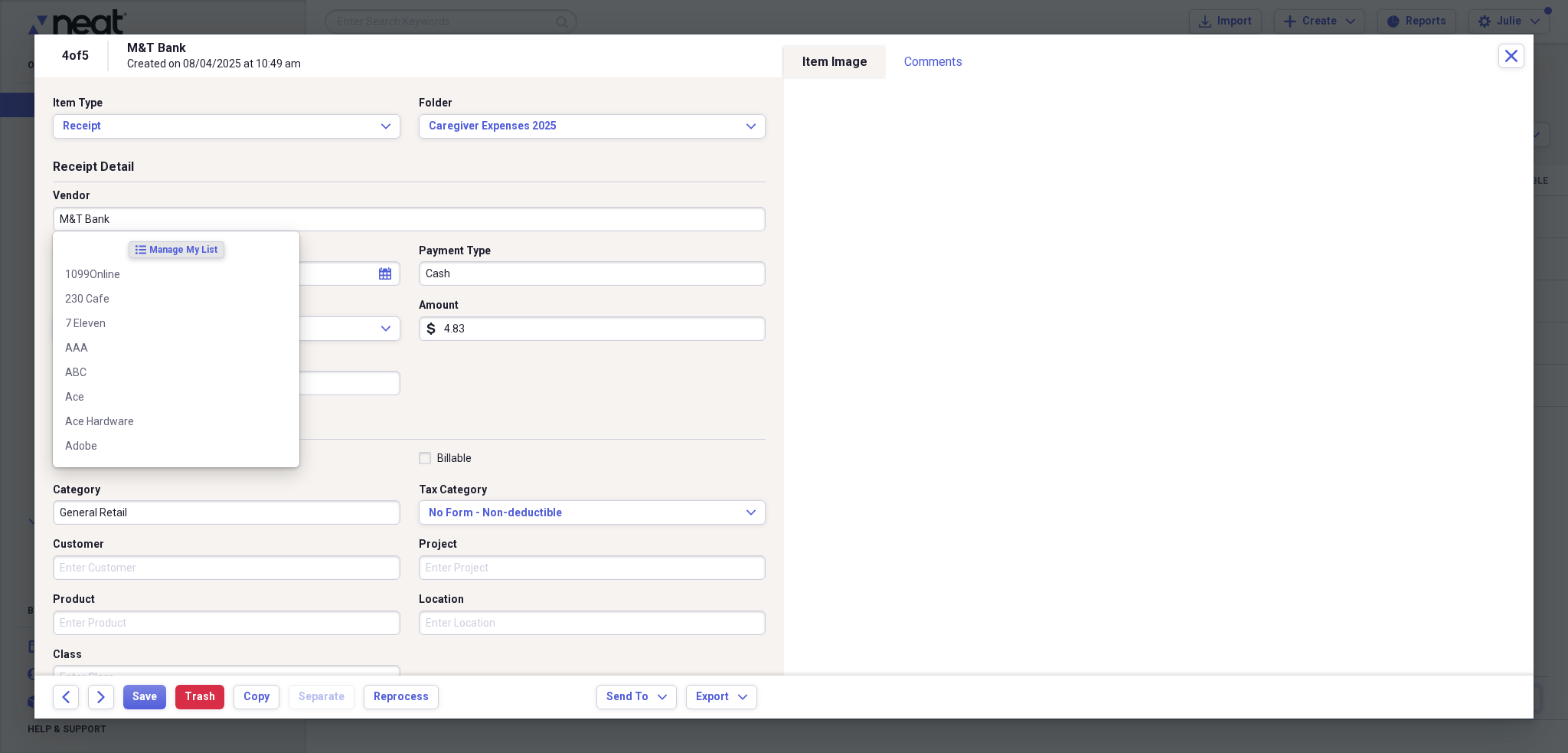 type on "S" 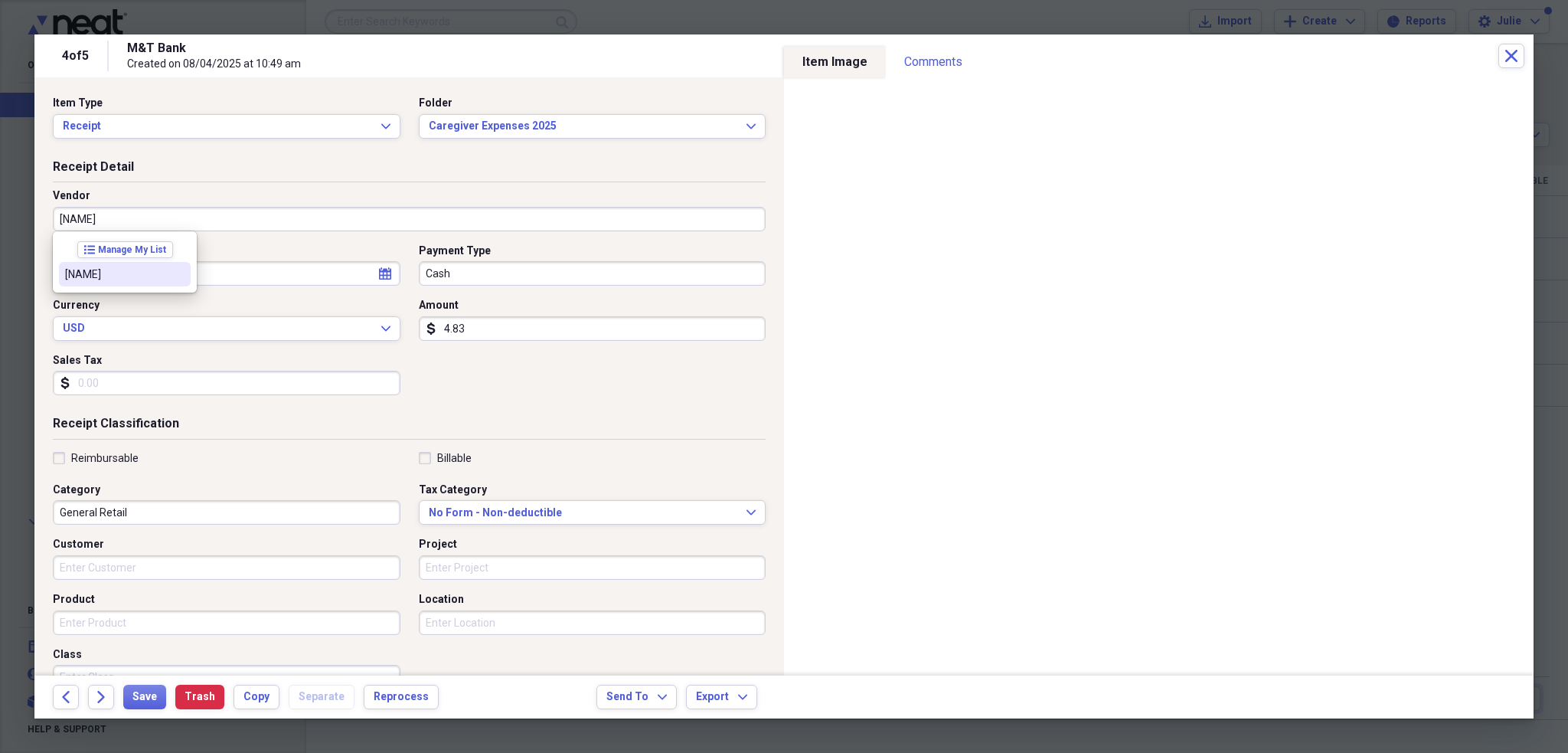 click on "[NAME]" at bounding box center (125, 274) 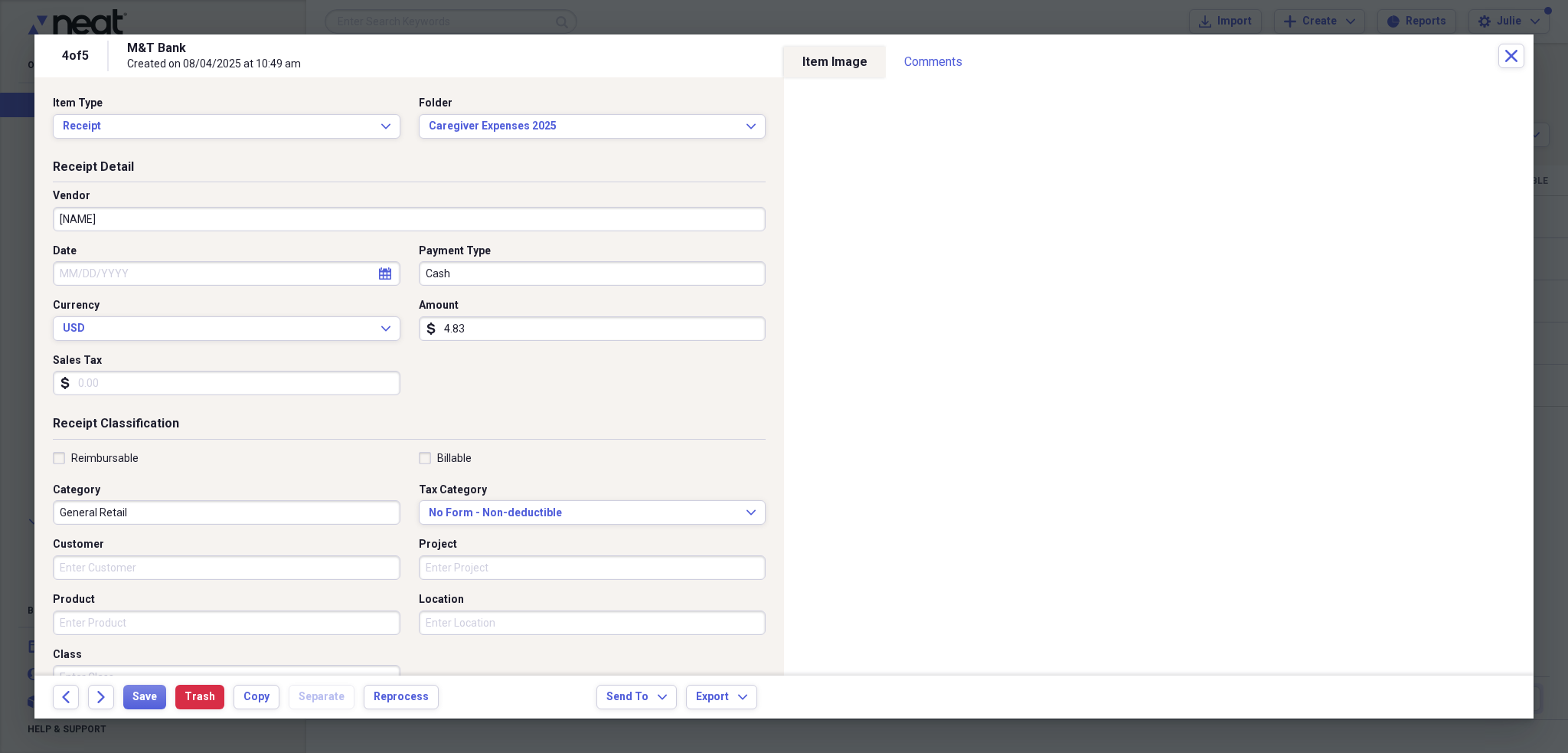 type on "Caregiver" 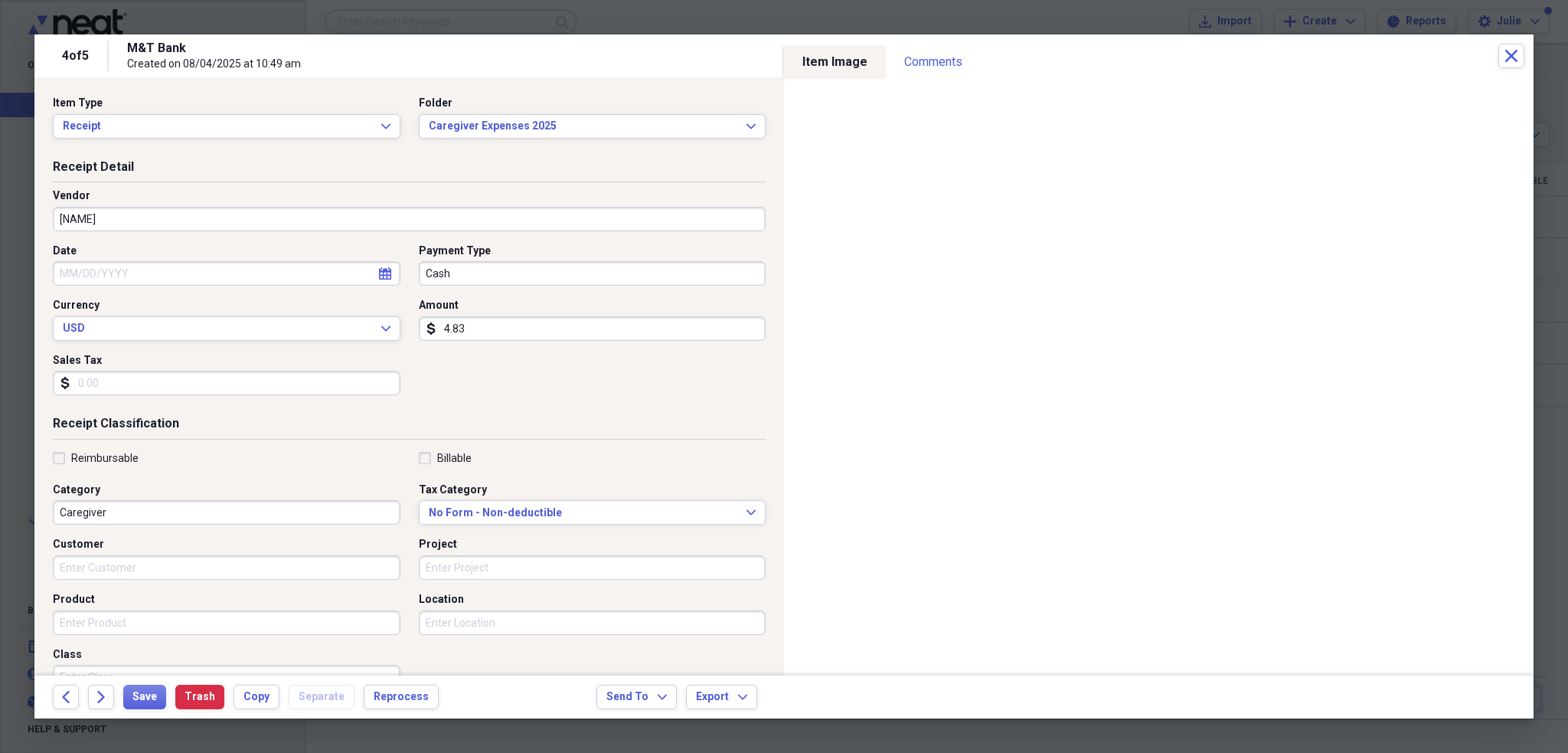 click on "Cash" at bounding box center [593, 273] 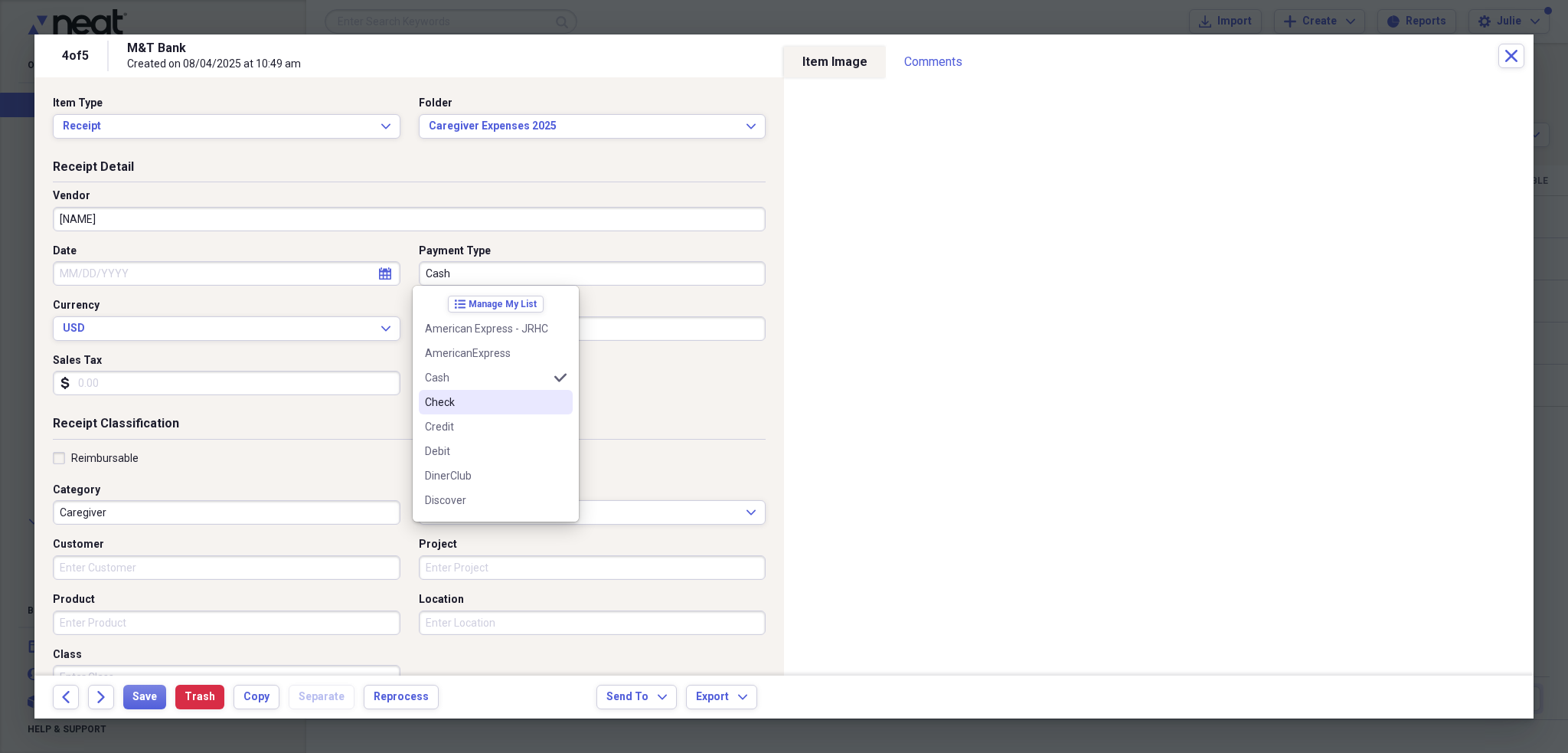 drag, startPoint x: 469, startPoint y: 398, endPoint x: 481, endPoint y: 379, distance: 22.47221 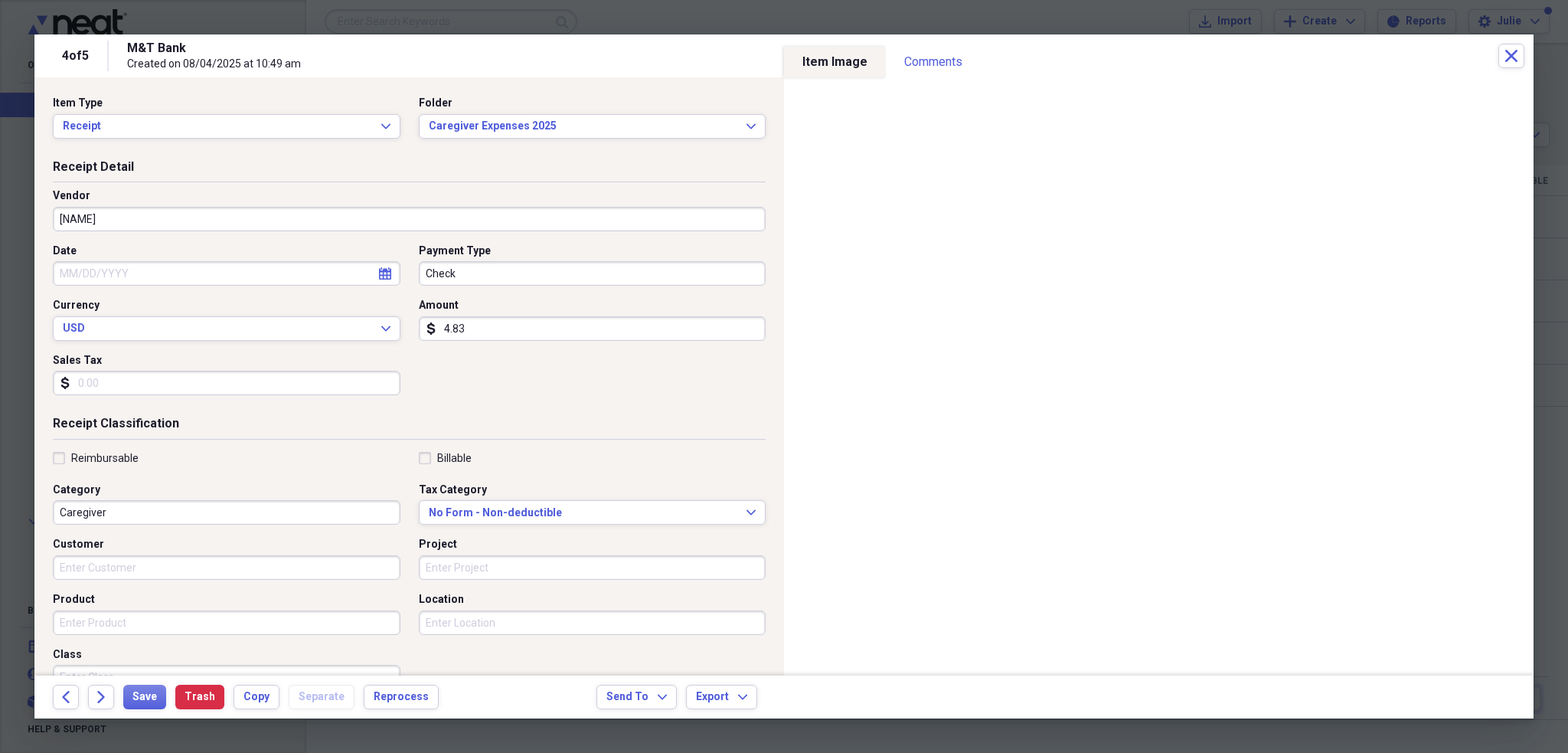 click on "4.83" at bounding box center [593, 329] 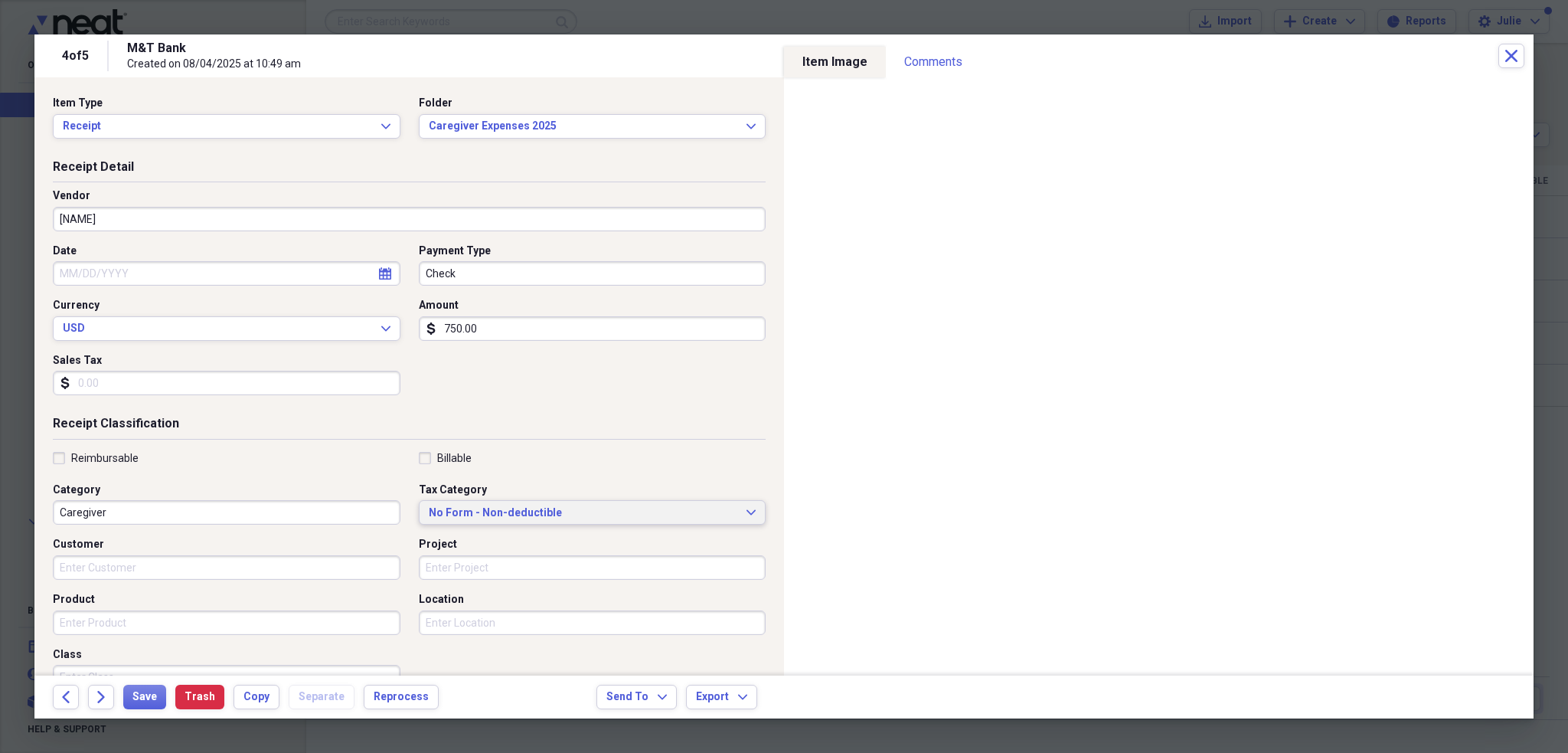 type on "750.00" 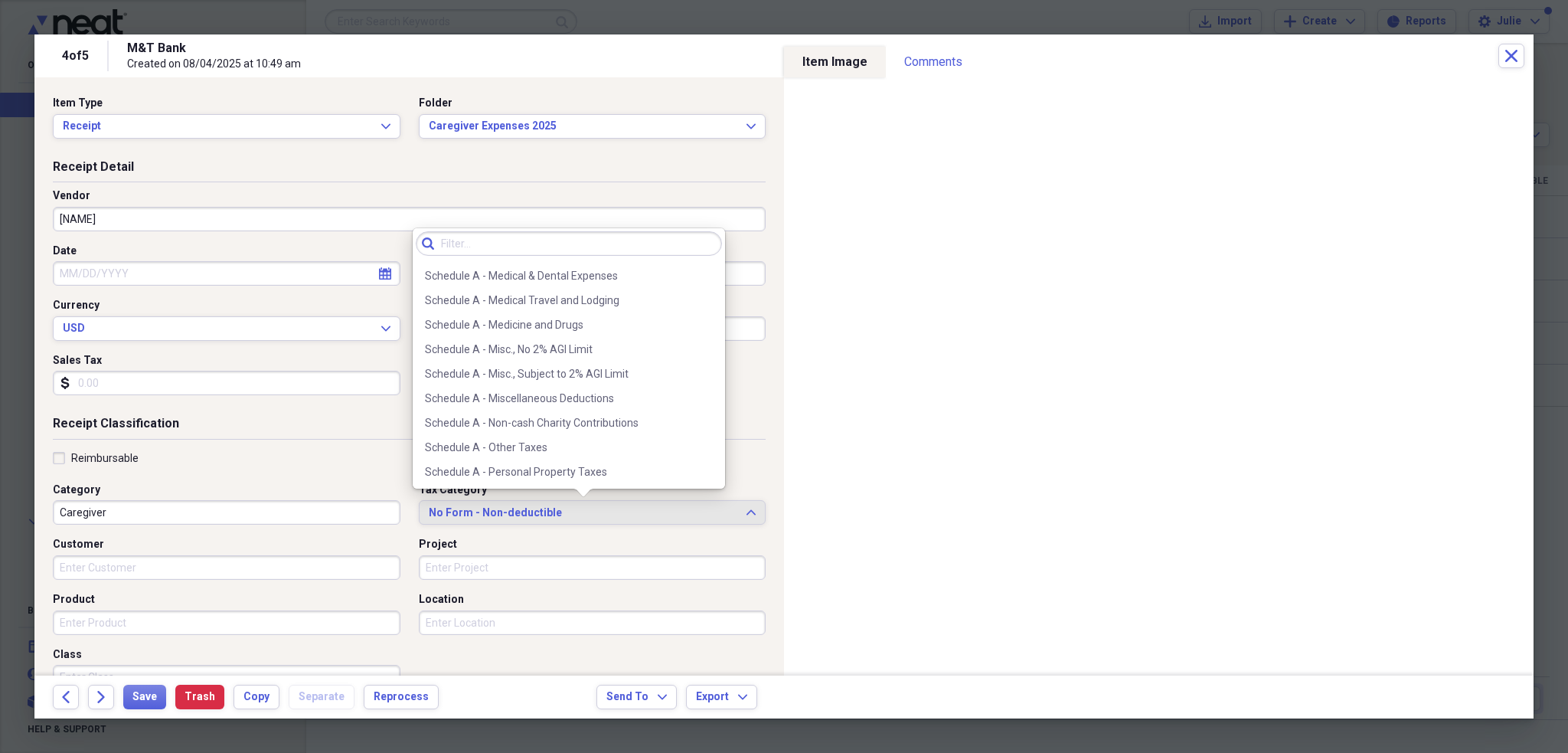 scroll, scrollTop: 1072, scrollLeft: 0, axis: vertical 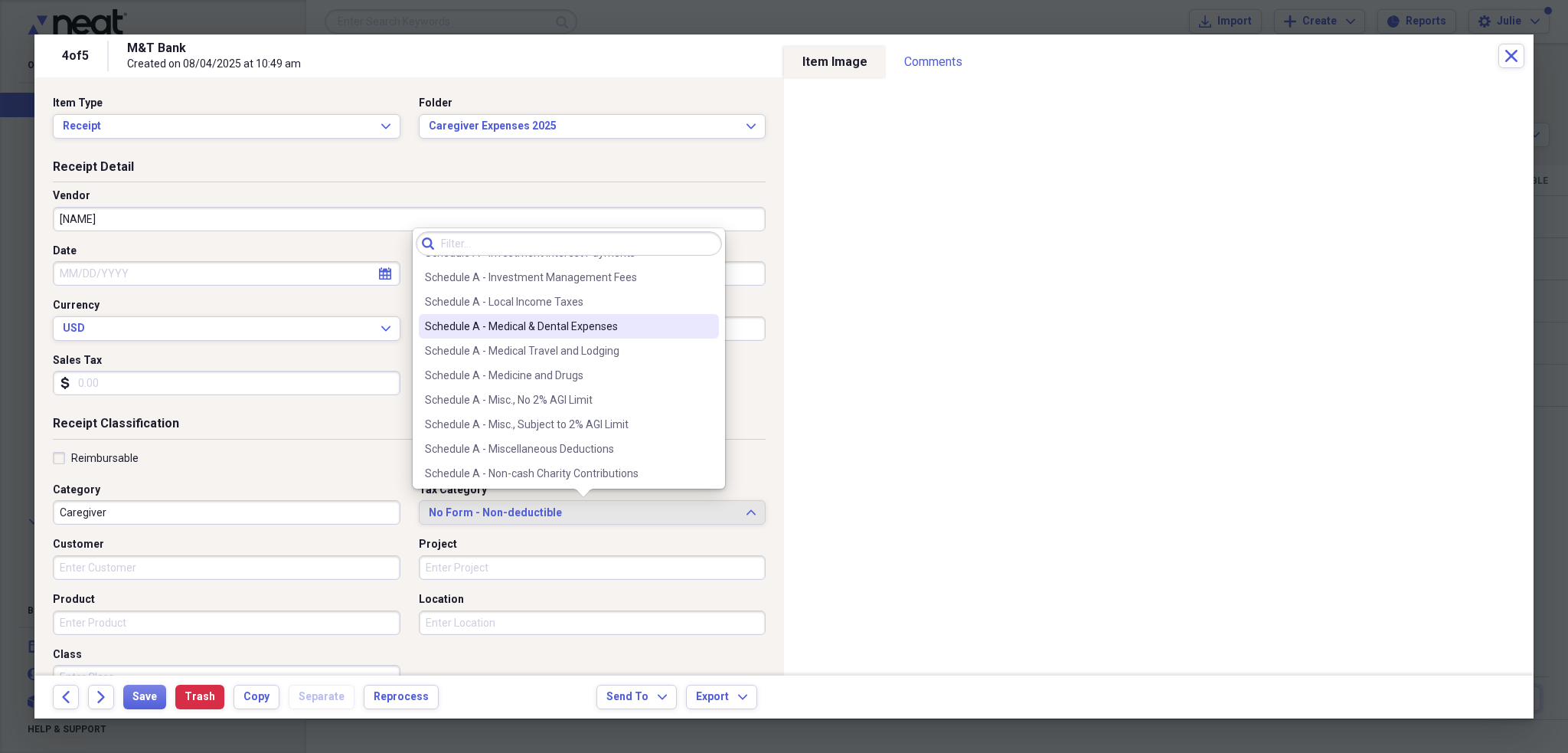 click on "Schedule A - Medical & Dental Expenses" at bounding box center [560, 326] 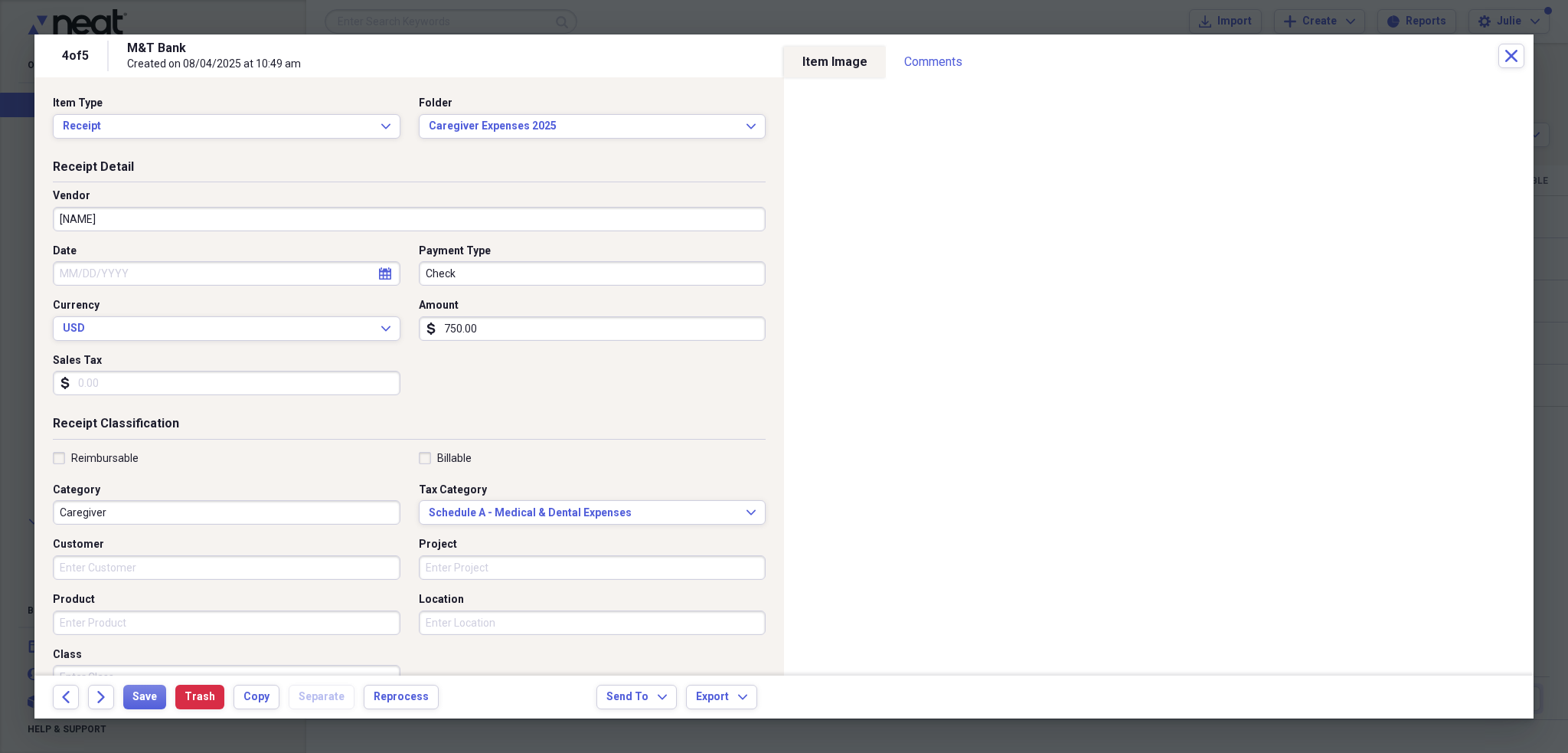 select on "7" 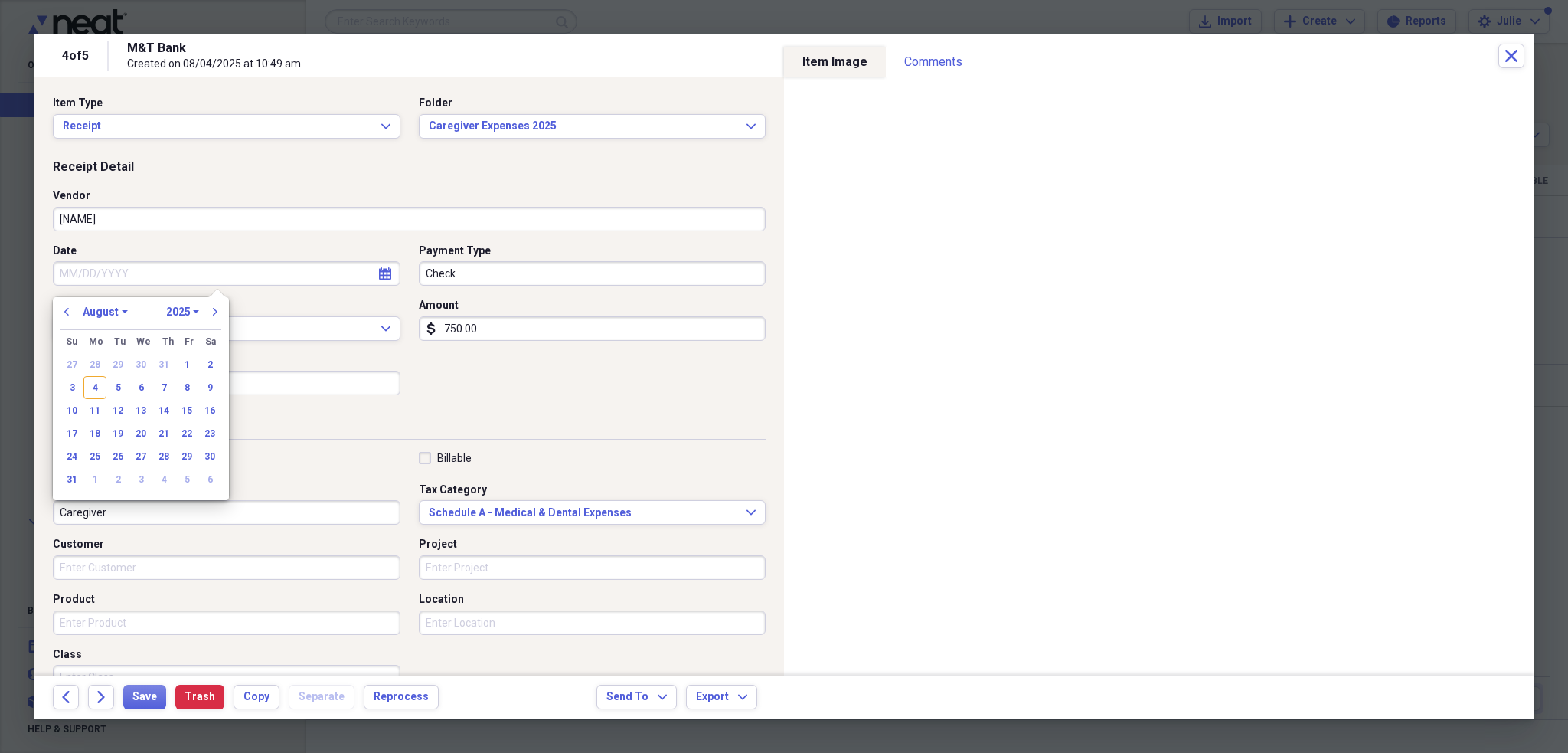 drag, startPoint x: 374, startPoint y: 264, endPoint x: 374, endPoint y: 278, distance: 14 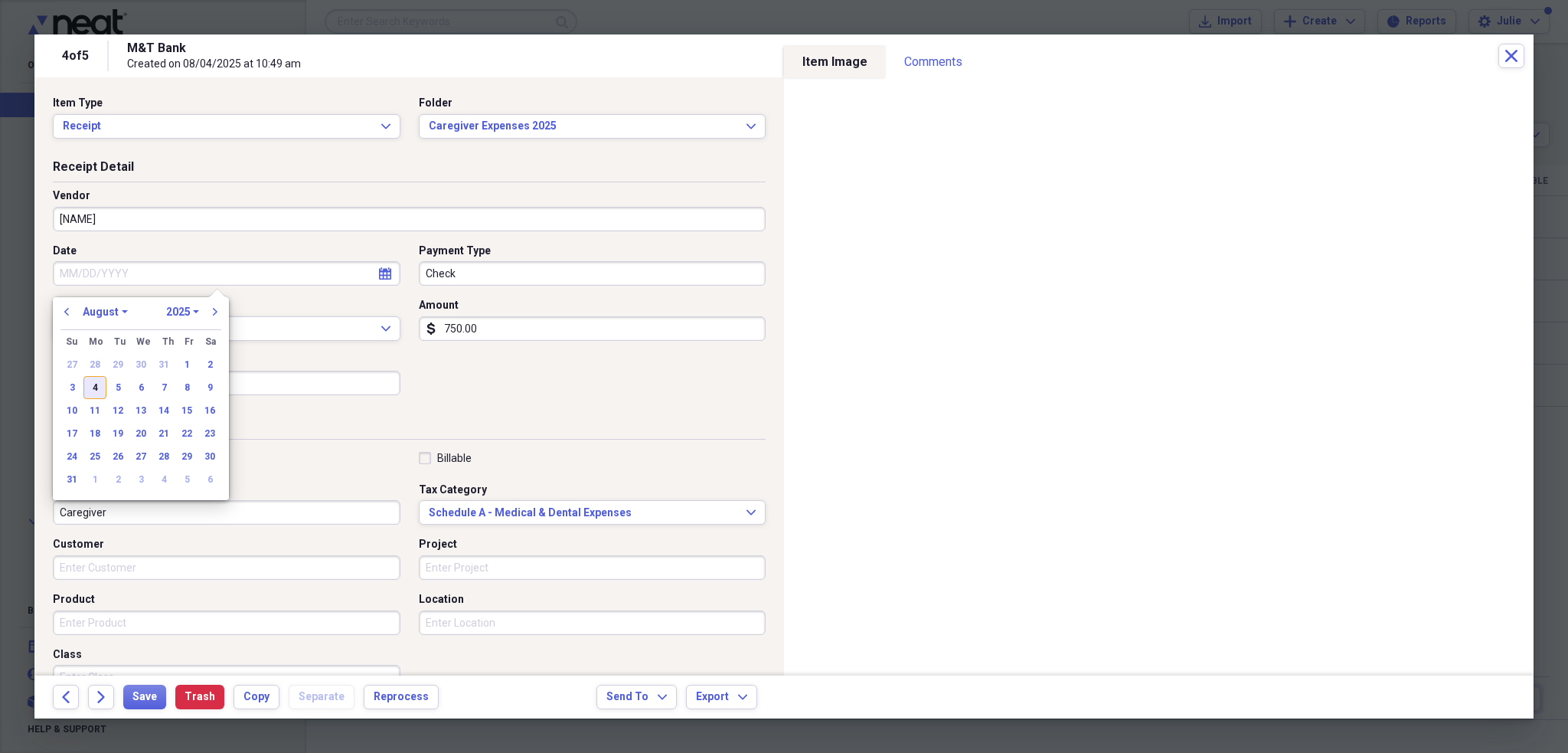click on "4" at bounding box center (95, 388) 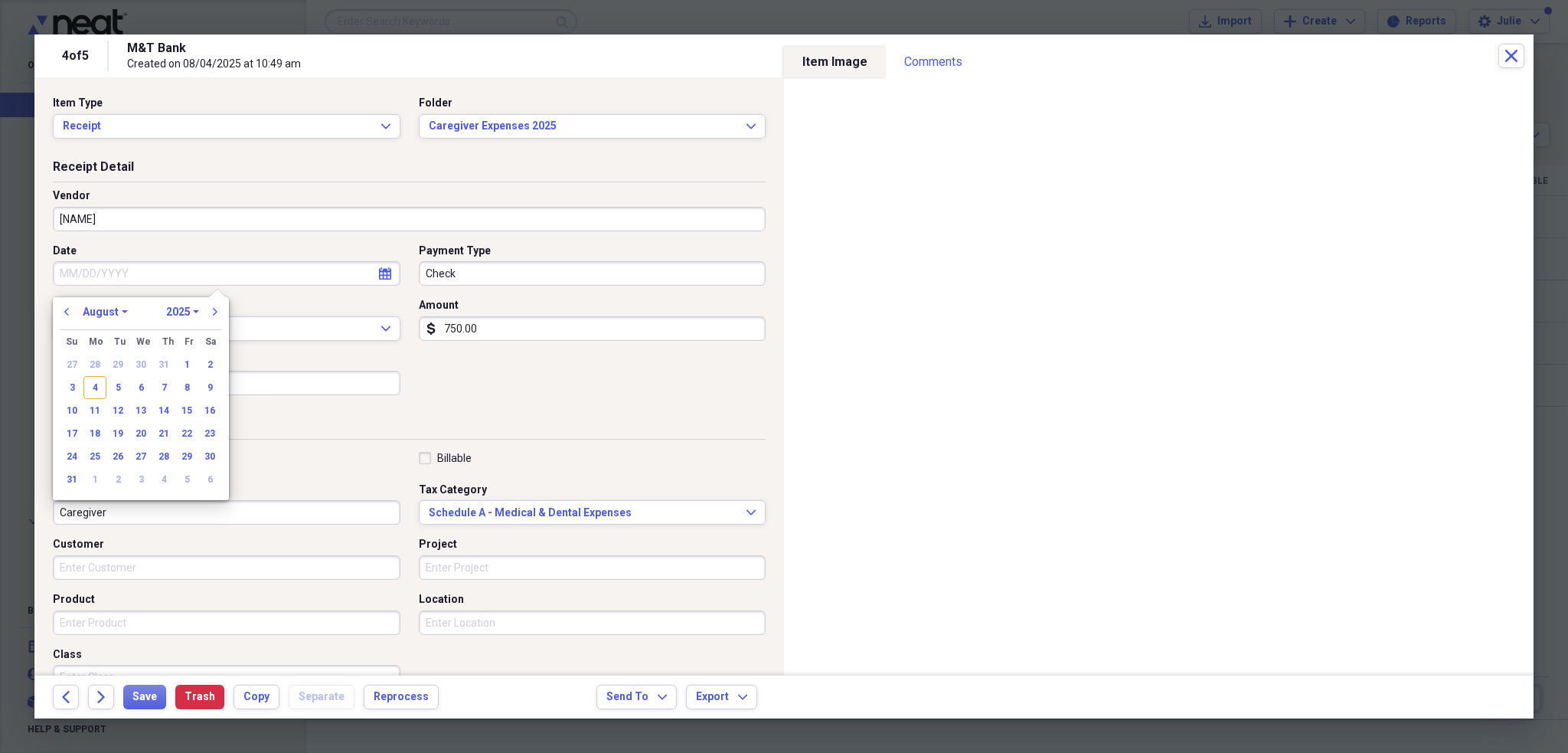 type on "08/04/2025" 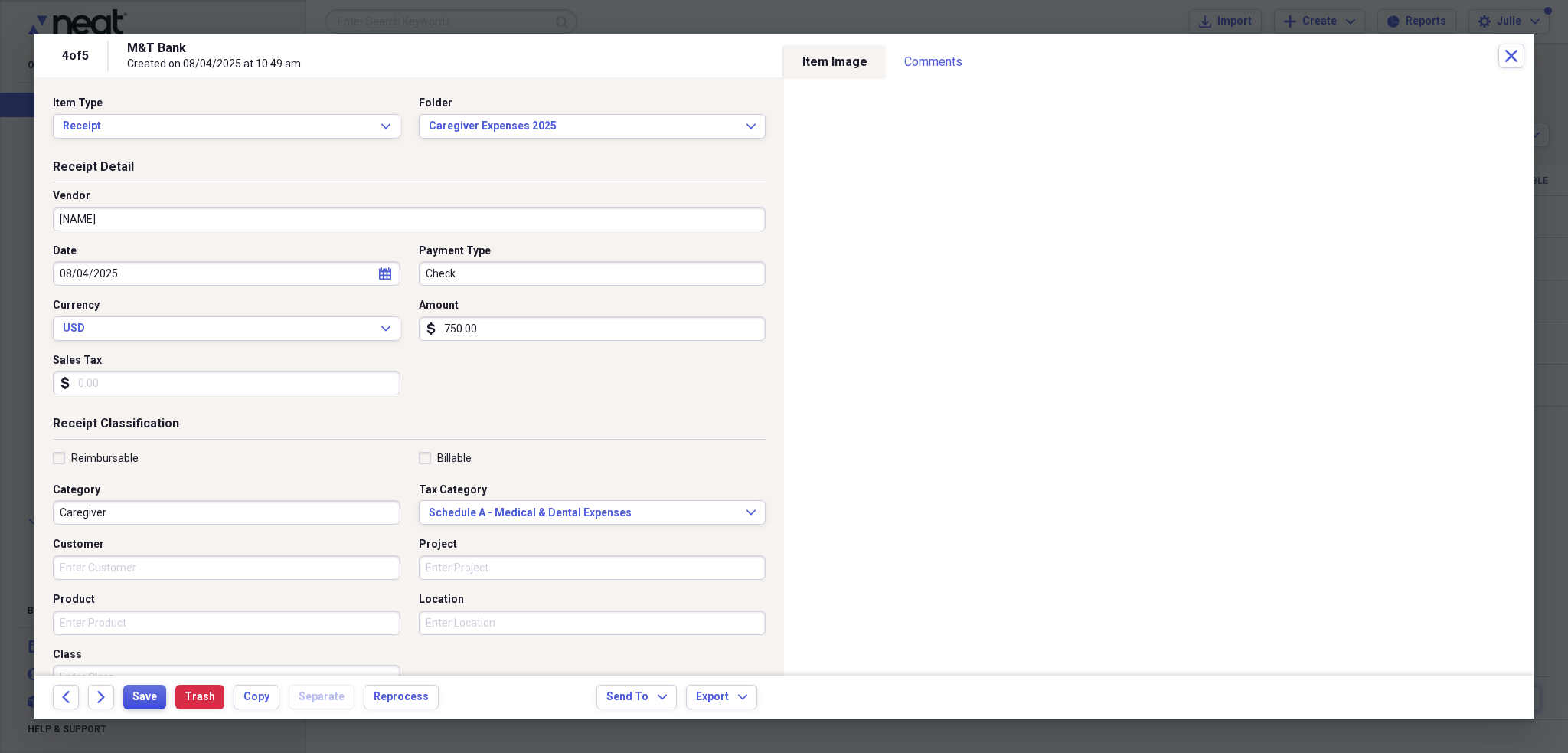 click on "Save" at bounding box center [145, 697] 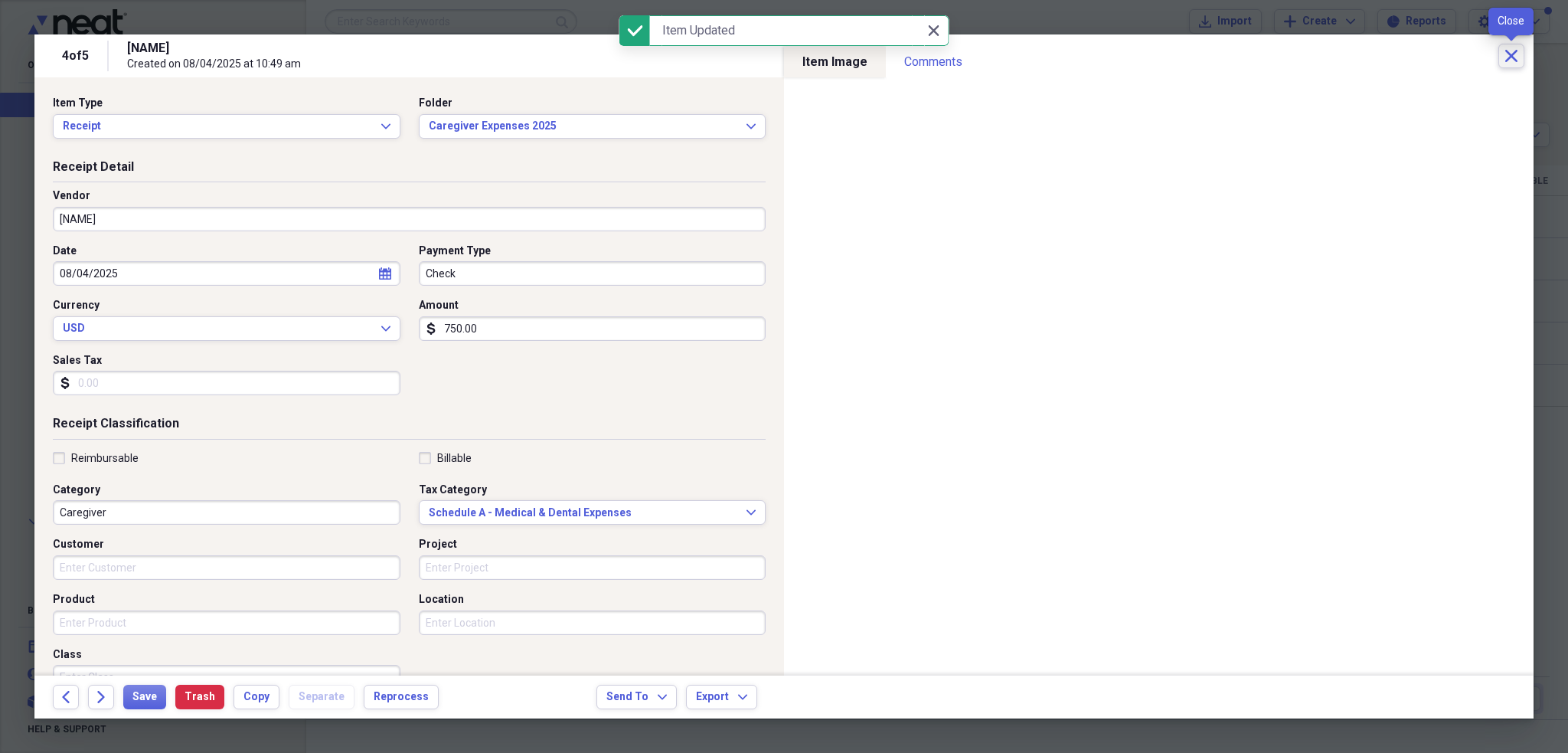 click on "Close" 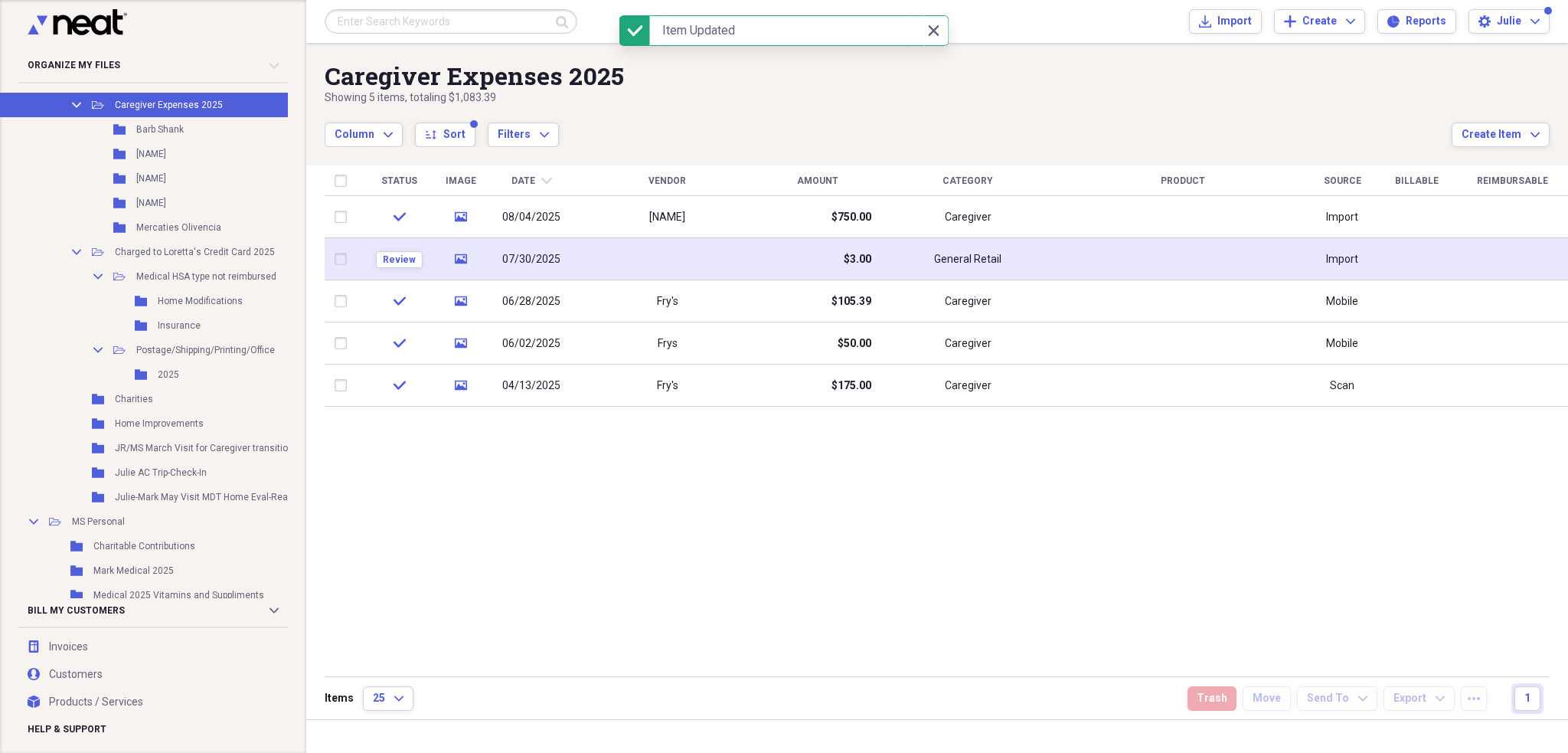 click at bounding box center [344, 259] 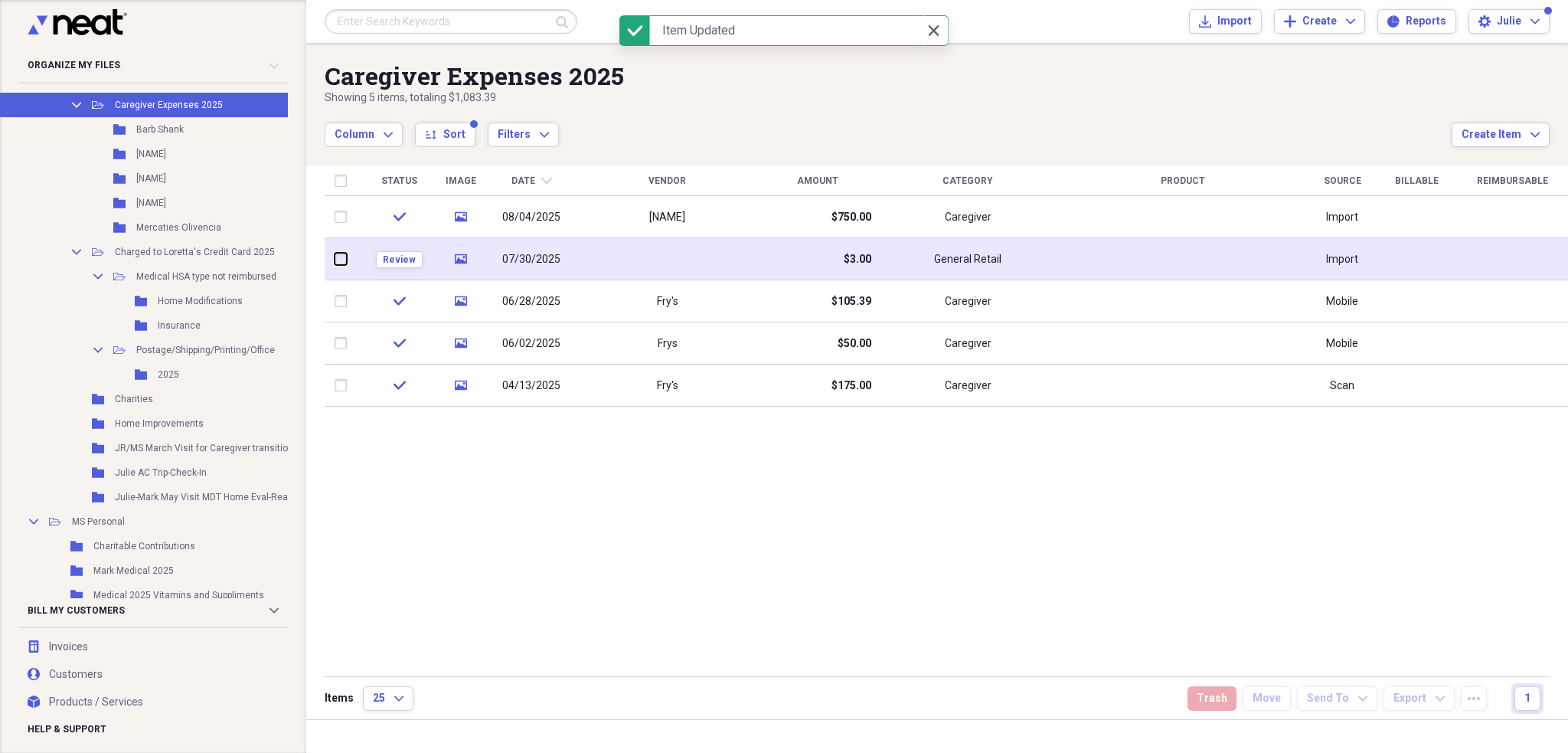click at bounding box center [335, 259] 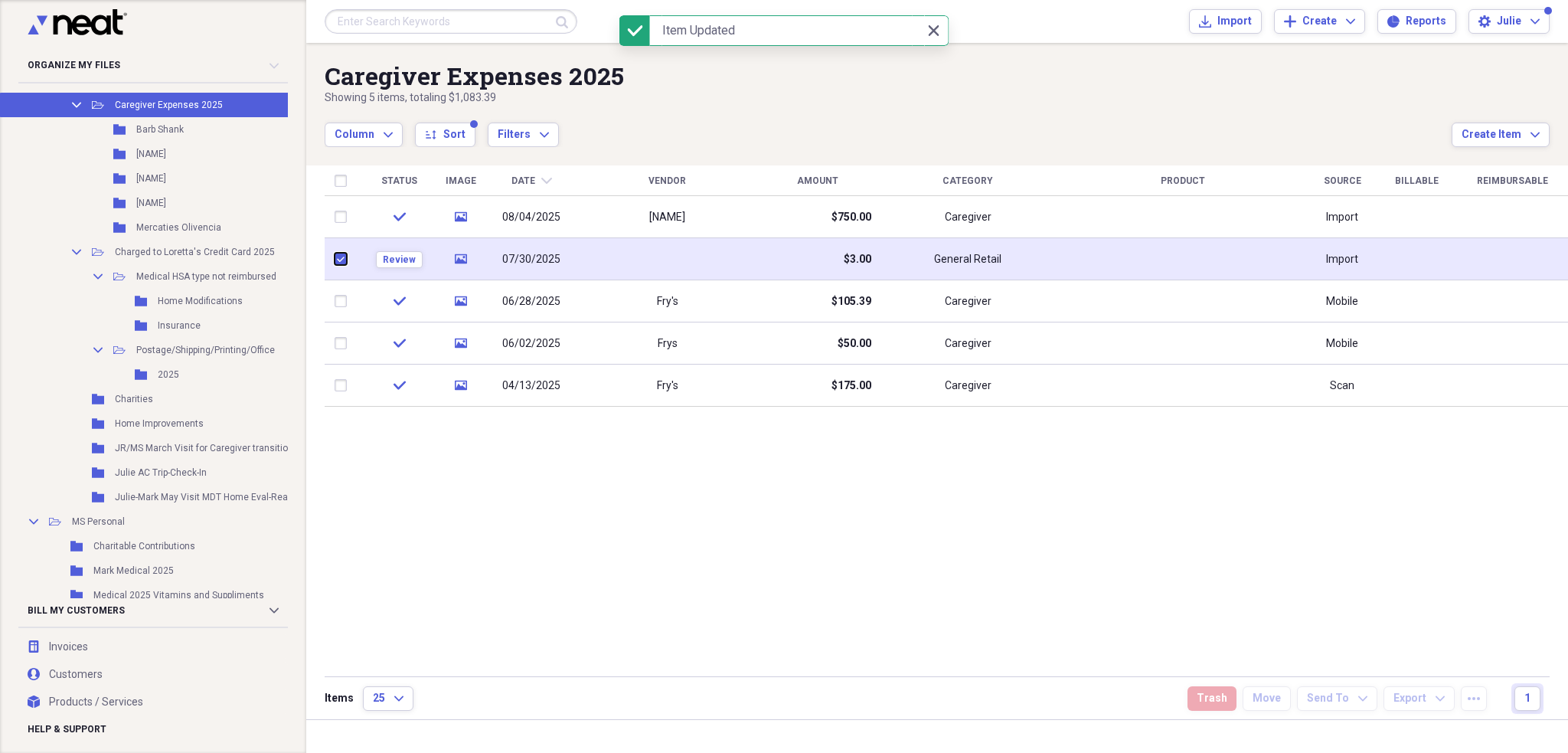checkbox on "true" 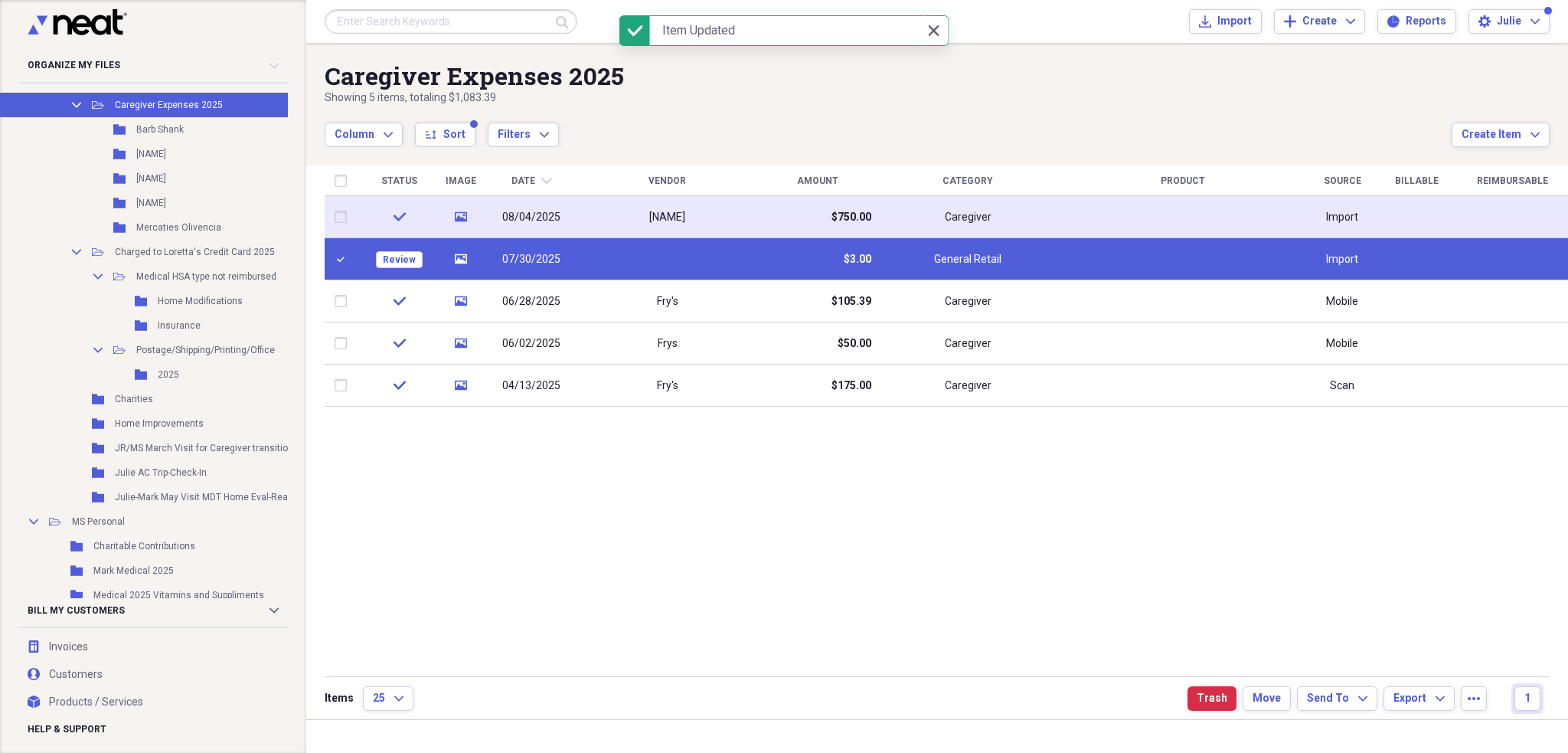 click at bounding box center [344, 217] 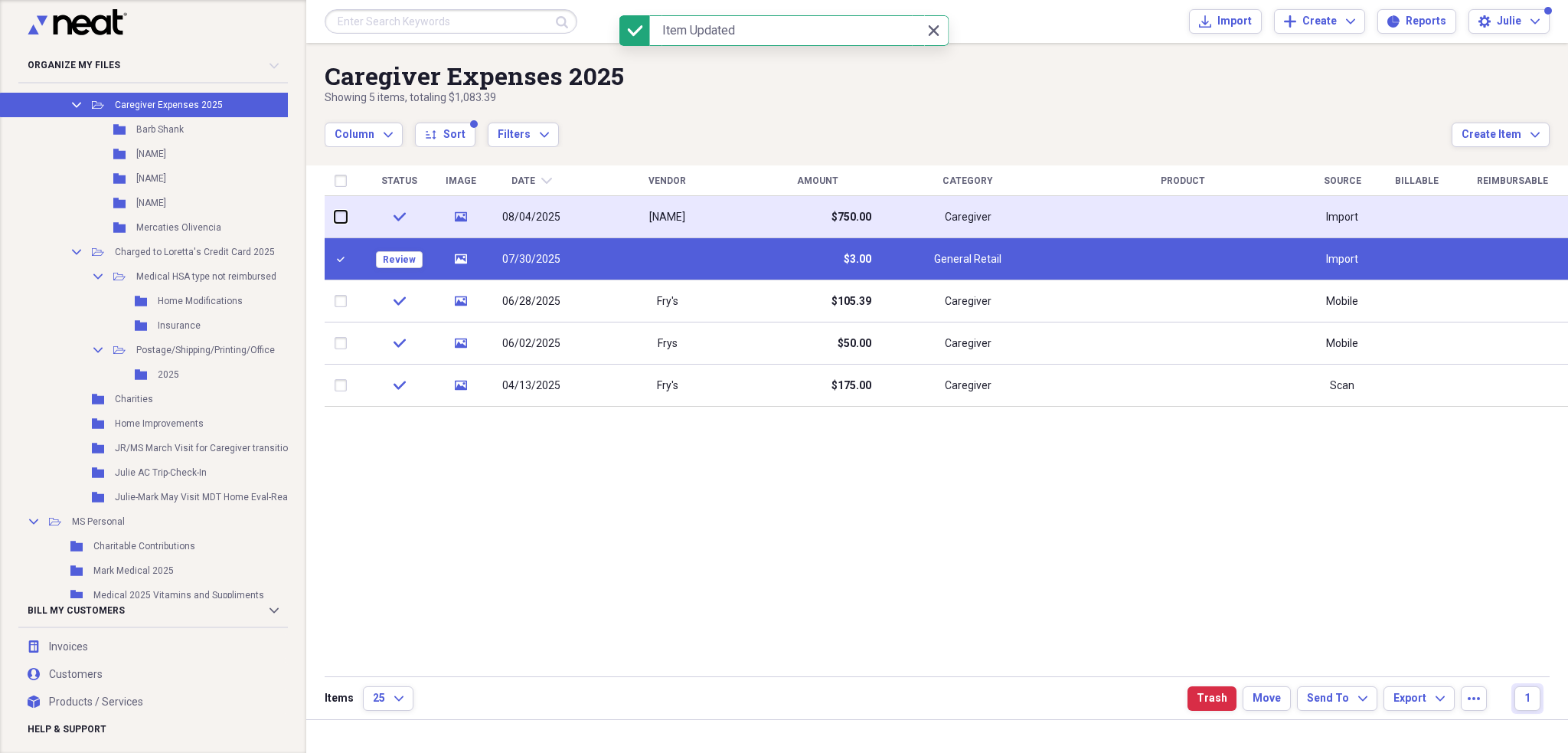 click at bounding box center [335, 217] 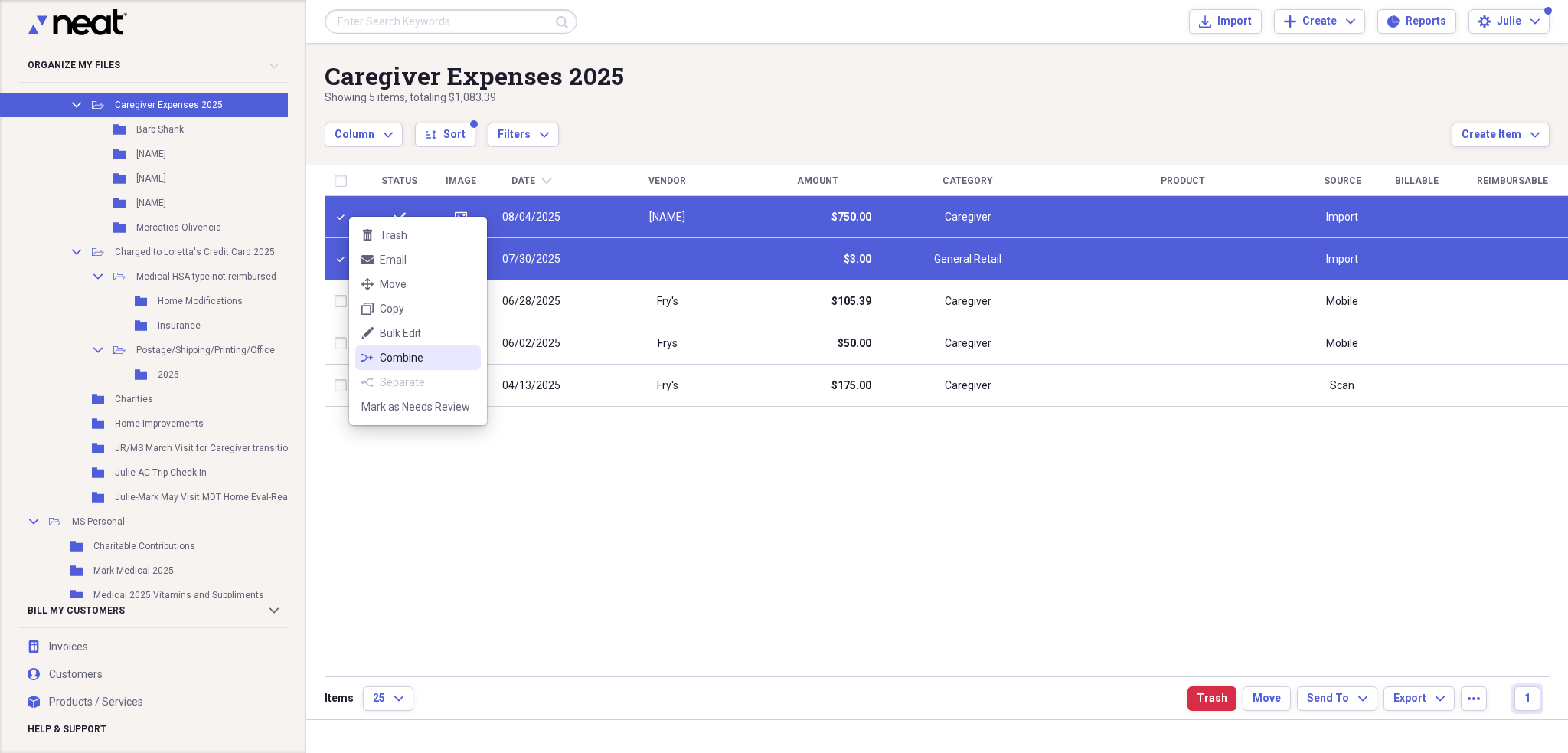 click on "Combine" at bounding box center (427, 358) 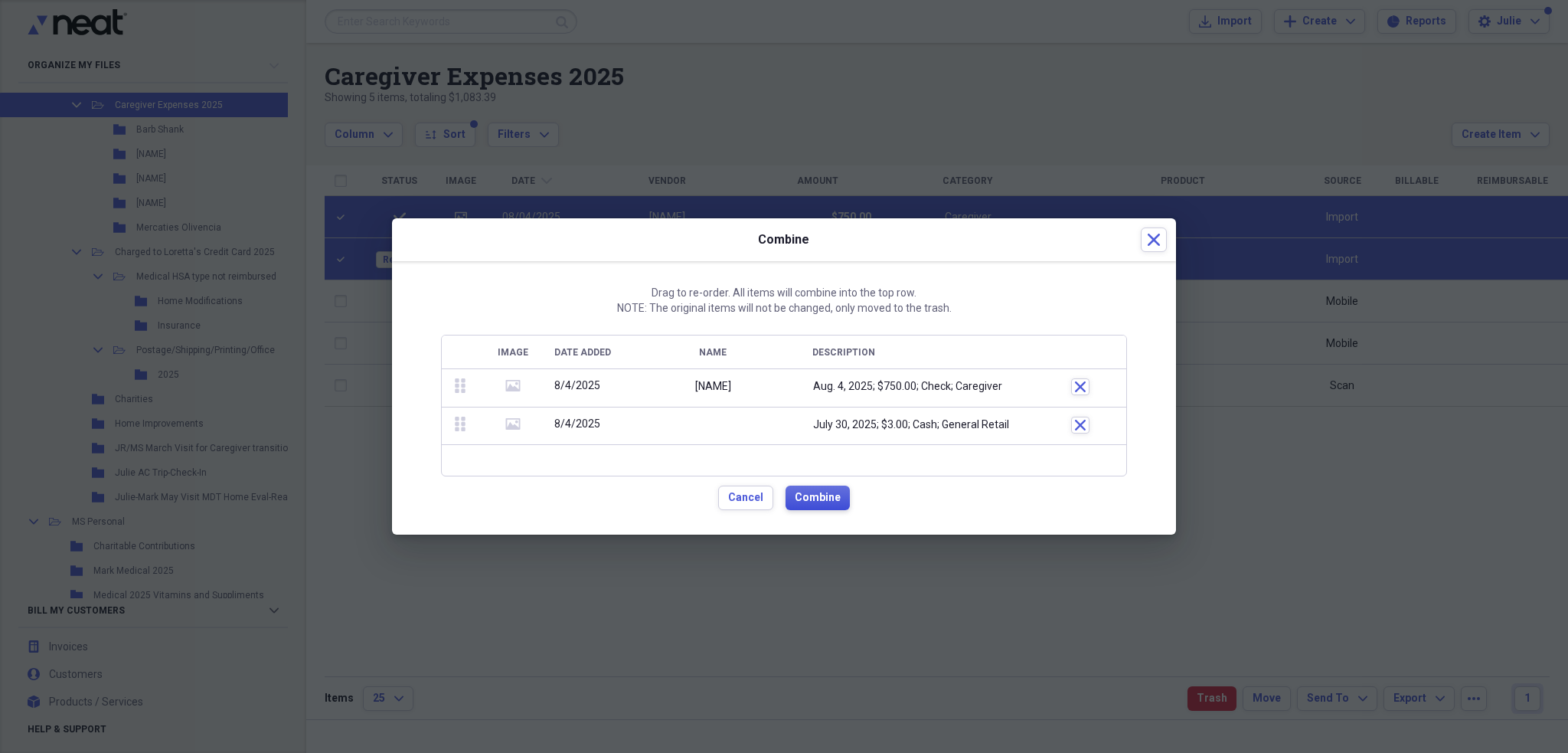 click on "Combine" at bounding box center [818, 498] 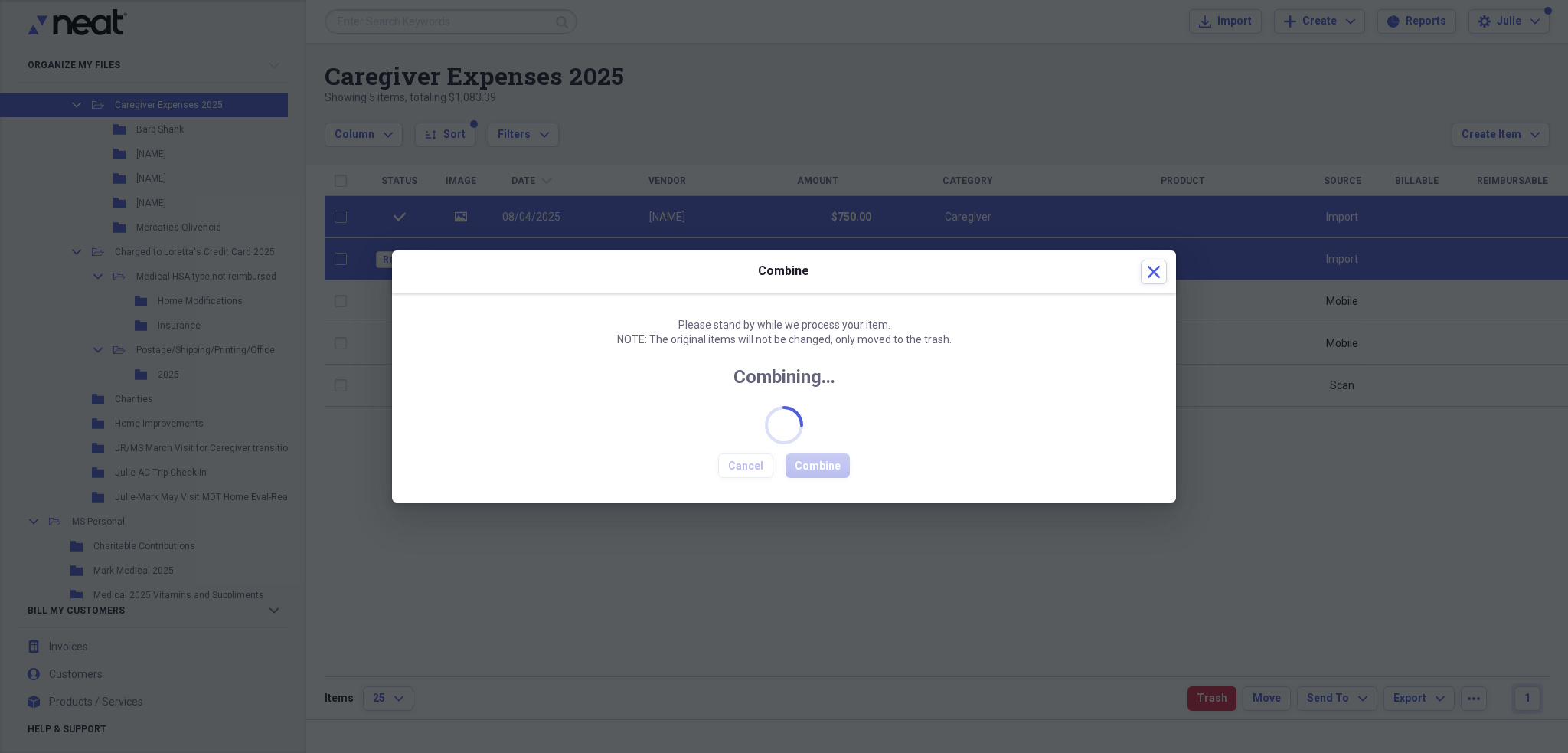 checkbox on "false" 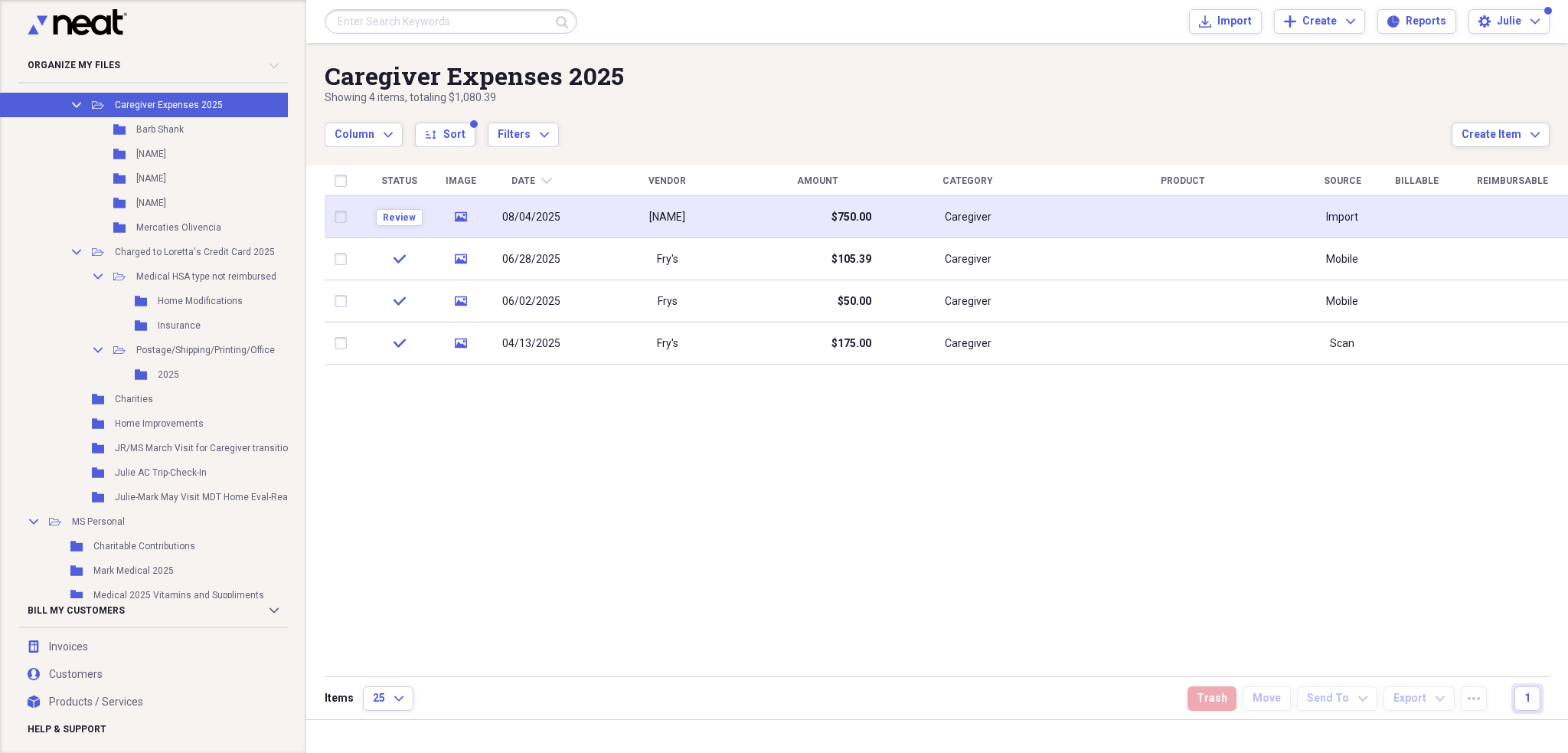 click on "[NAME]" at bounding box center (667, 217) 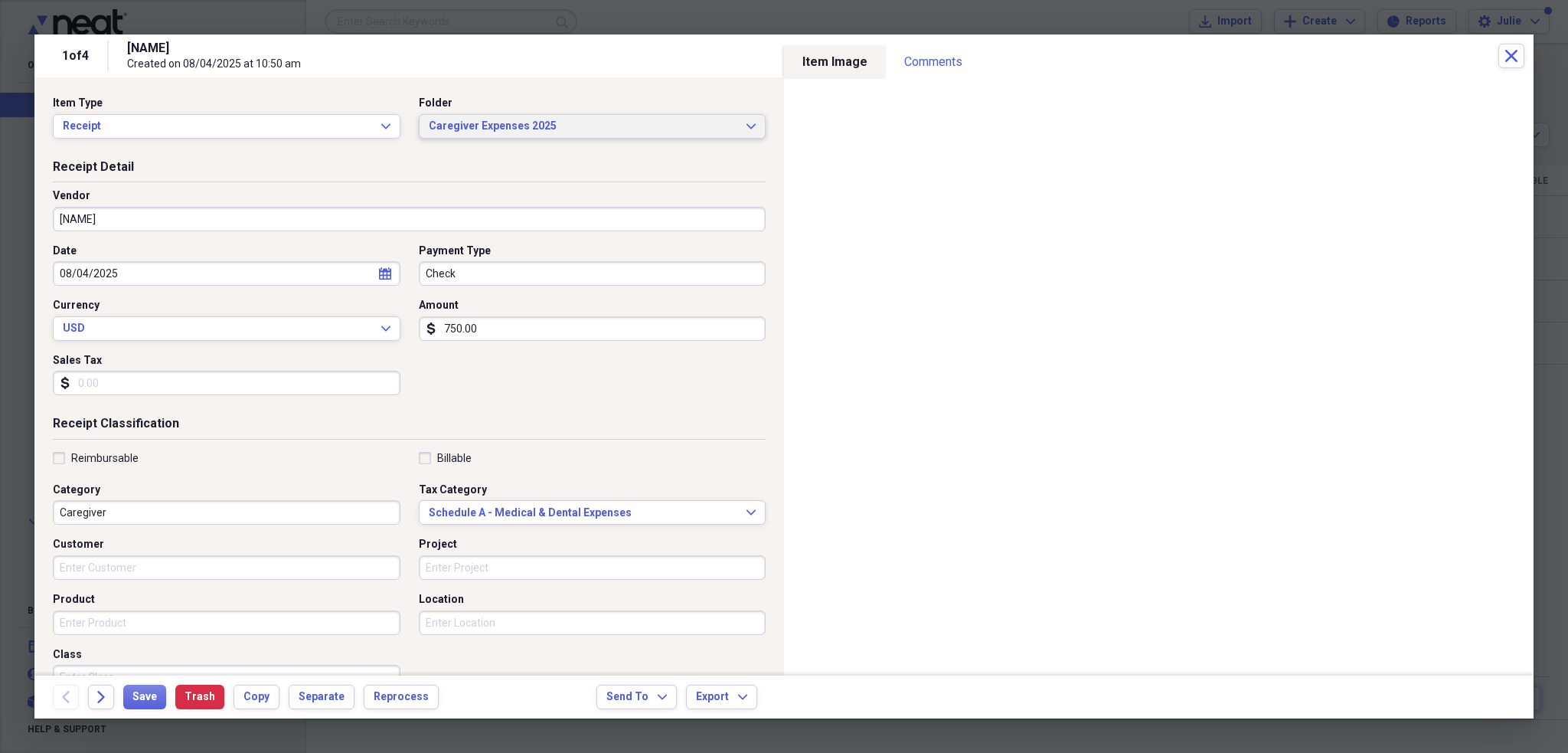 click on "Caregiver Expenses 2025" at bounding box center [583, 126] 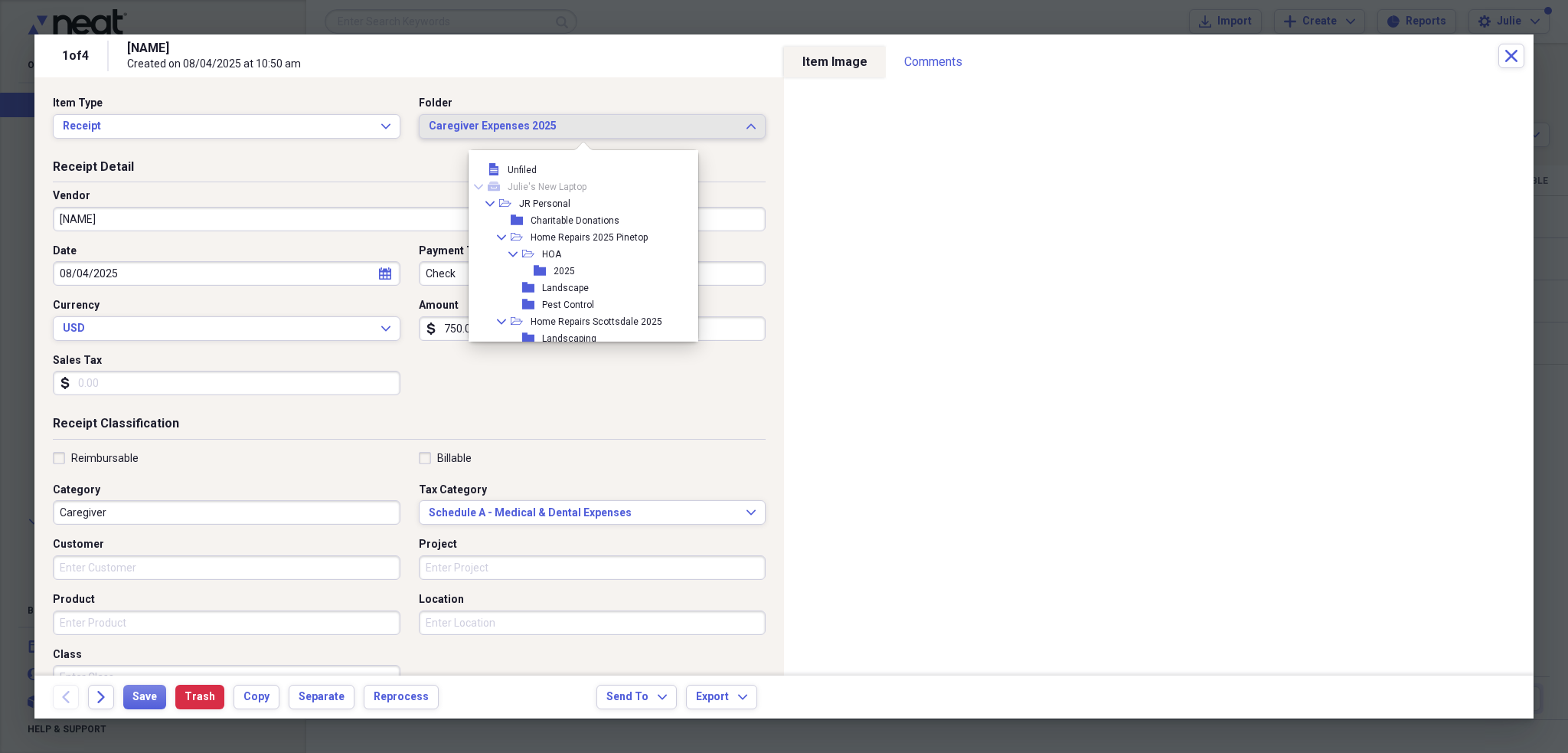 scroll, scrollTop: 1110, scrollLeft: 0, axis: vertical 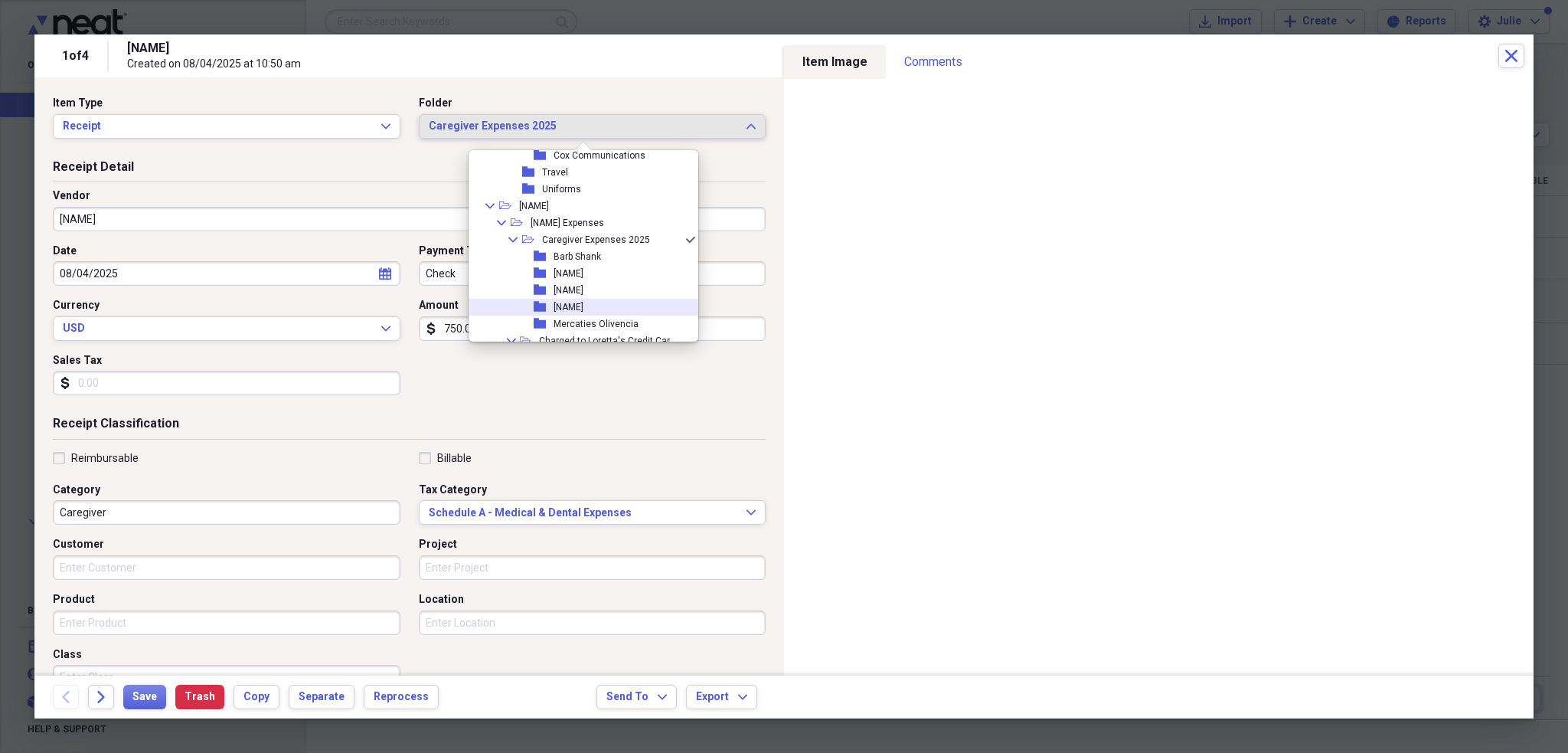 click on "[NAME]" at bounding box center [568, 307] 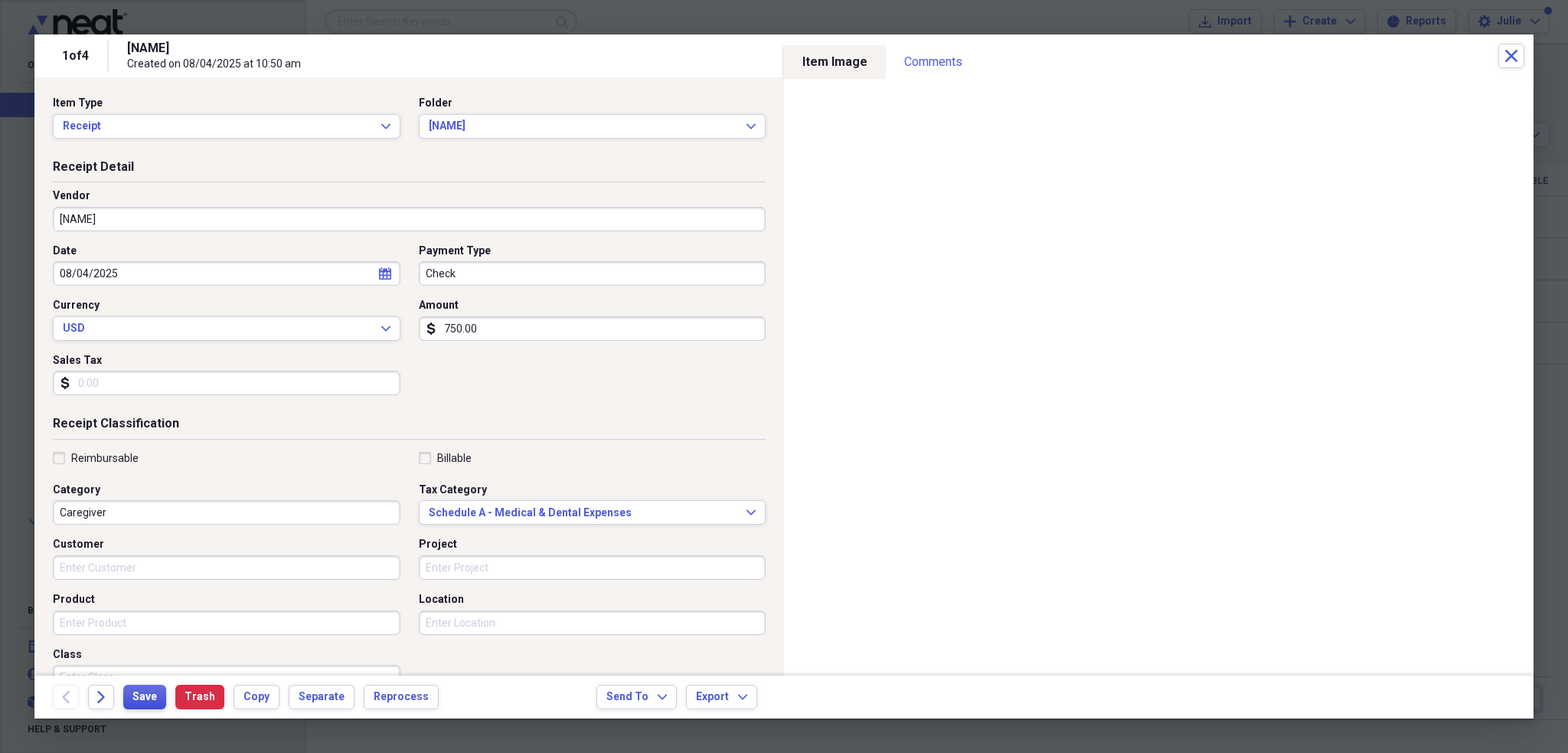 click on "Save" at bounding box center [145, 697] 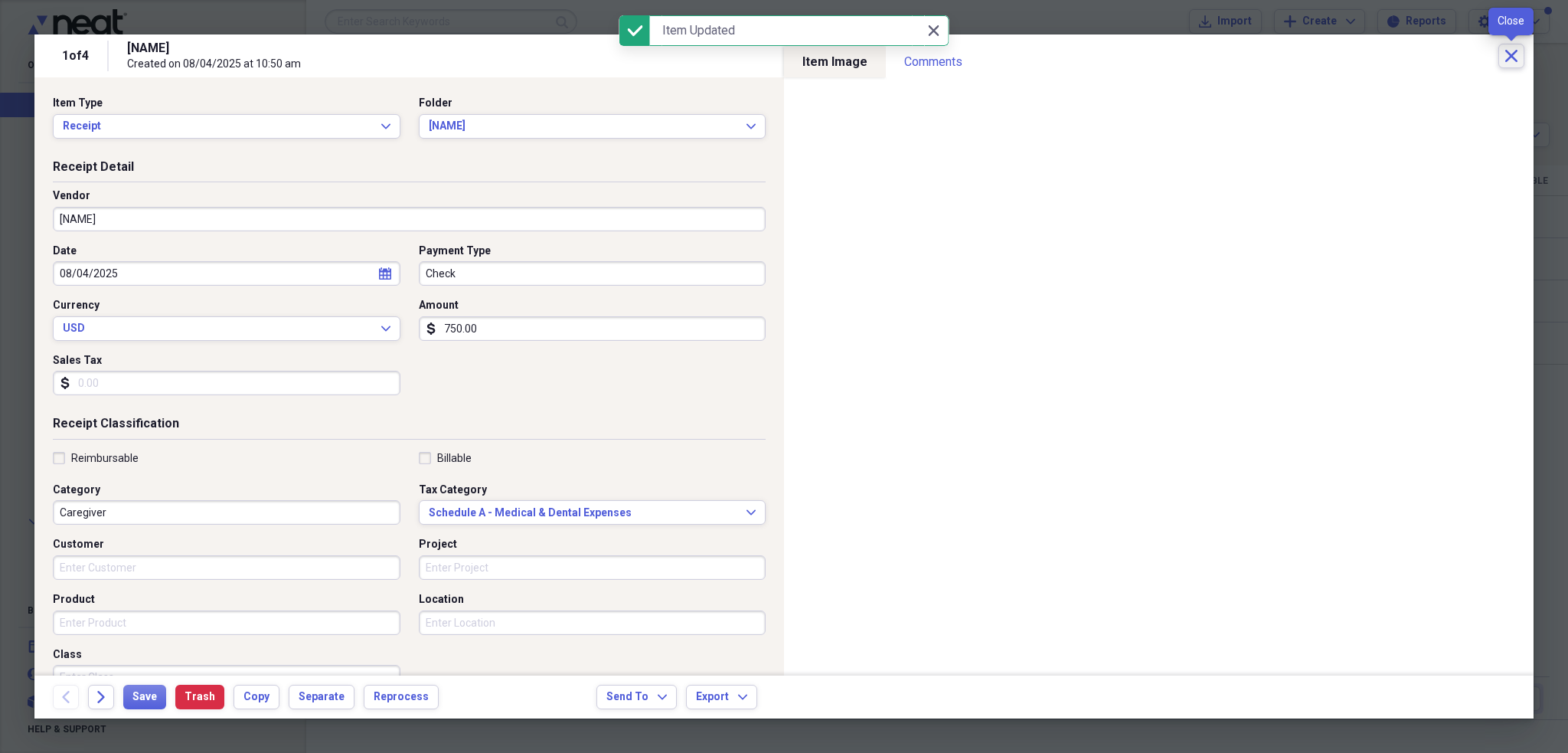 click 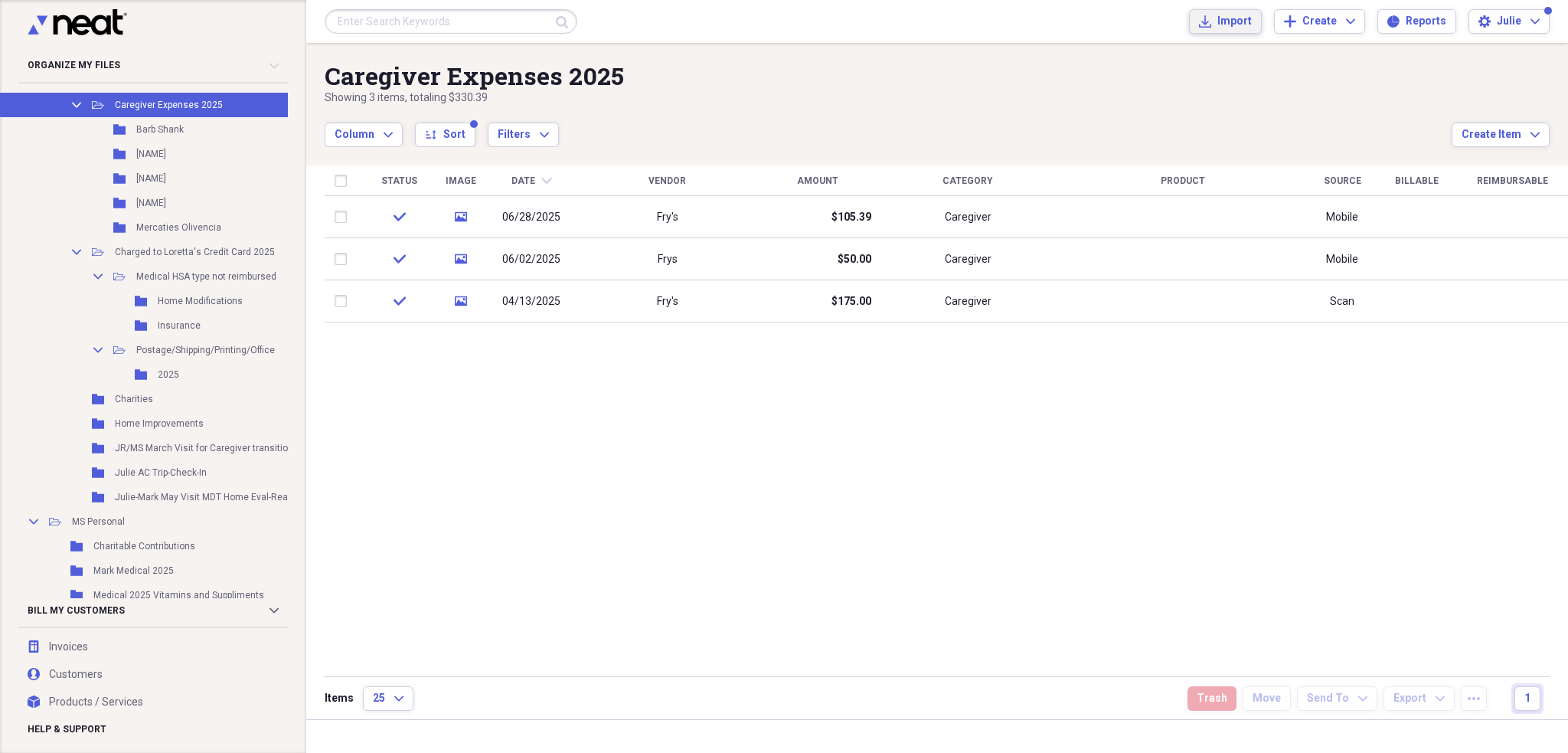 click on "Import" at bounding box center [1234, 21] 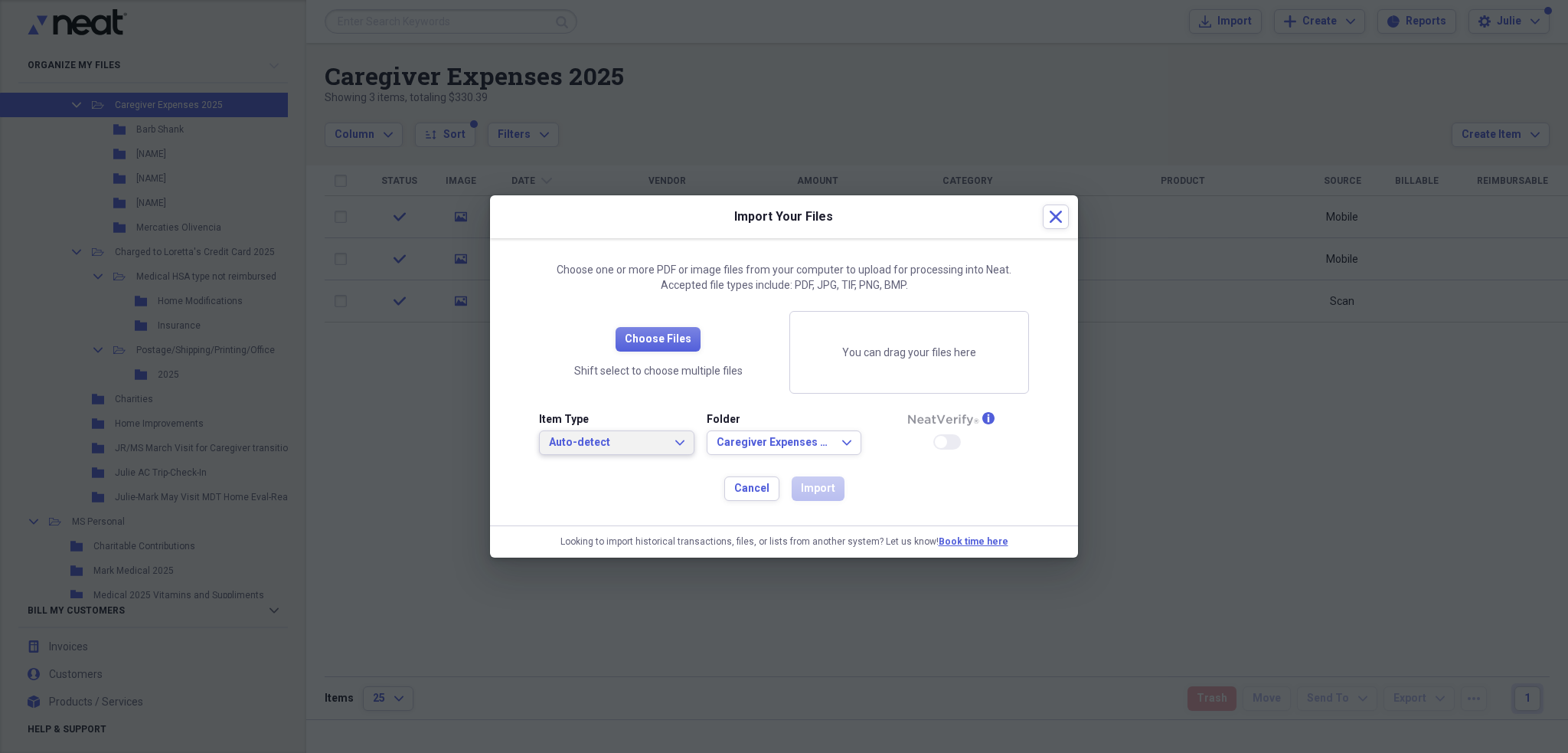 click on "Auto-detect" at bounding box center (607, 443) 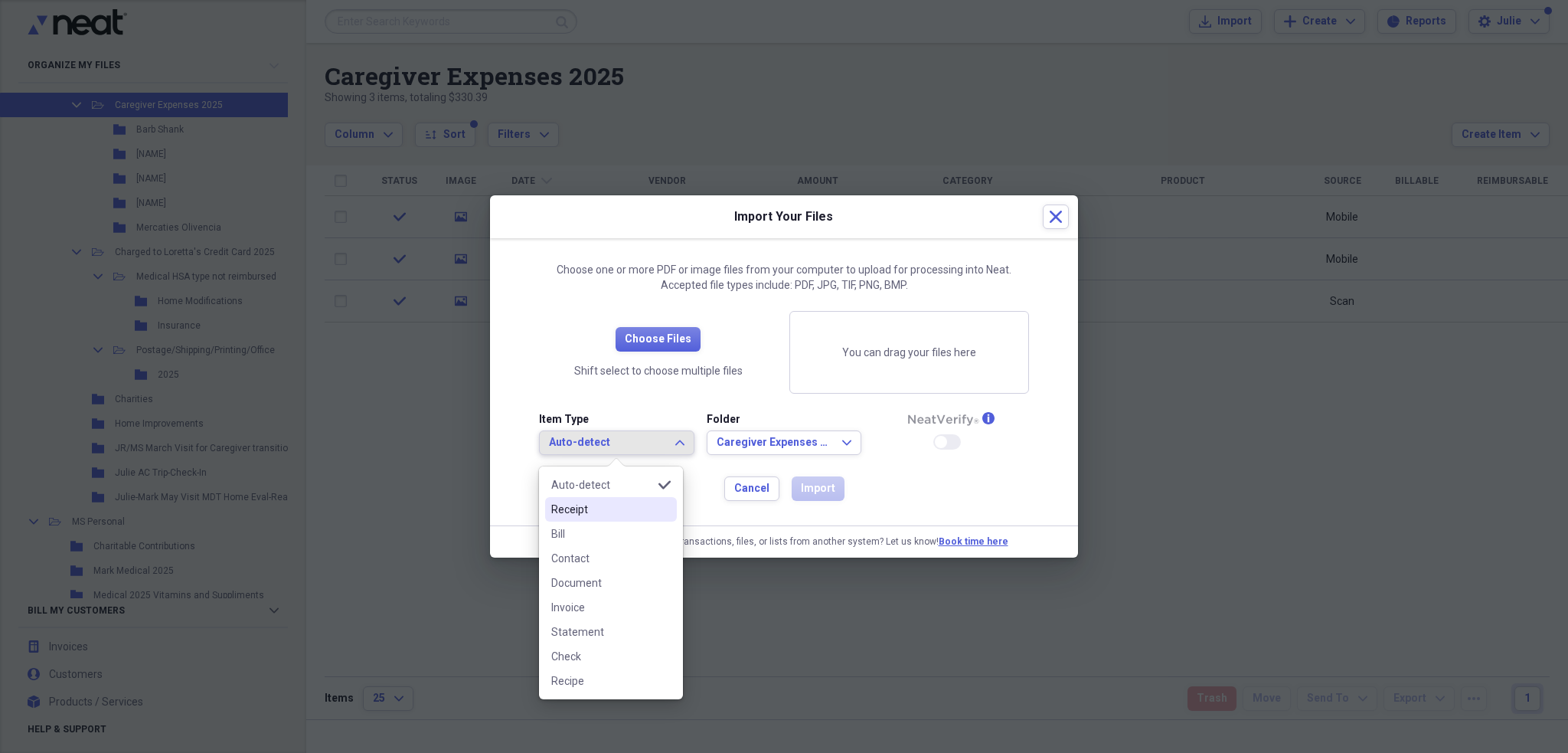 click on "Receipt" at bounding box center (611, 509) 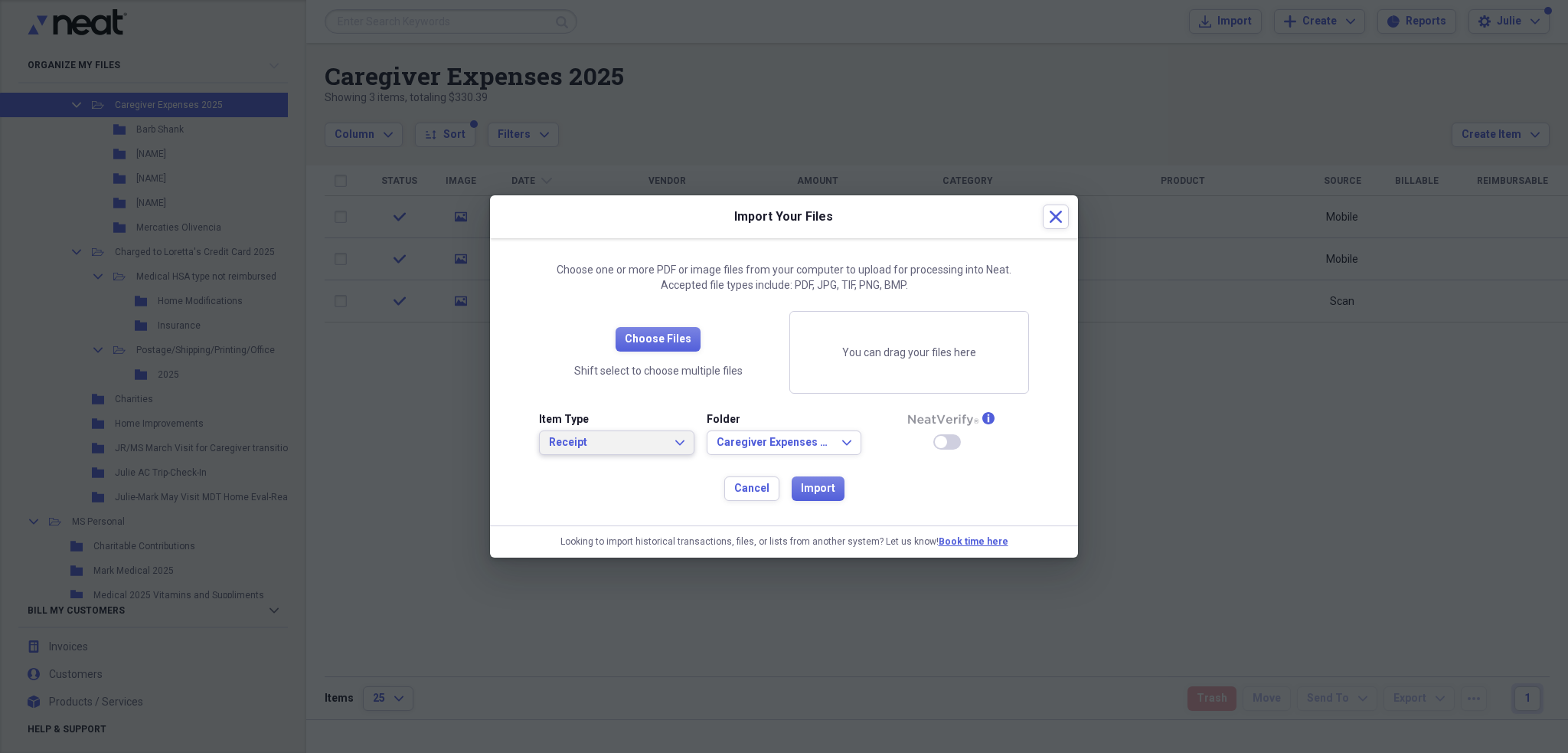 type 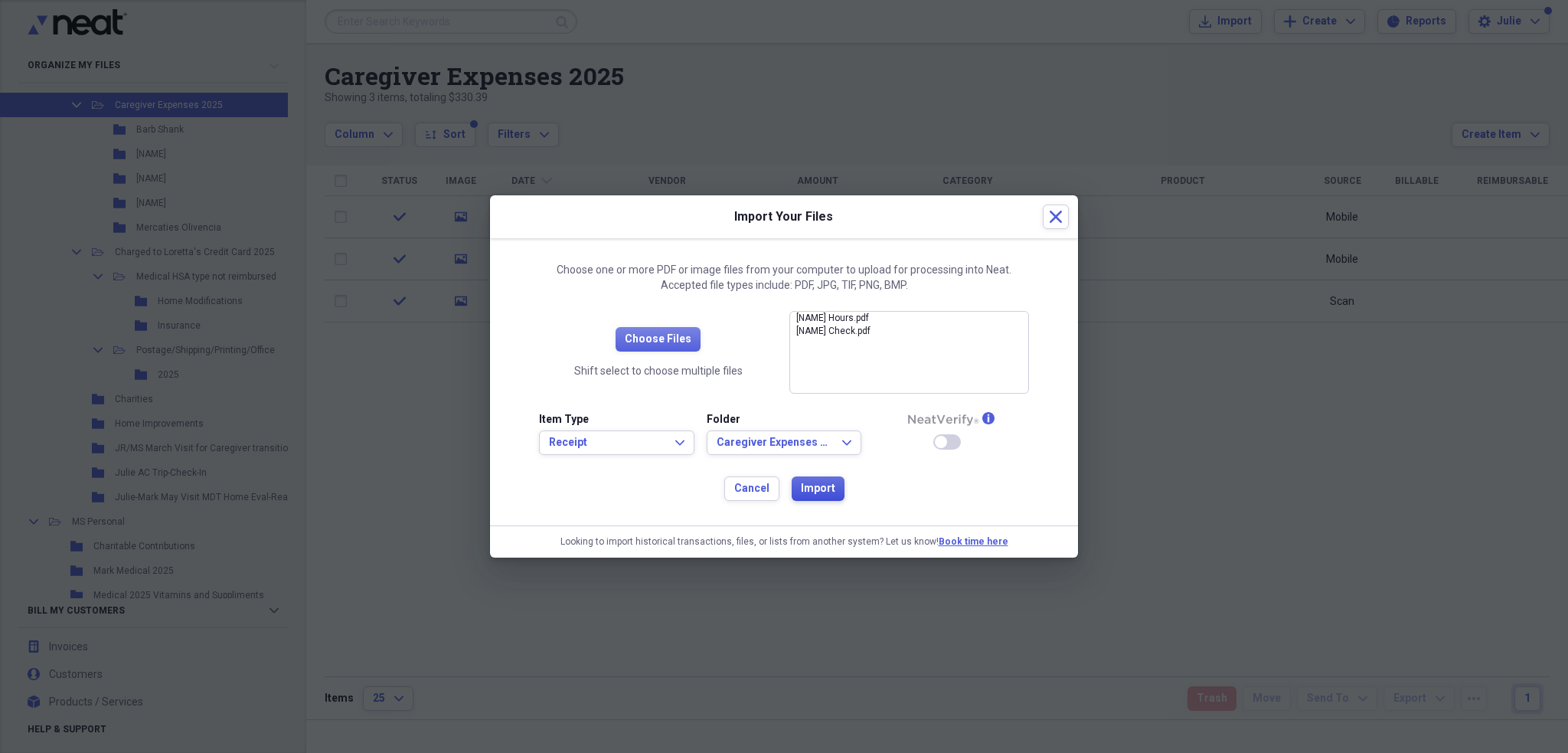 click on "Import" at bounding box center (818, 489) 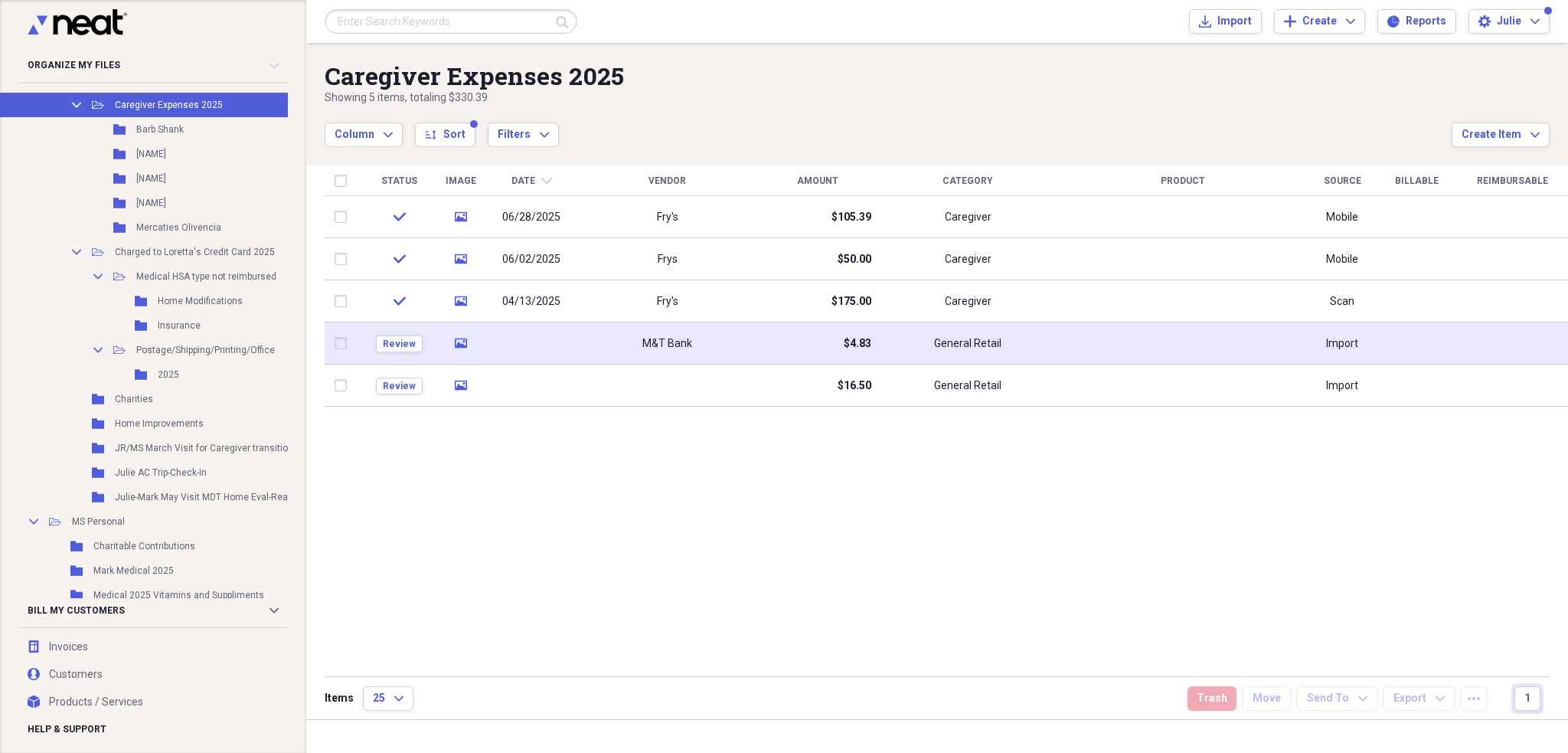 drag, startPoint x: 520, startPoint y: 342, endPoint x: 551, endPoint y: 339, distance: 31.144823 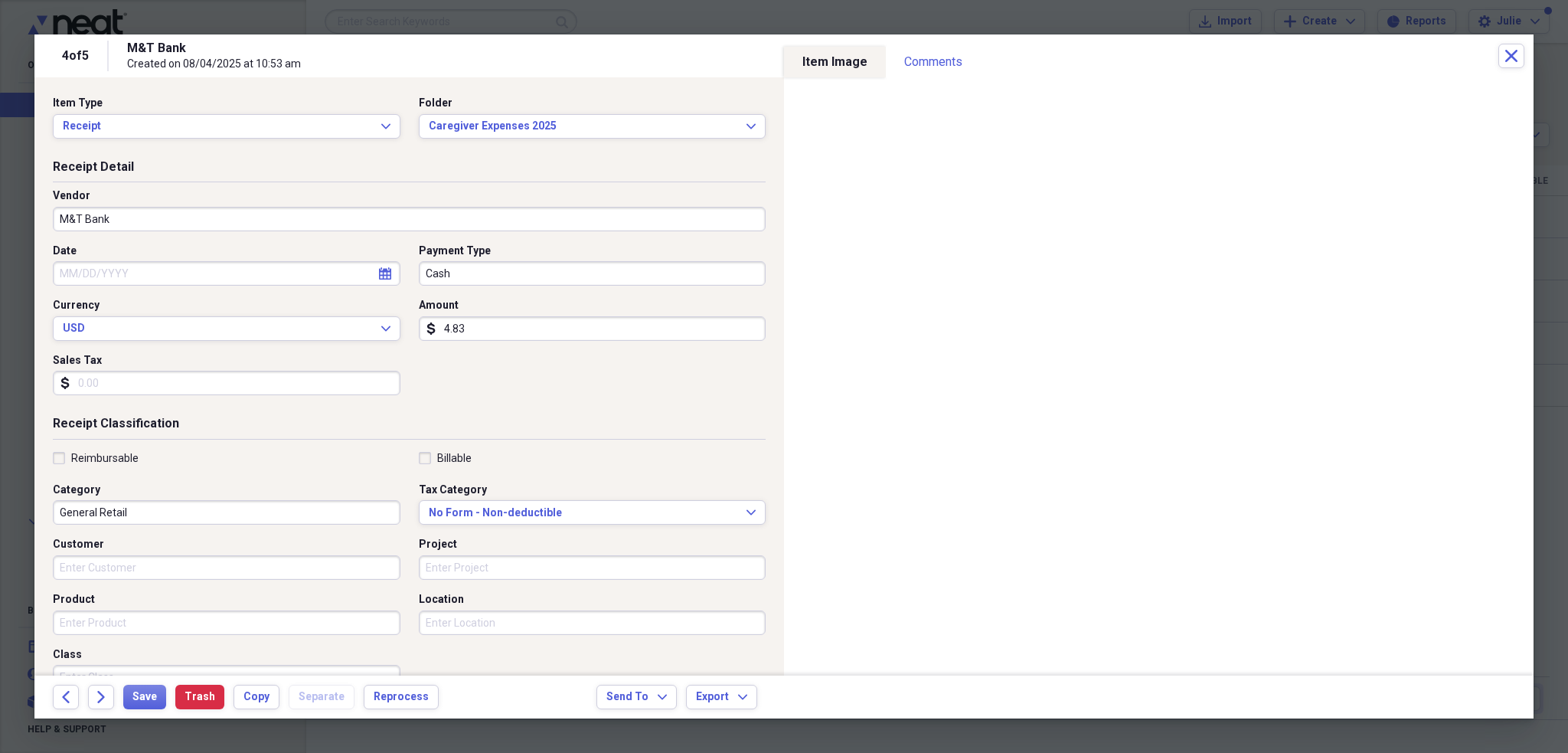 click on "M&T Bank" at bounding box center [409, 219] 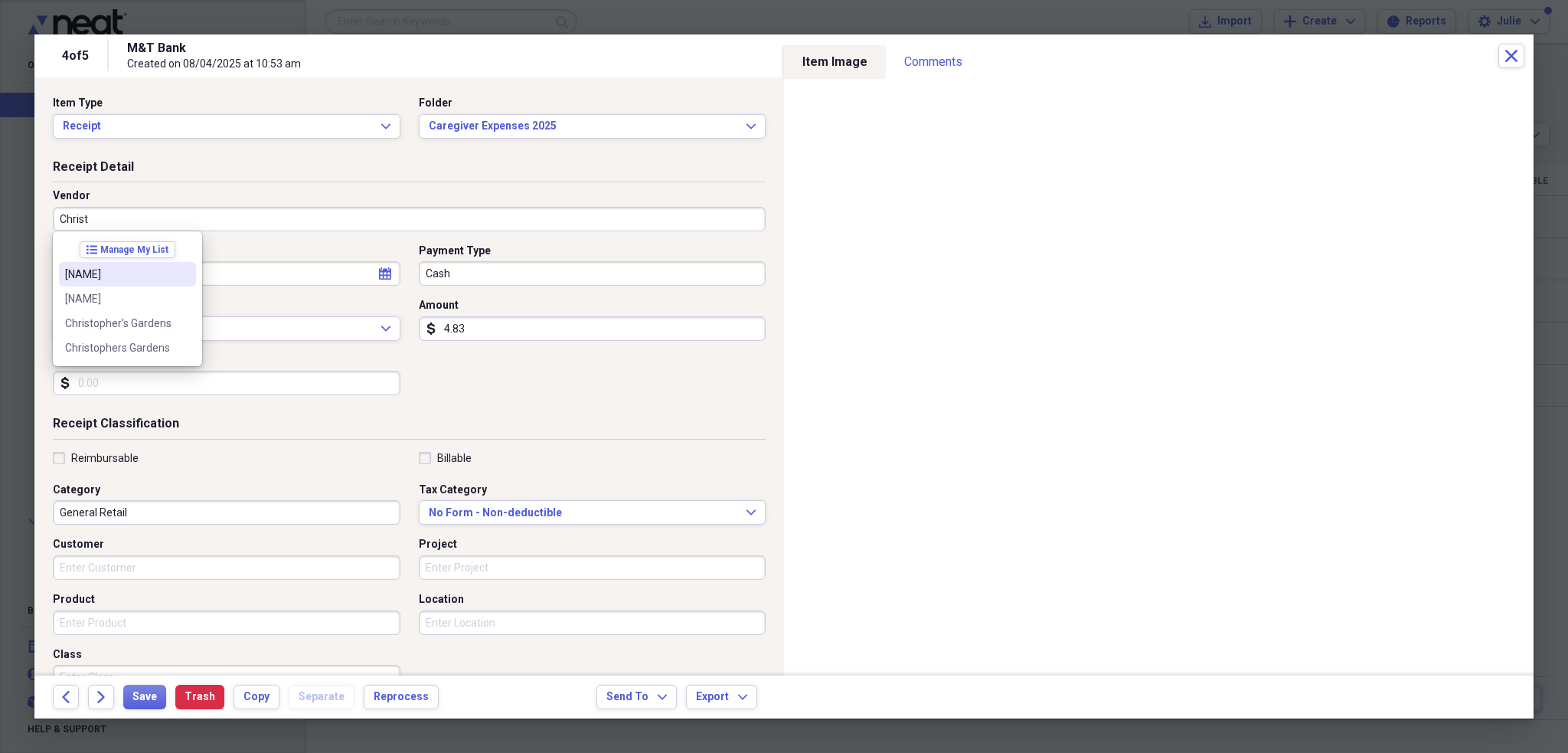 click on "[NAME]" at bounding box center [118, 274] 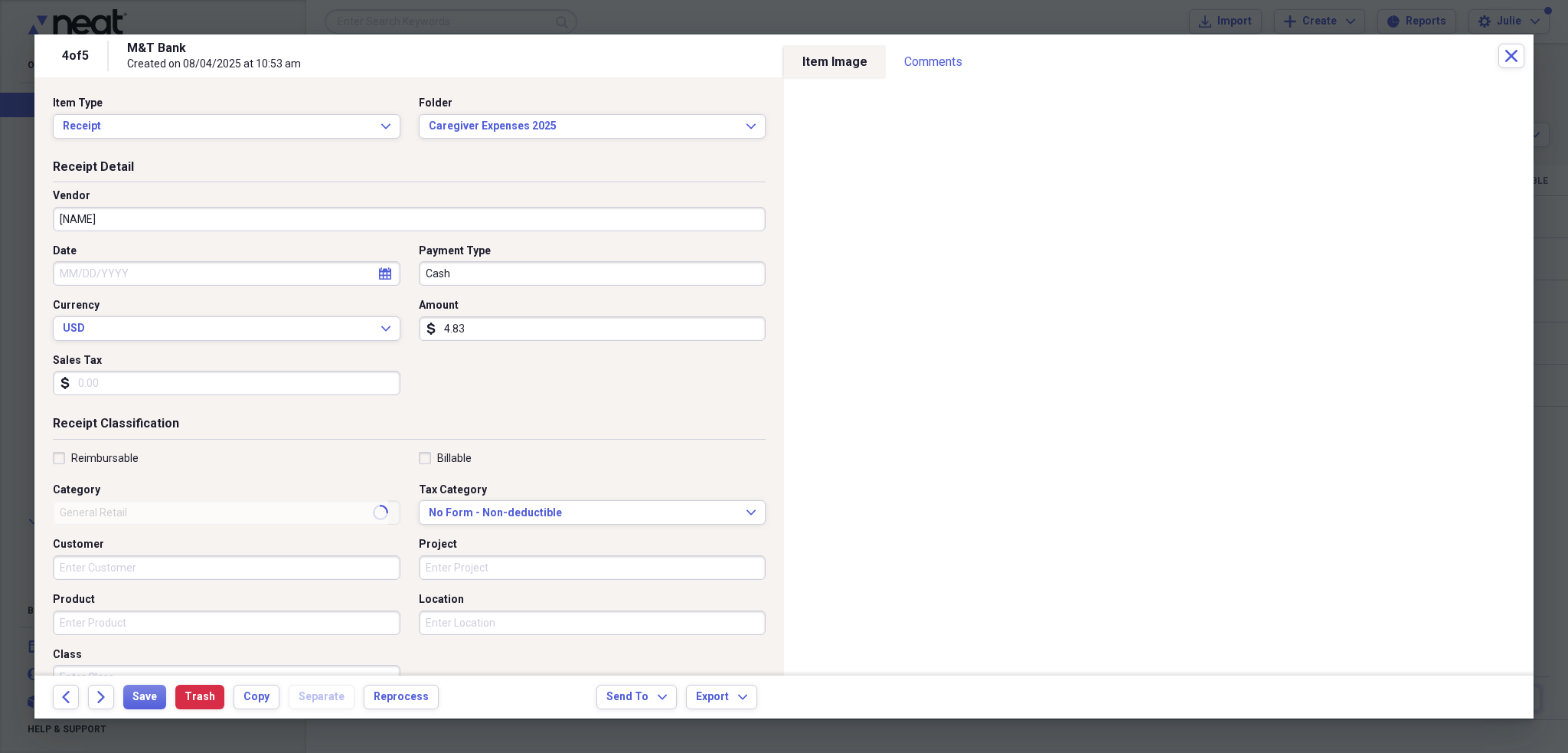 type on "Caregiver" 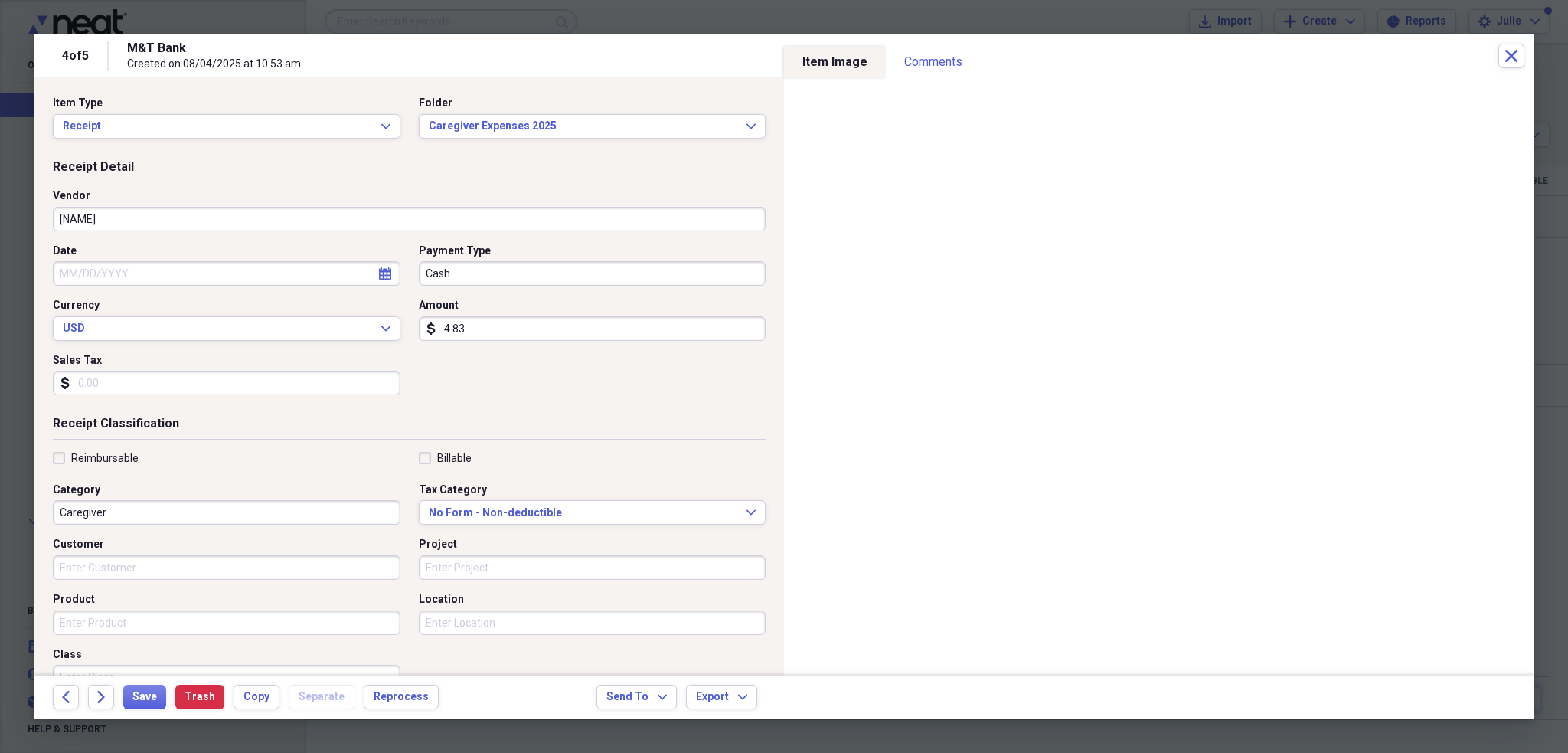 click on "Date" at bounding box center (227, 273) 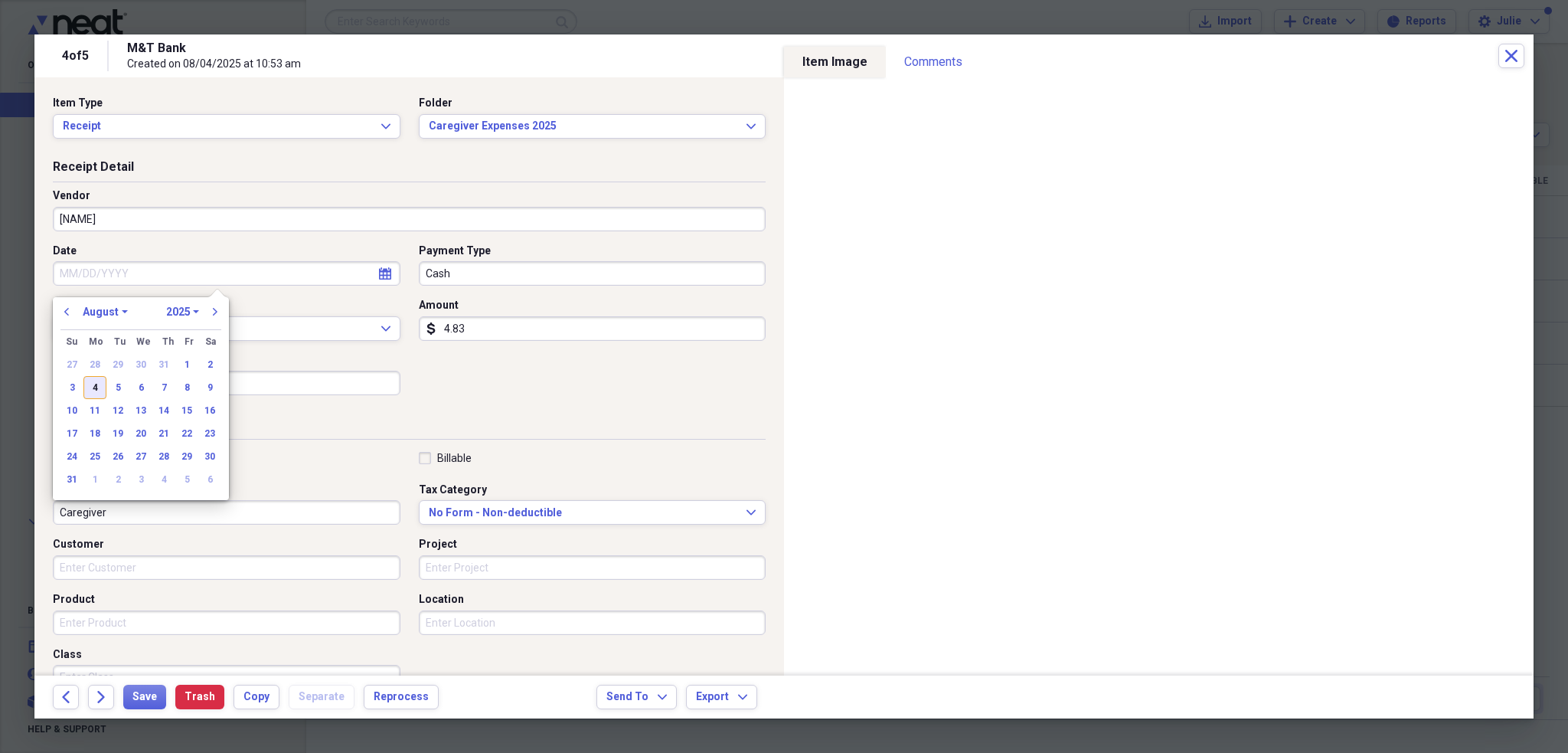 click on "4" at bounding box center [95, 388] 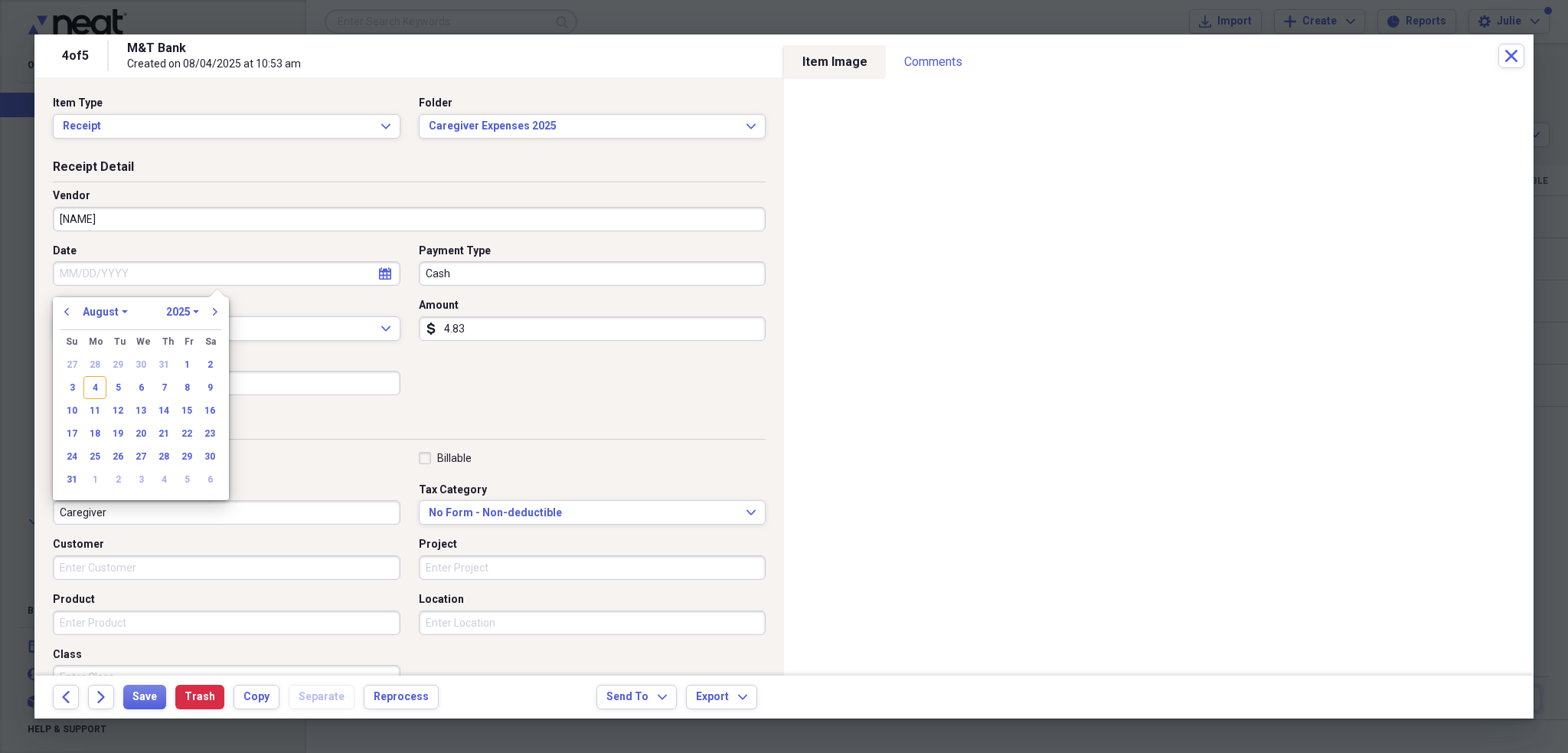 type on "08/04/2025" 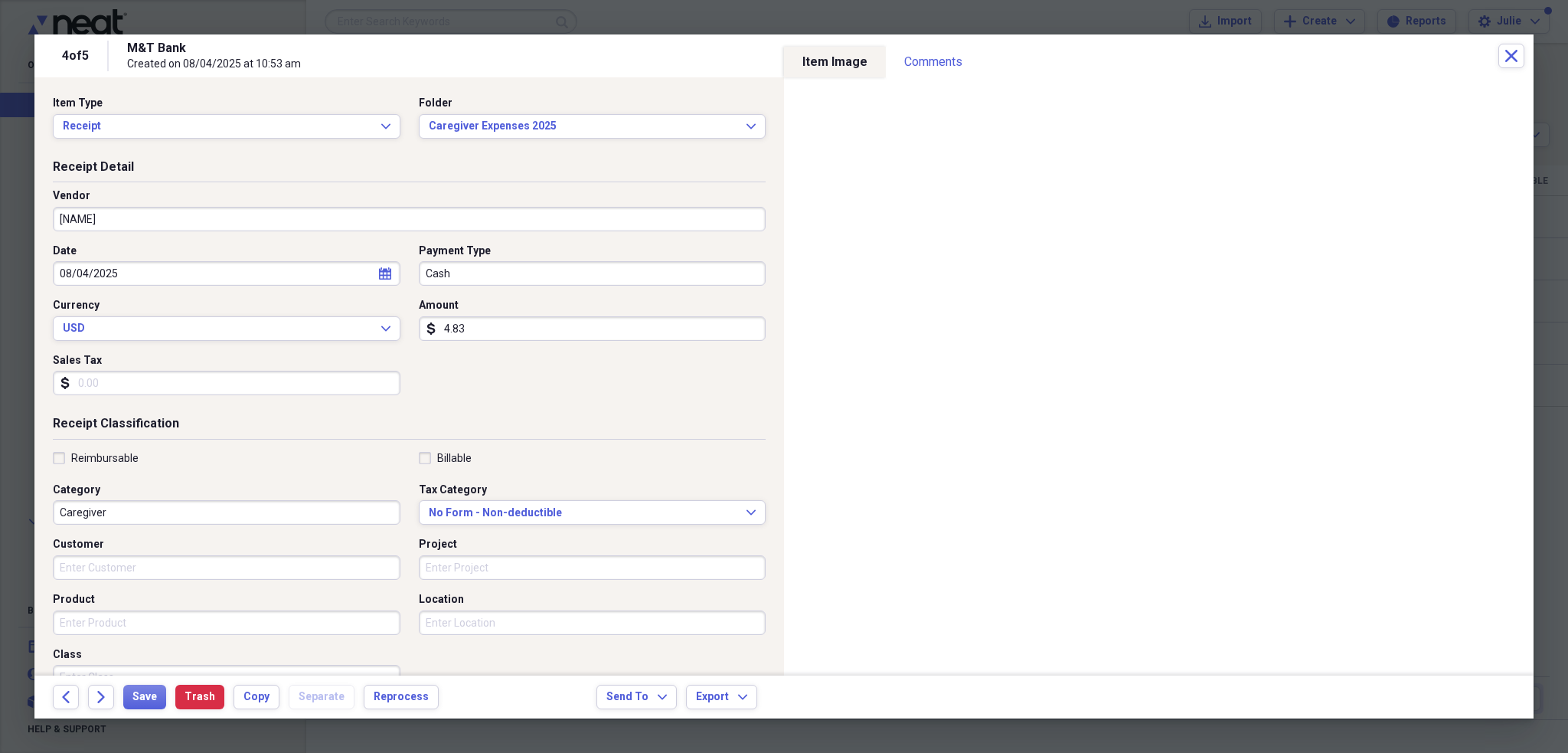 click on "Cash" at bounding box center (593, 273) 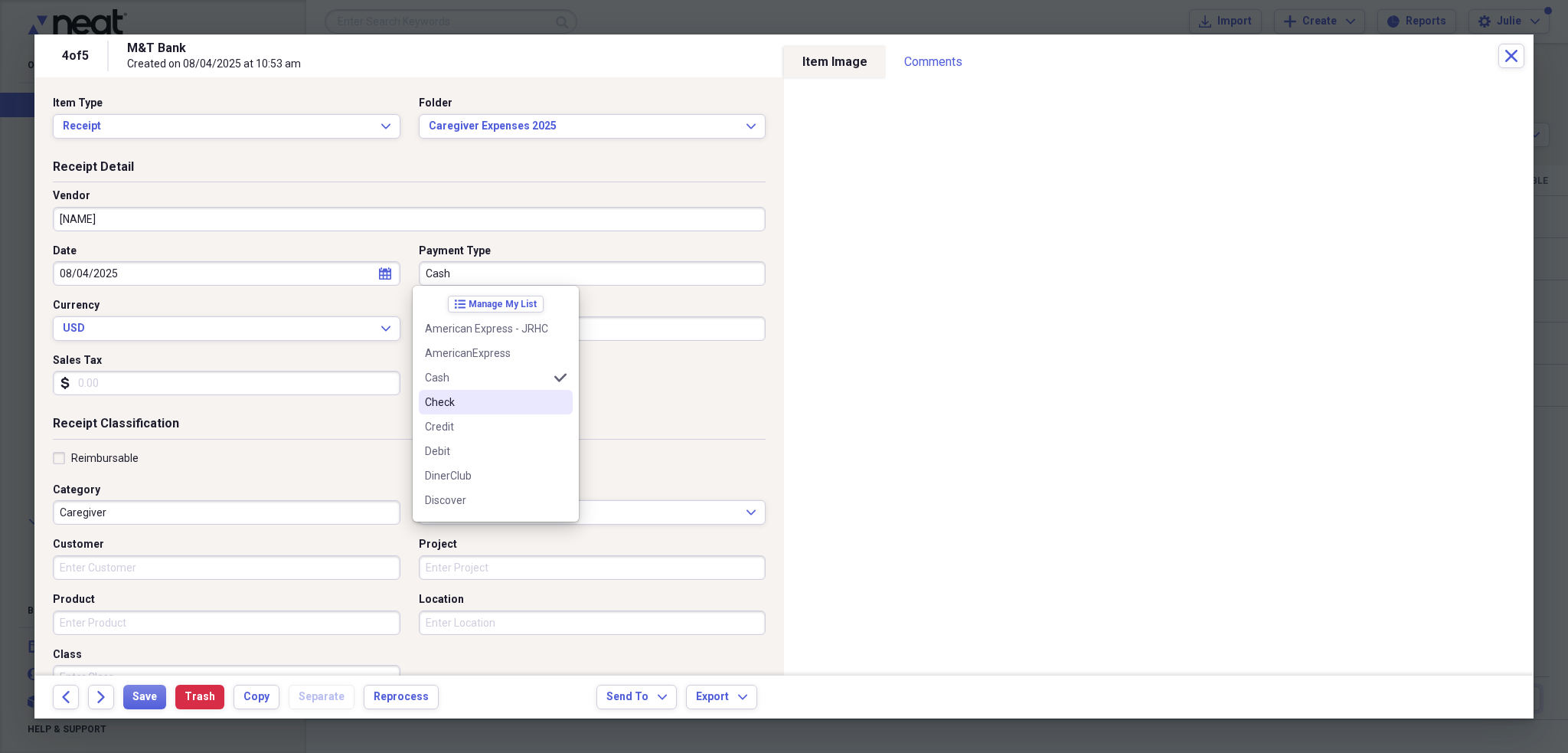 click on "Check" at bounding box center [486, 402] 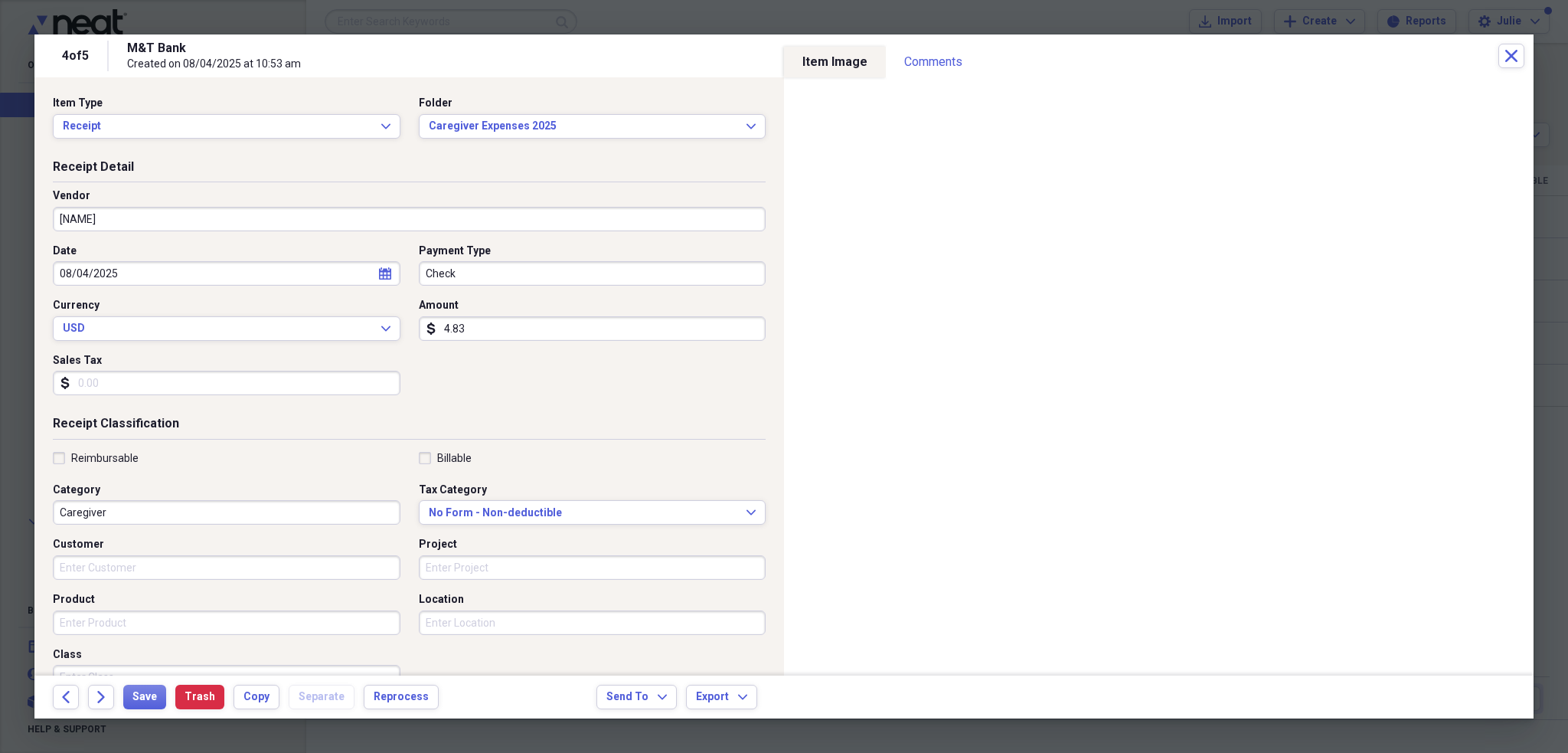 click on "4.83" at bounding box center (593, 329) 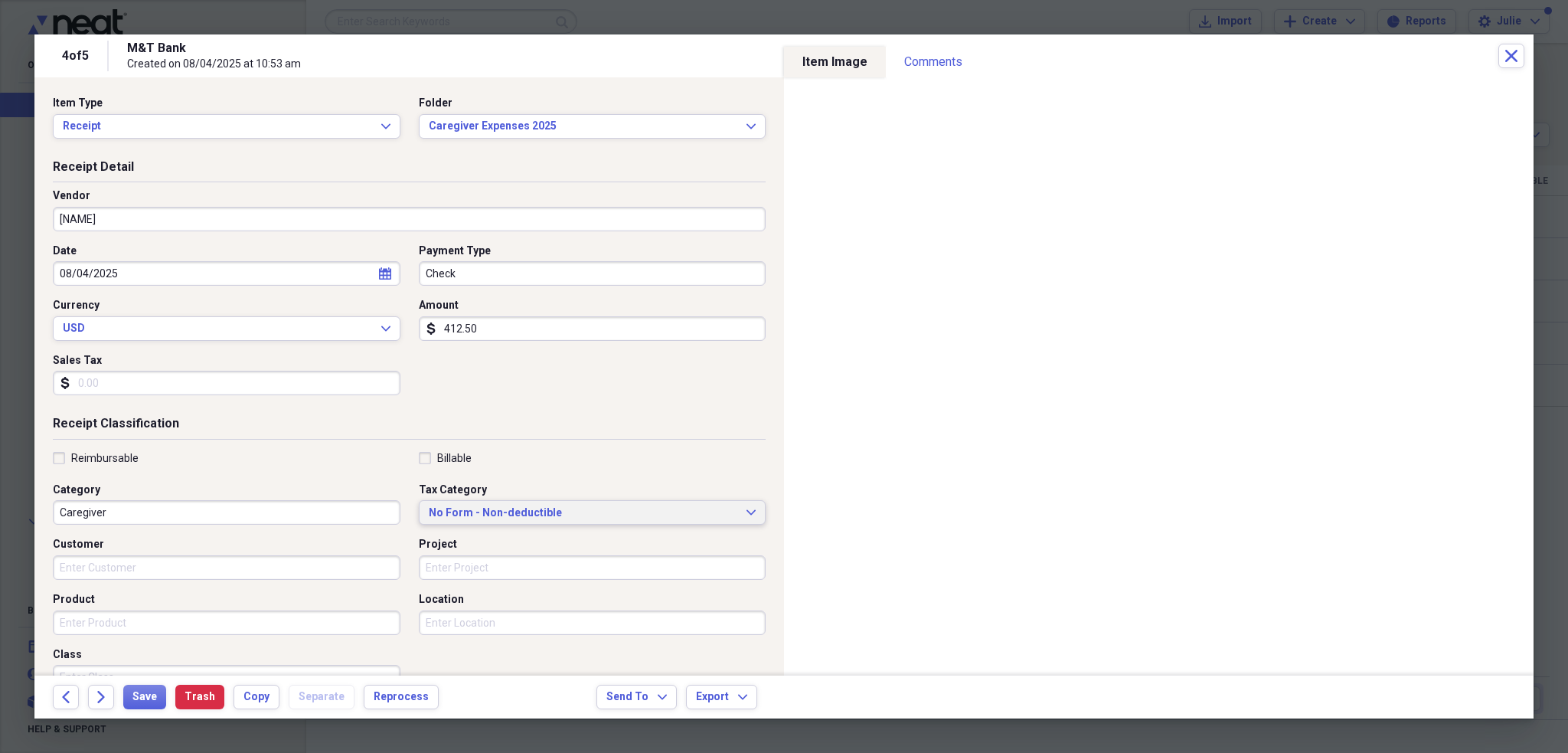 type on "412.50" 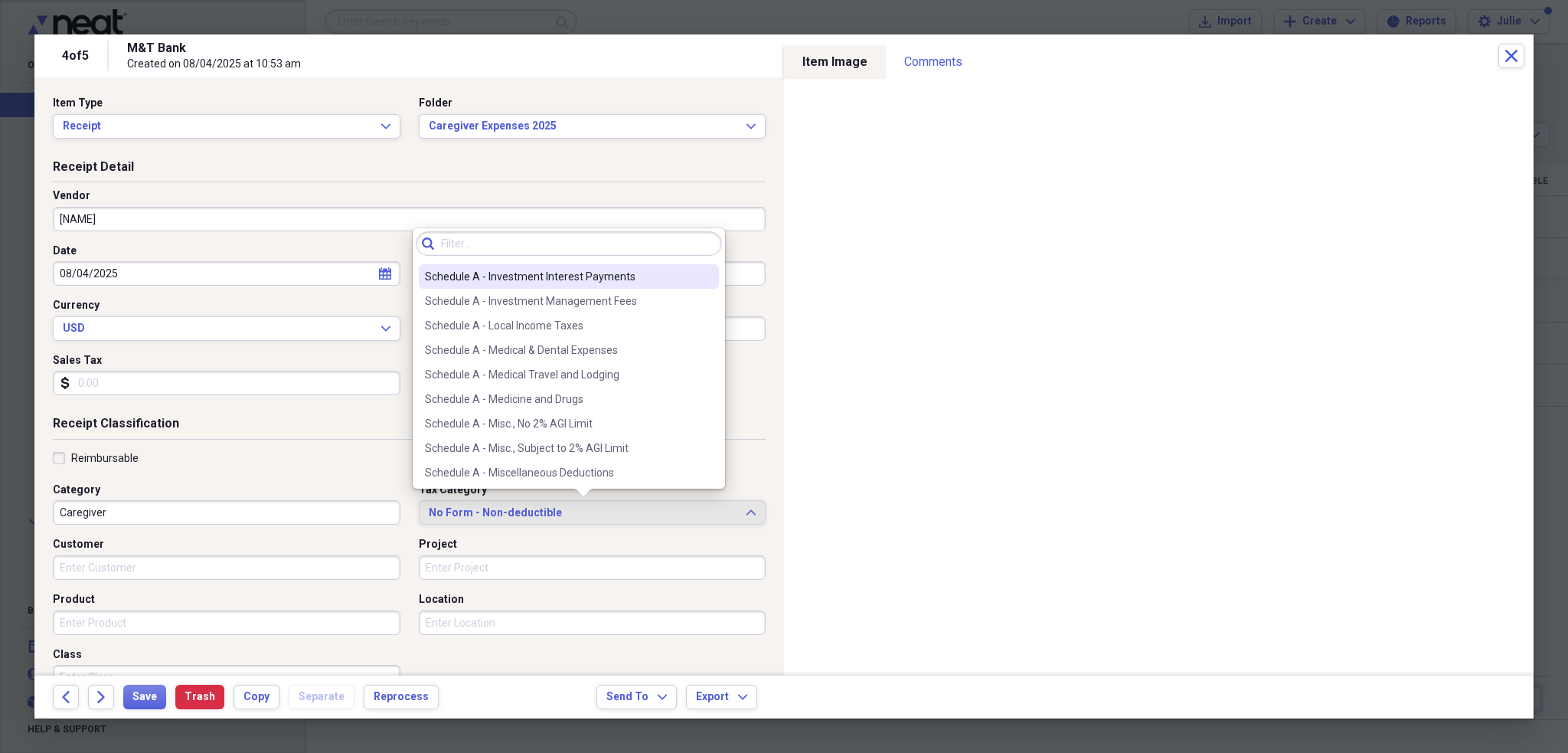 scroll, scrollTop: 1072, scrollLeft: 0, axis: vertical 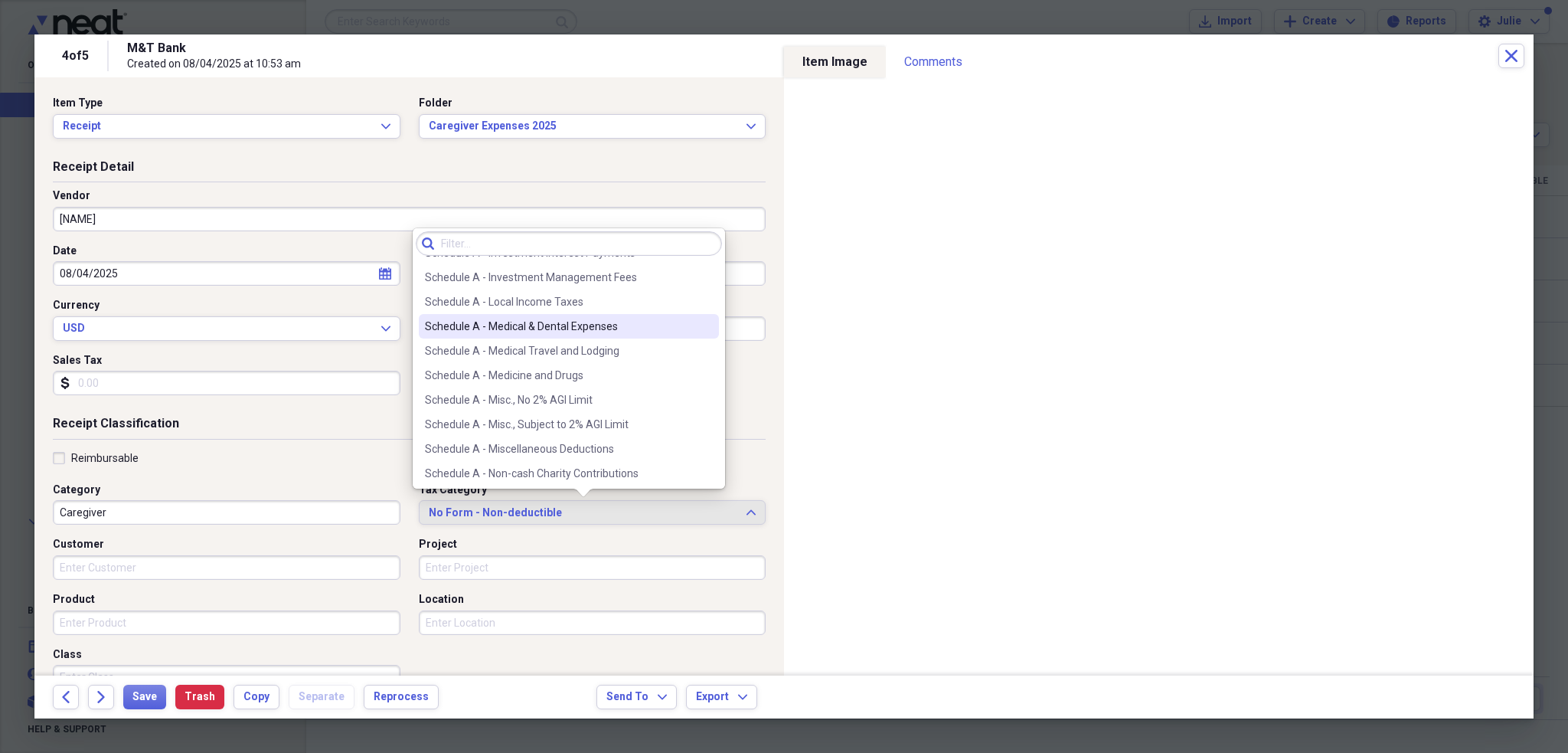 click on "Schedule A - Medical & Dental Expenses" at bounding box center (560, 326) 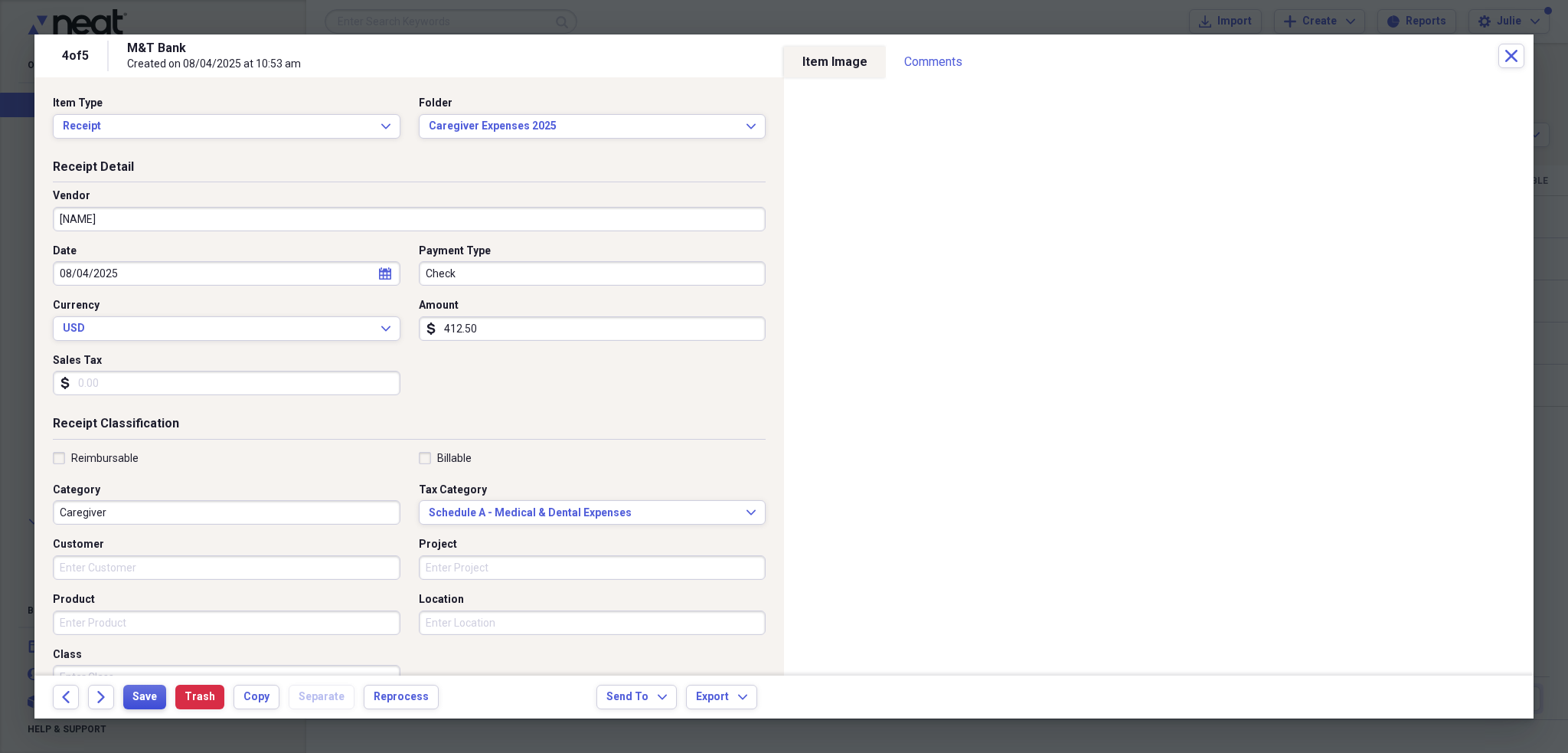 click on "Save" at bounding box center (145, 697) 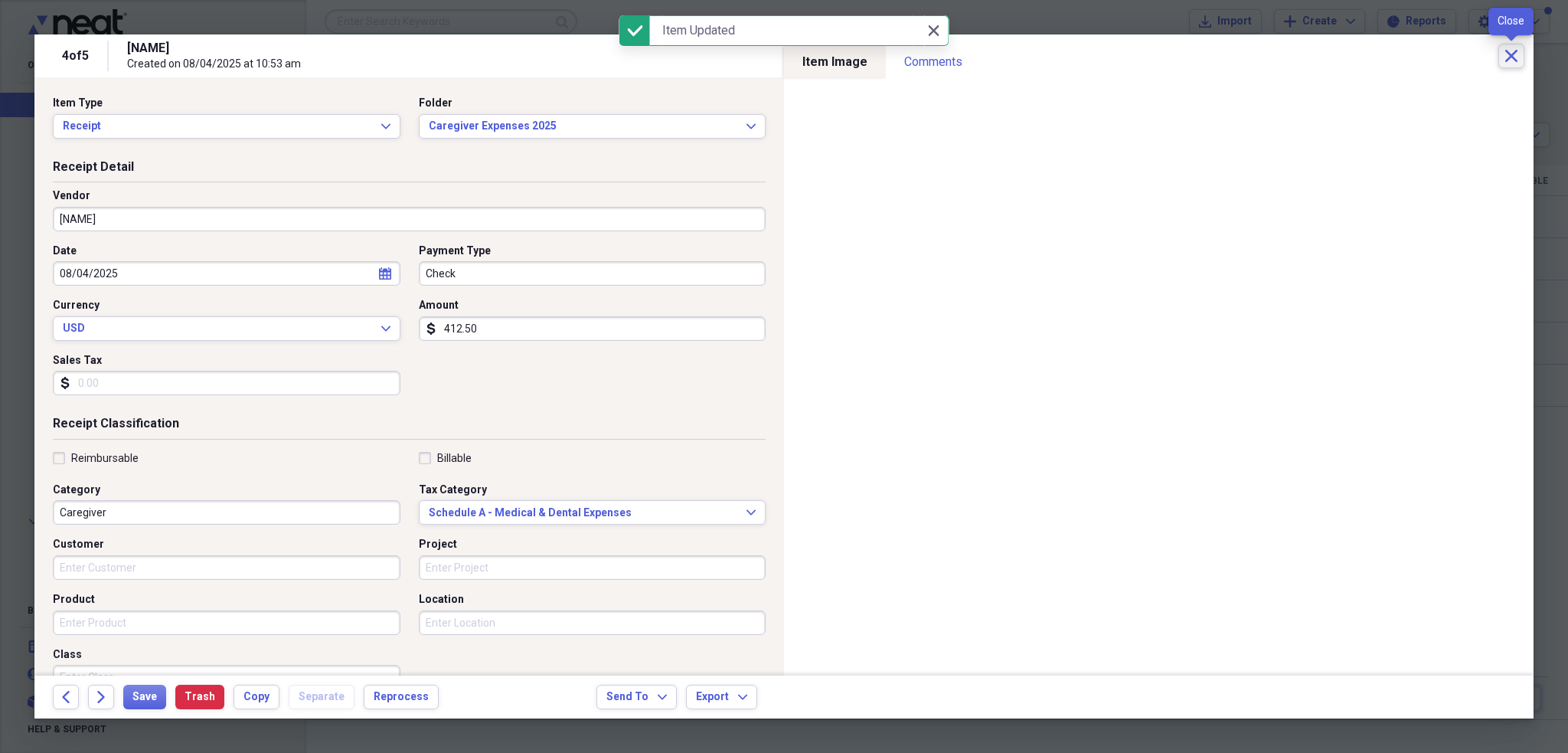 click on "Close" 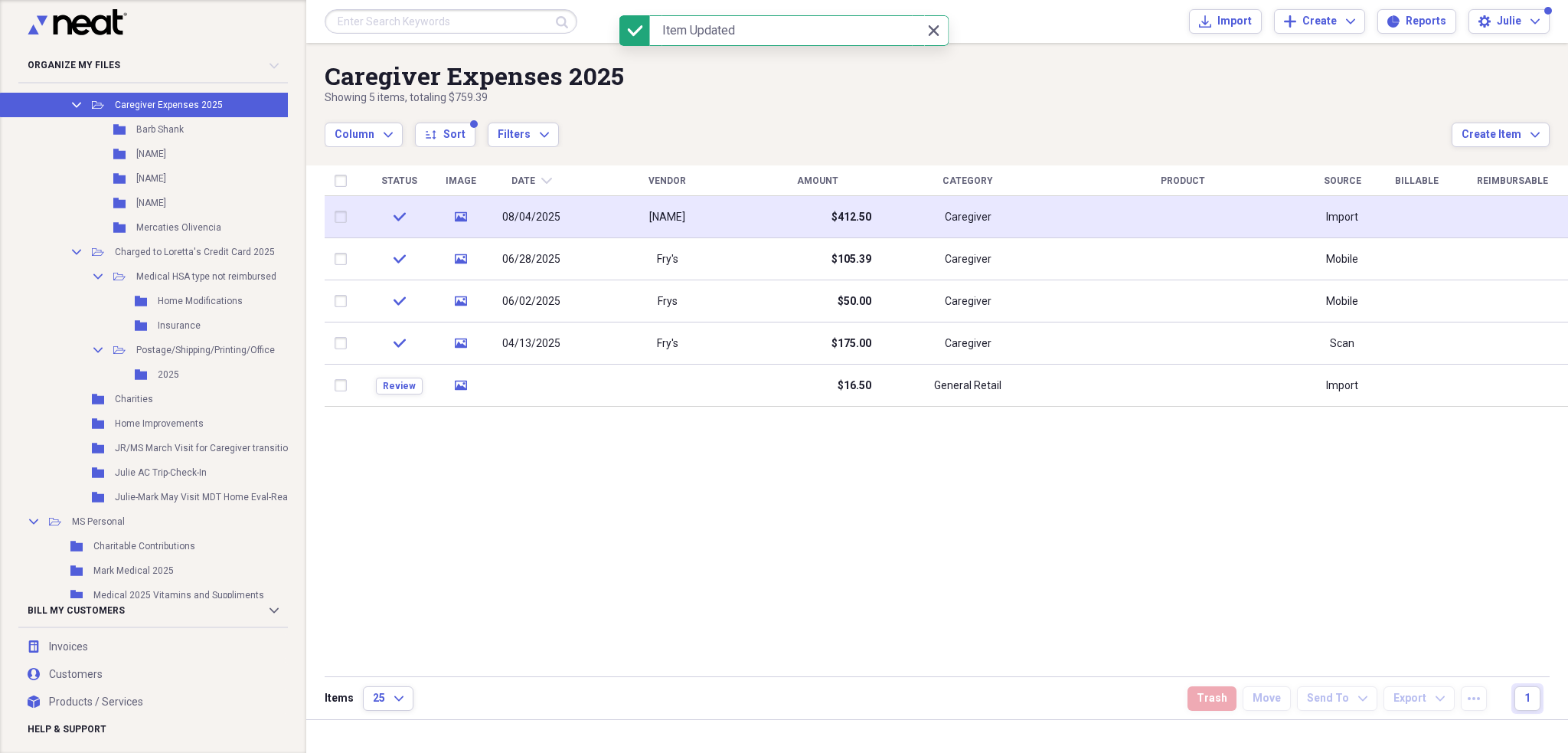 click at bounding box center (344, 217) 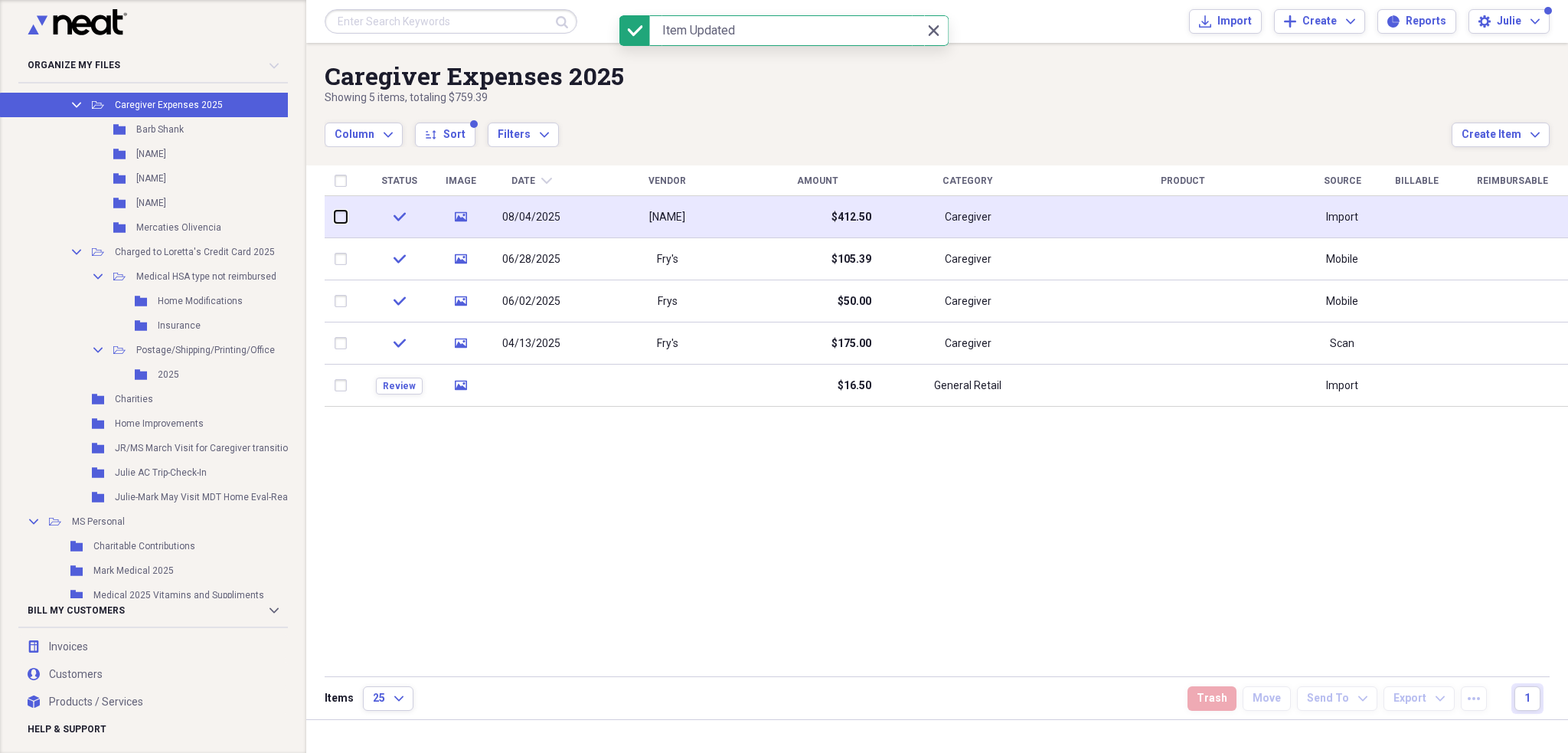 click at bounding box center [335, 217] 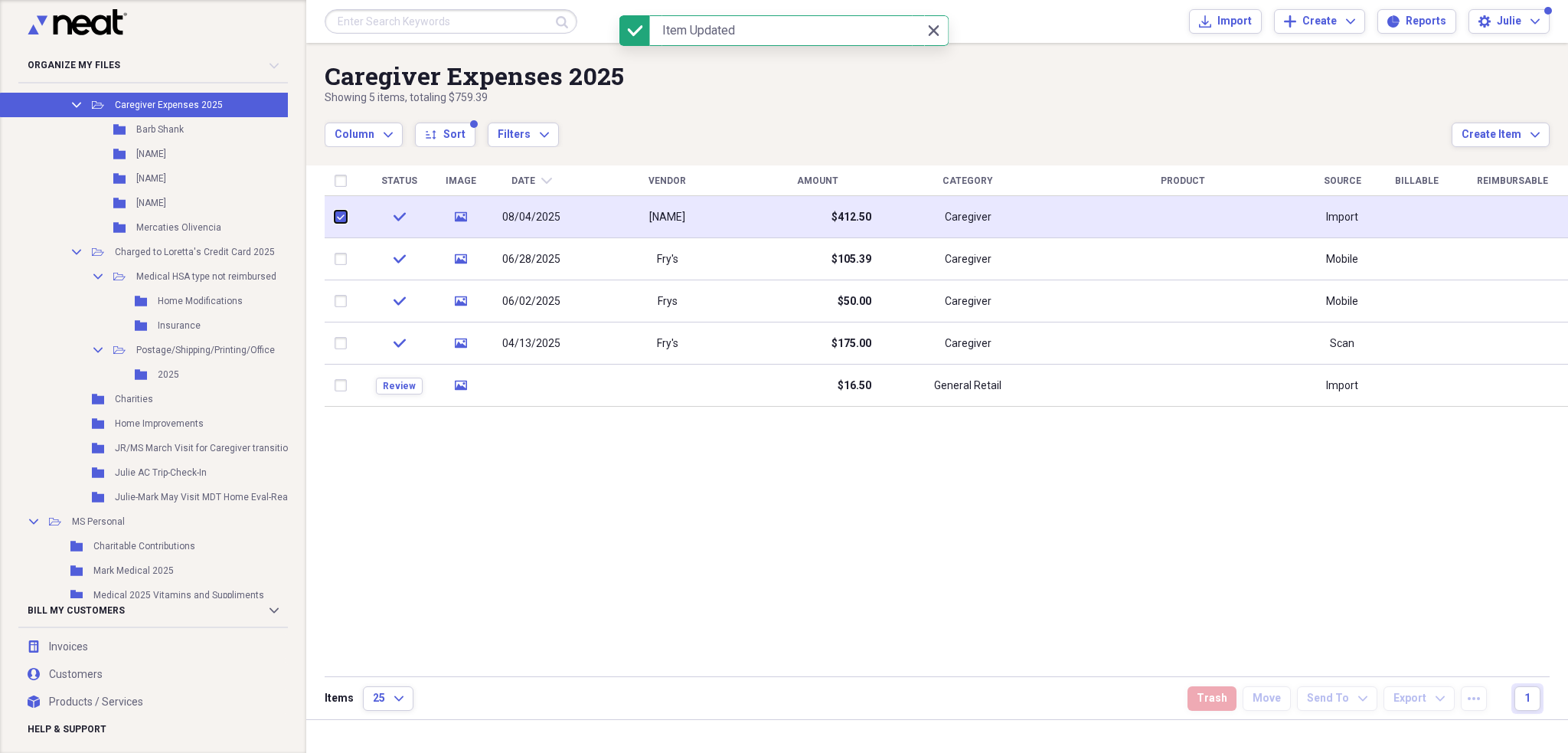 checkbox on "true" 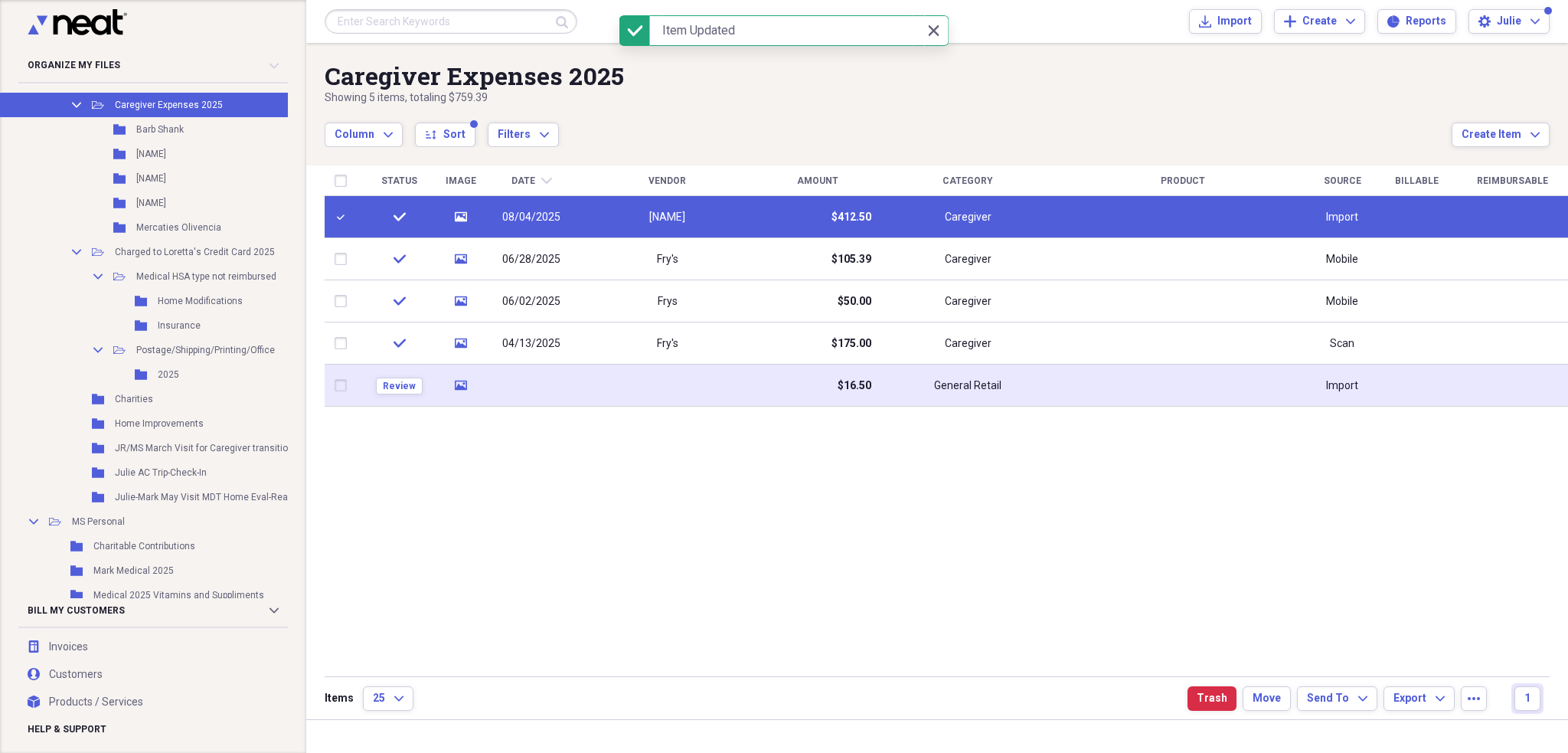 click at bounding box center (344, 385) 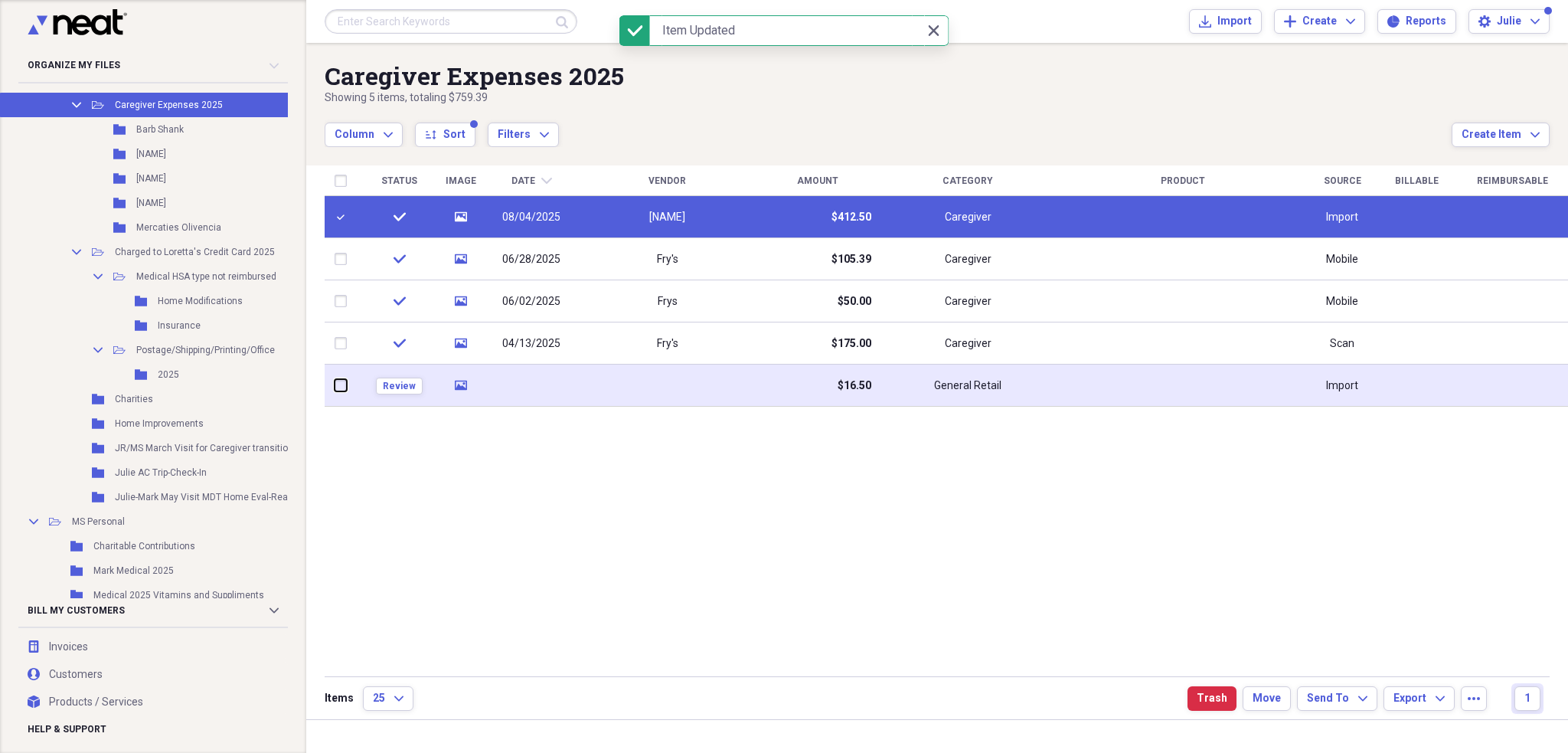 click at bounding box center (335, 385) 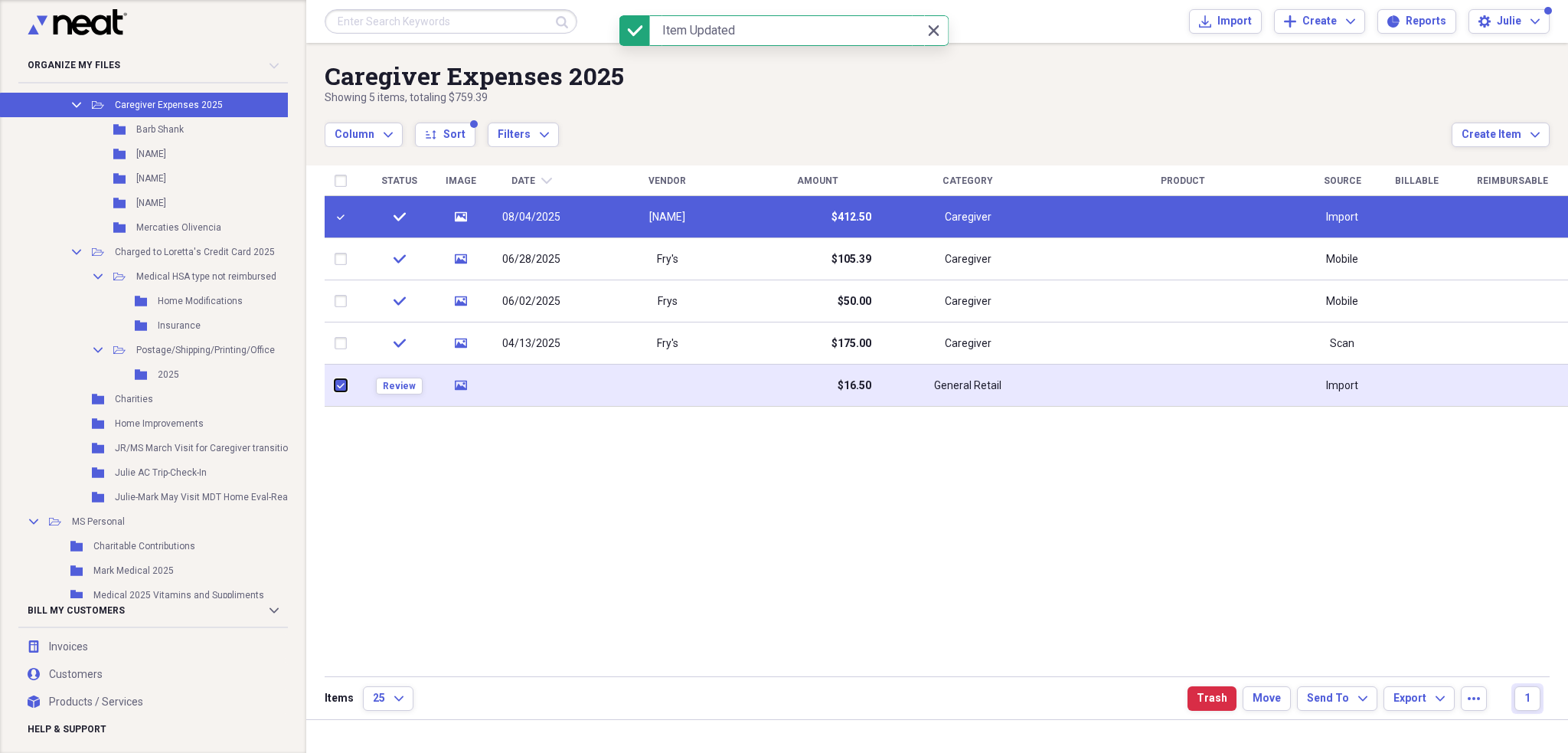 checkbox on "true" 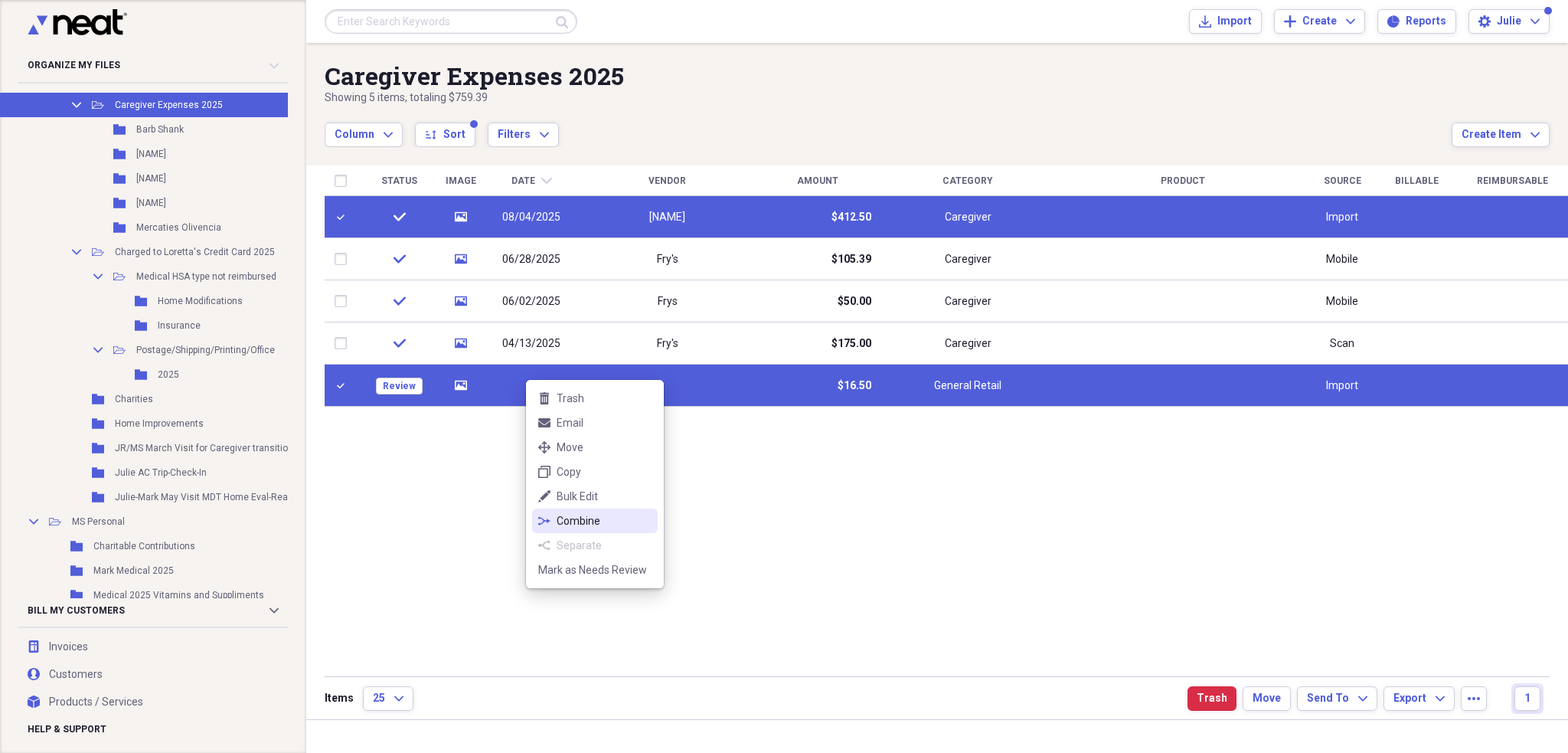 click on "Combine" at bounding box center (604, 521) 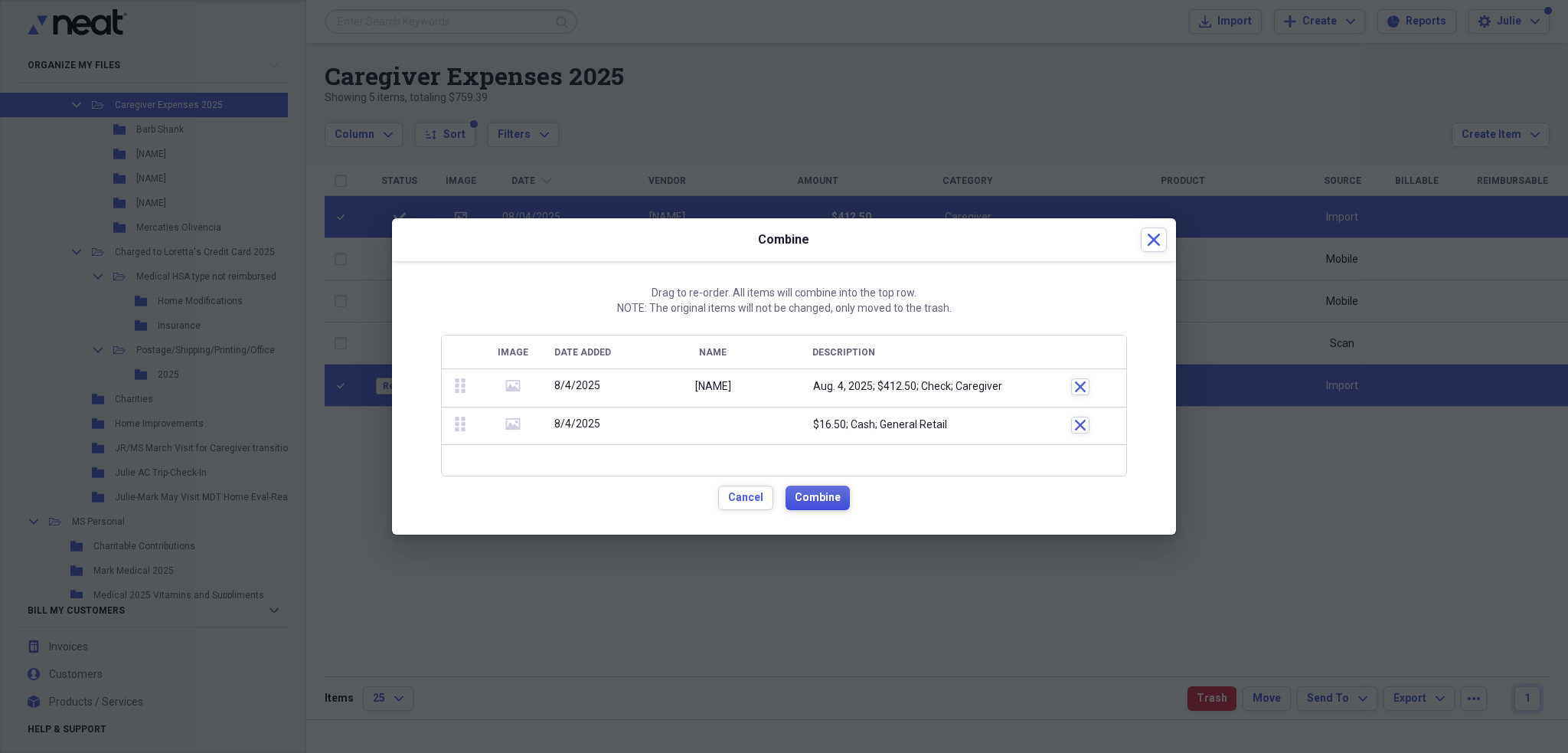 click on "Combine" at bounding box center (818, 498) 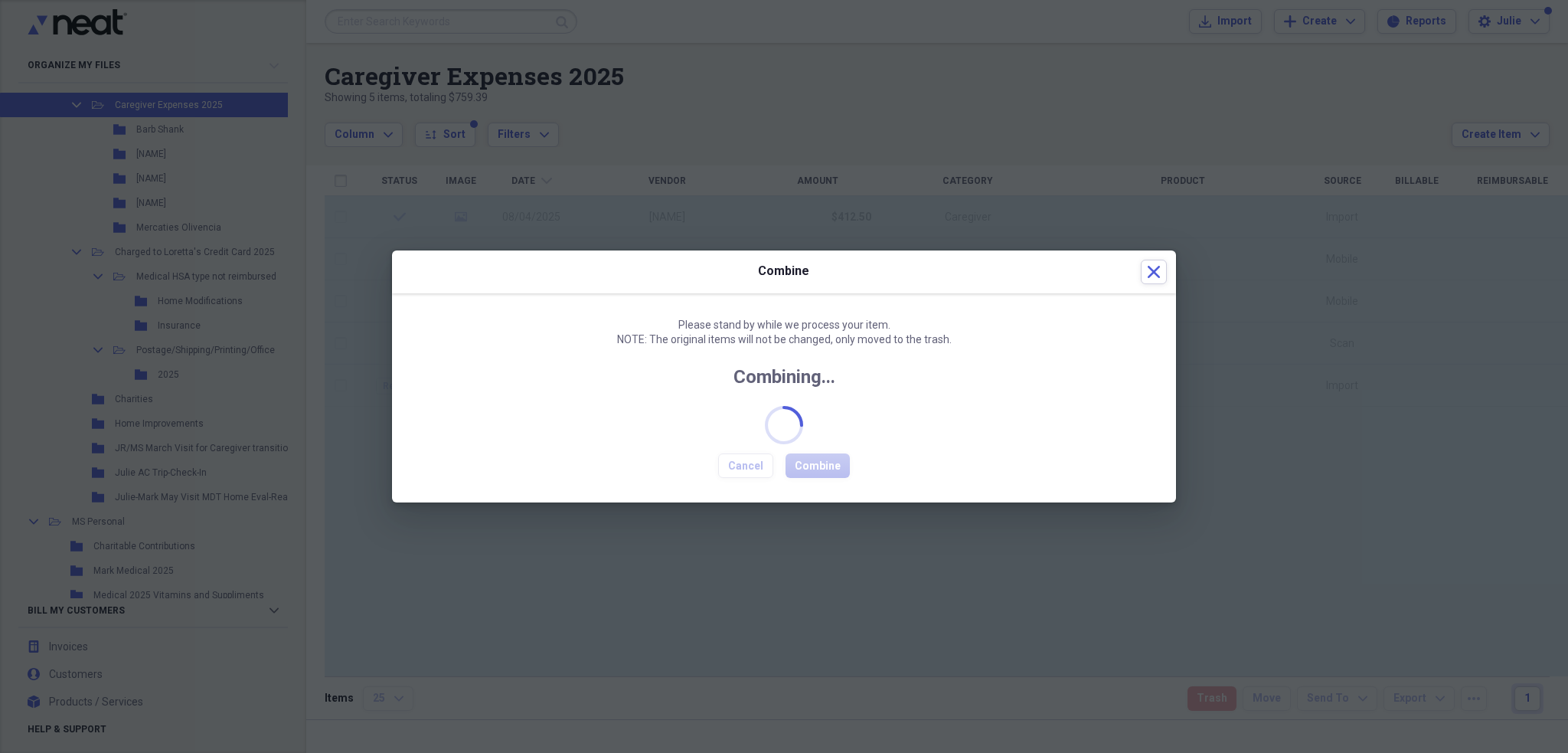 checkbox on "false" 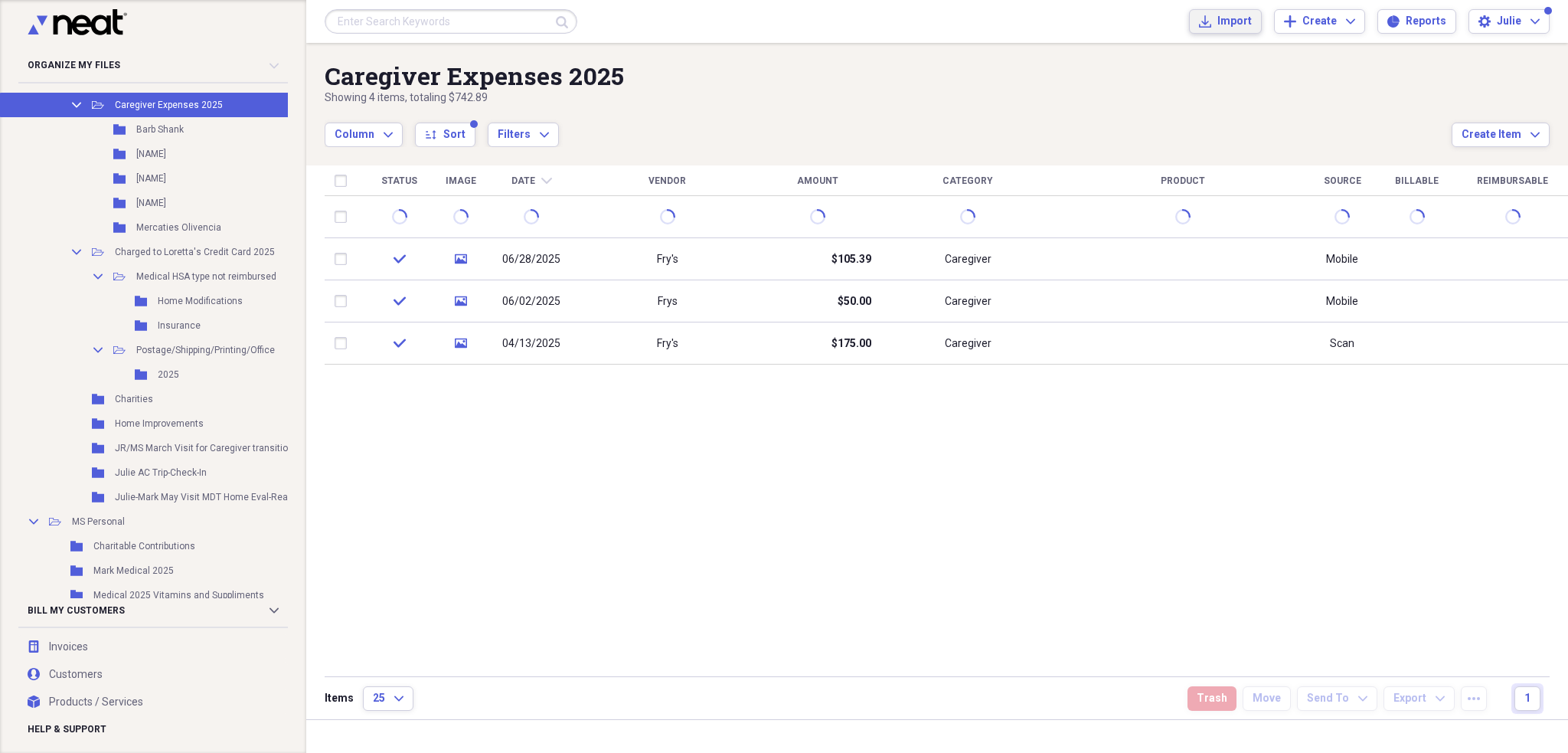 click on "Import" at bounding box center (1234, 21) 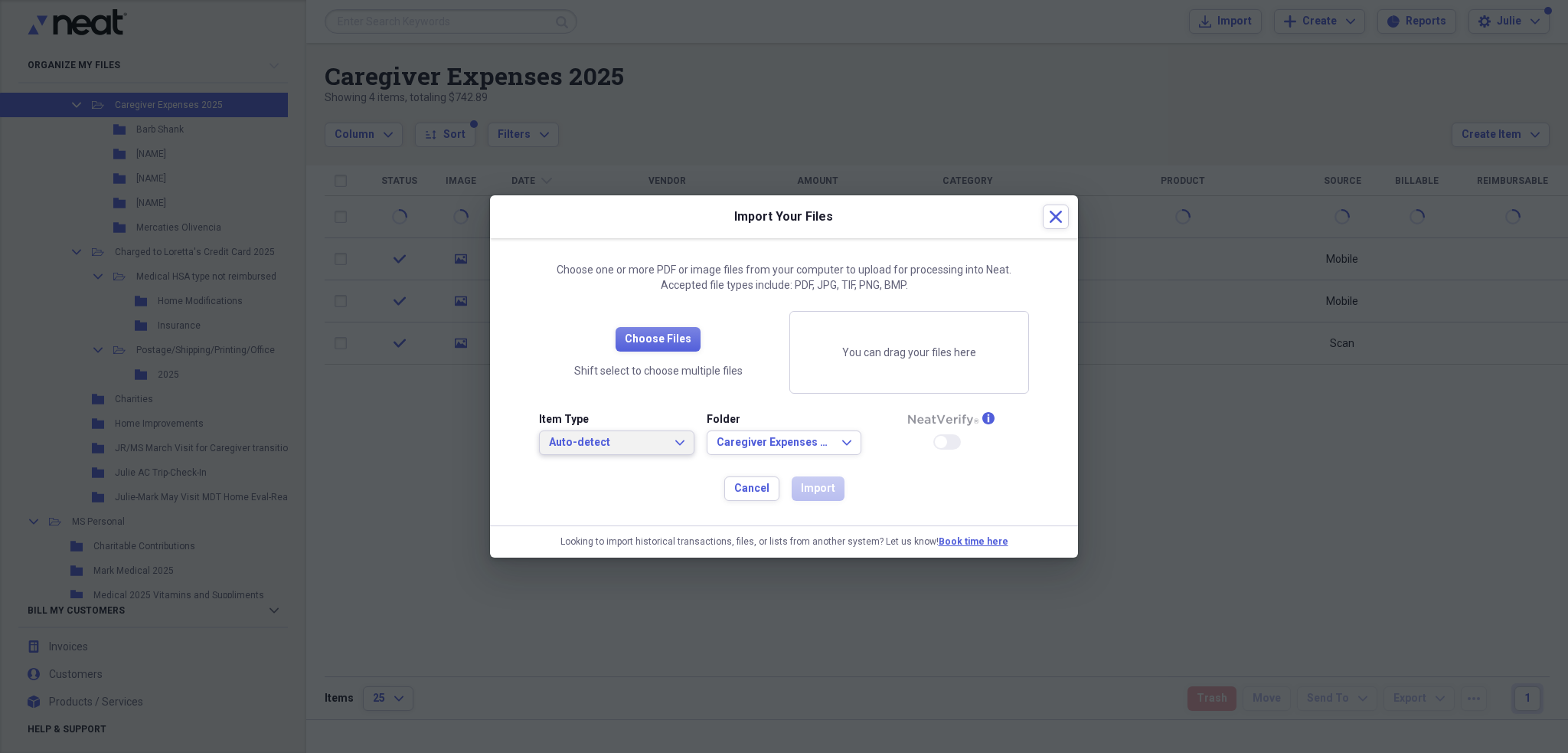 click on "Auto-detect" at bounding box center [607, 443] 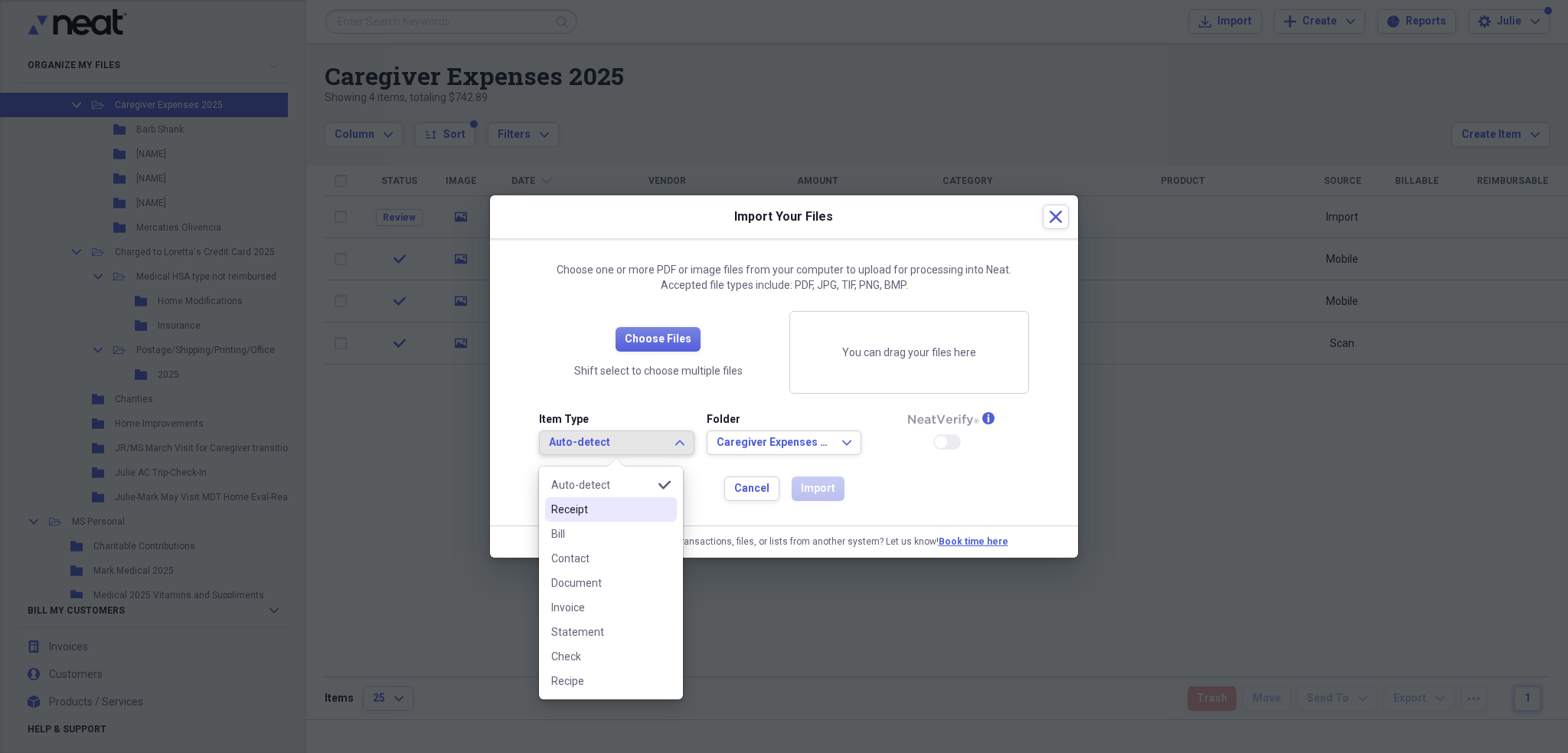 drag, startPoint x: 578, startPoint y: 509, endPoint x: 554, endPoint y: 502, distance: 25 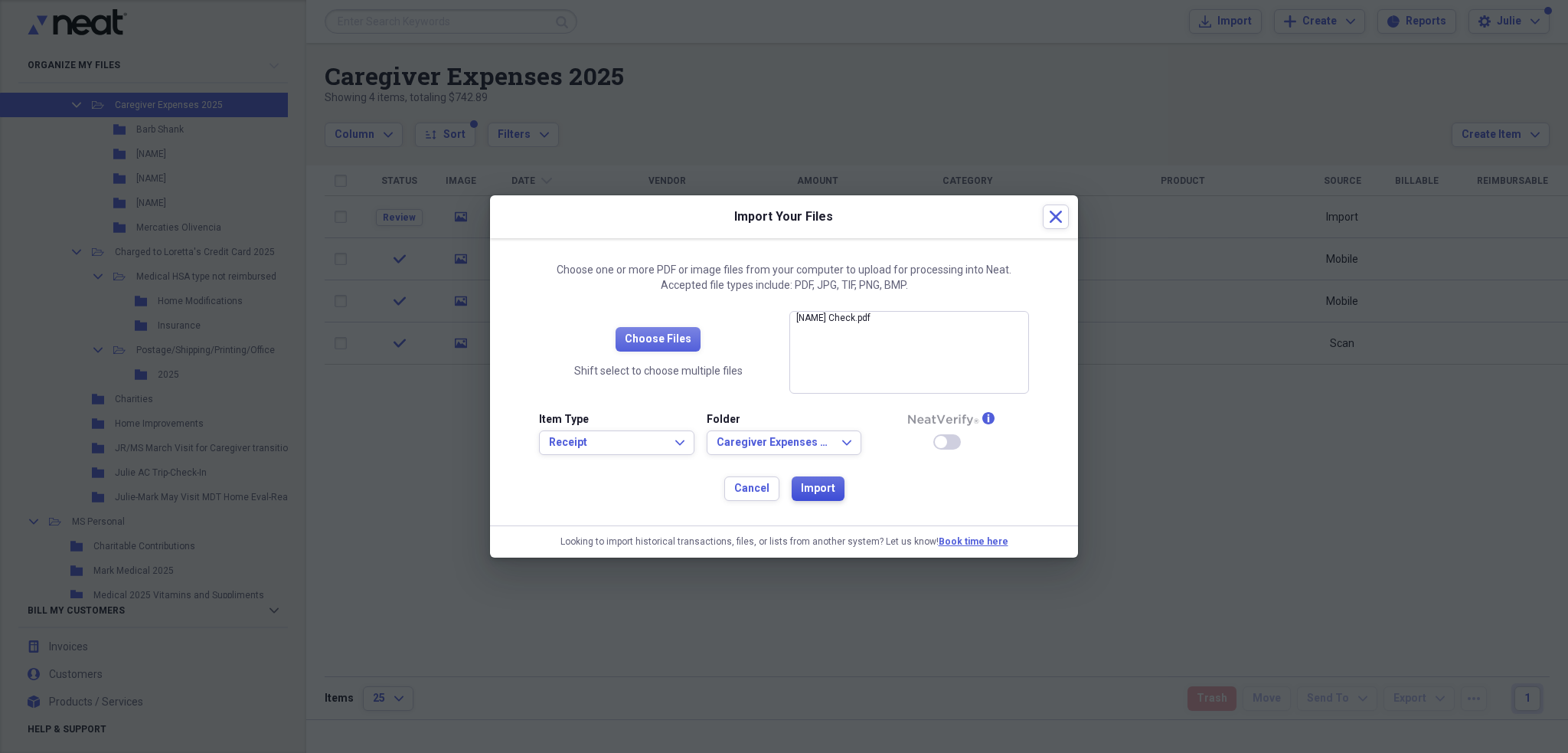 click on "Import" at bounding box center [818, 489] 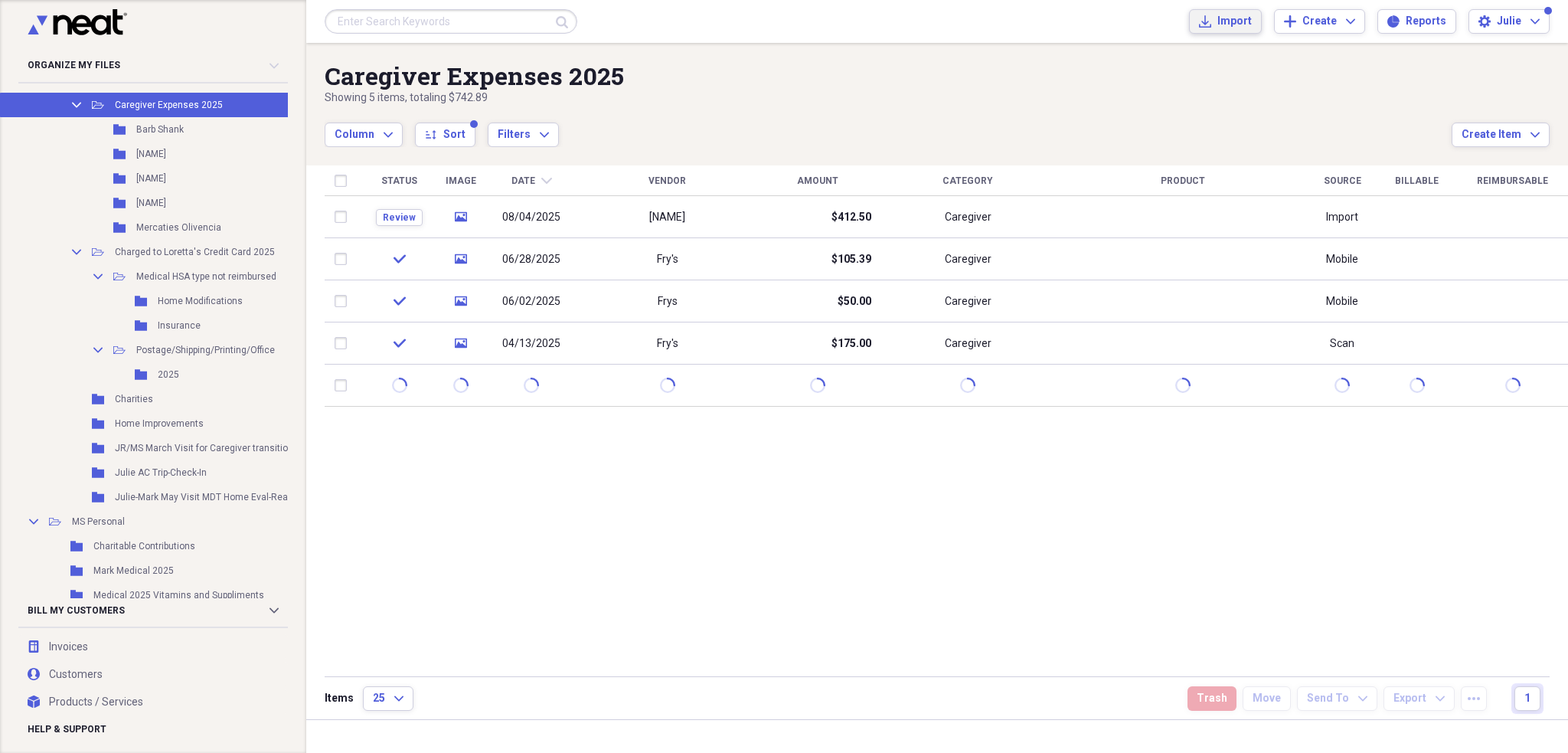 type 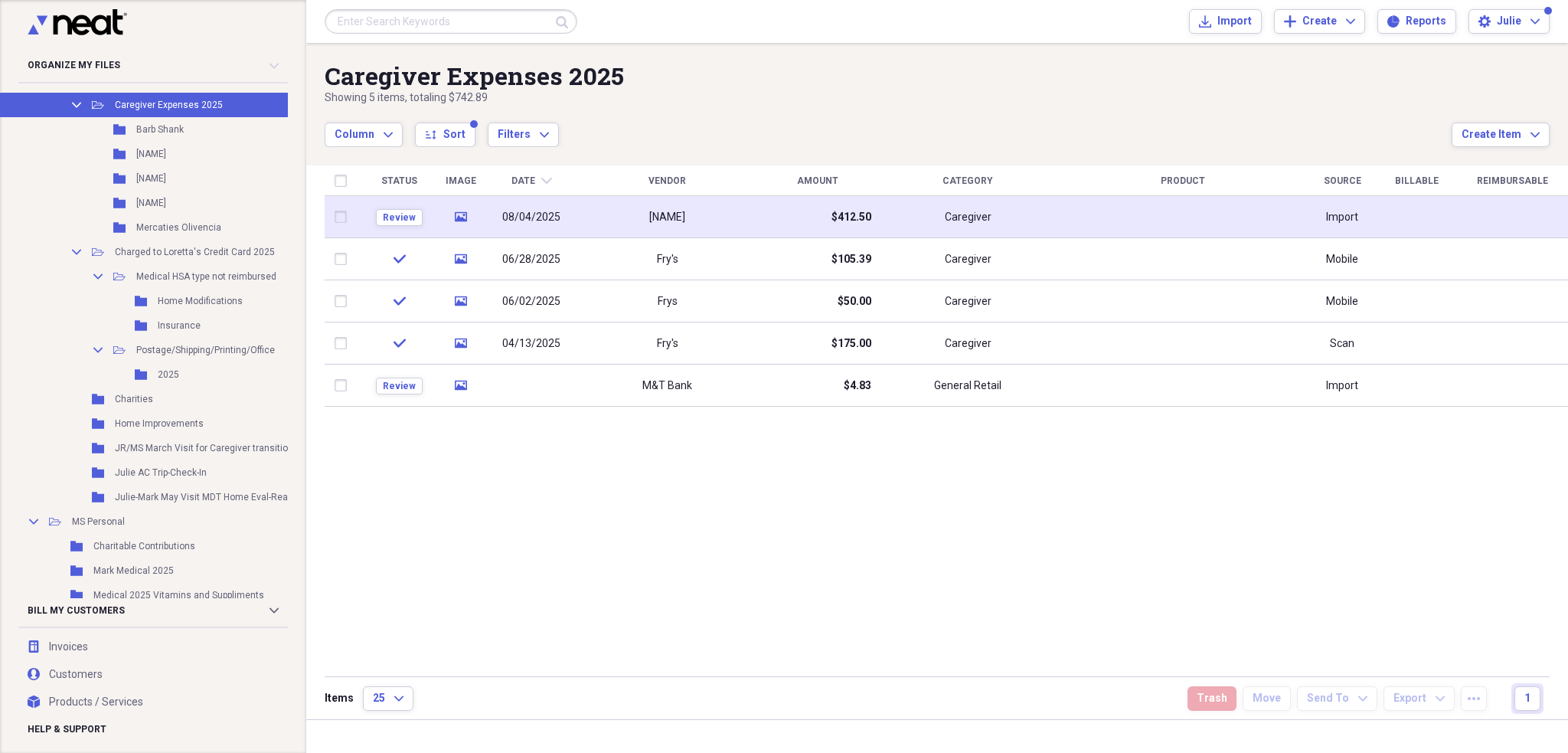 click on "[NAME]" at bounding box center (667, 217) 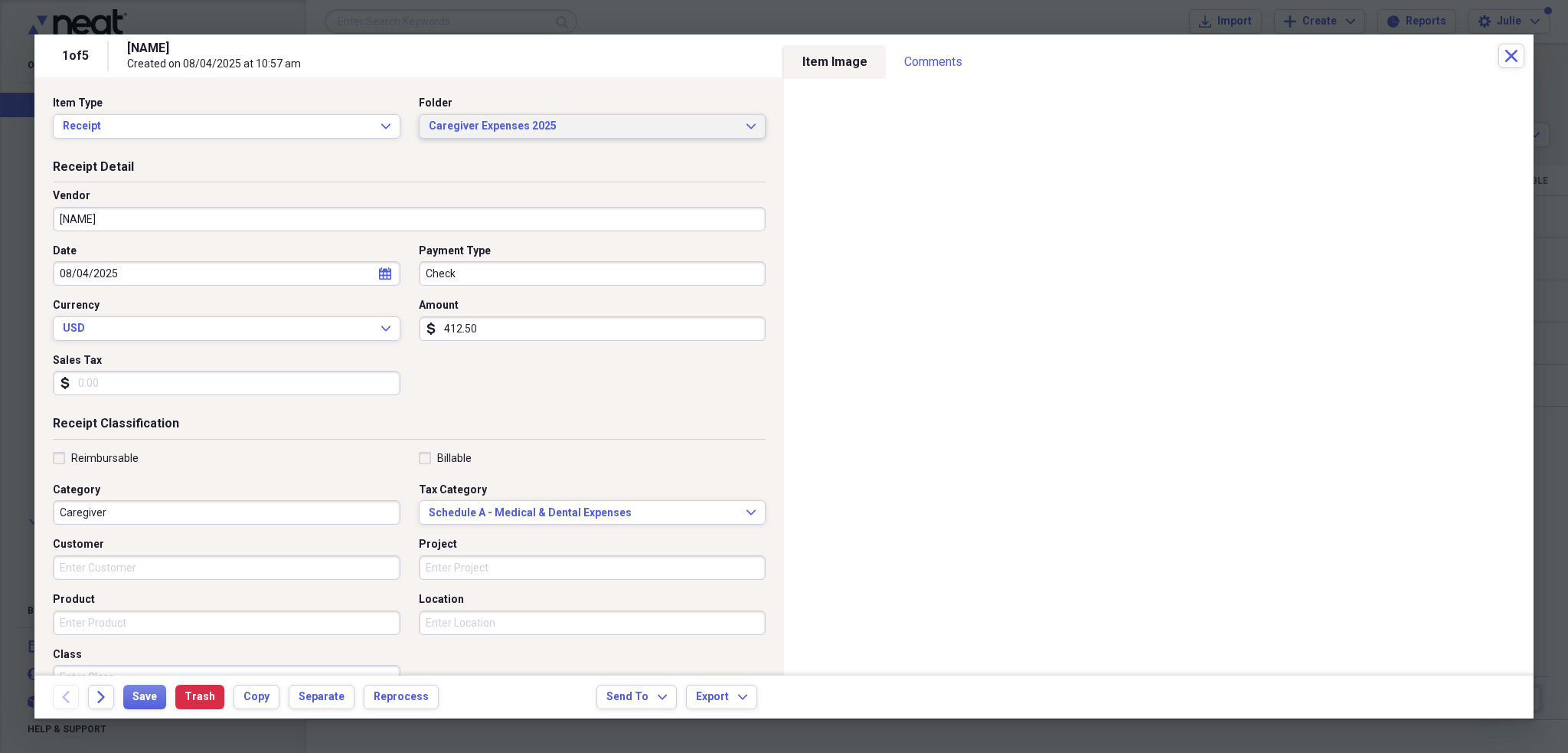 click on "Caregiver Expenses 2025" at bounding box center [583, 126] 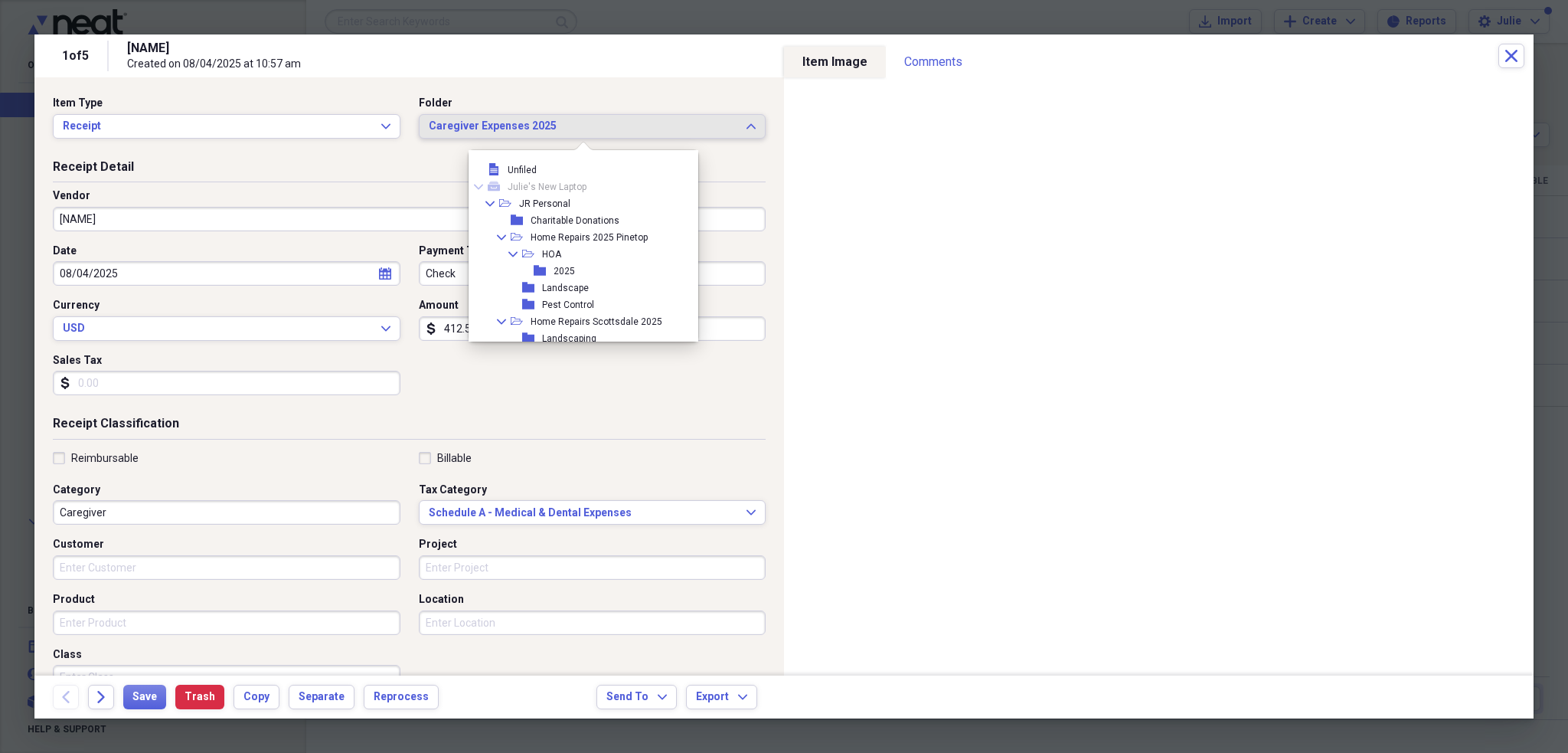 scroll, scrollTop: 1110, scrollLeft: 0, axis: vertical 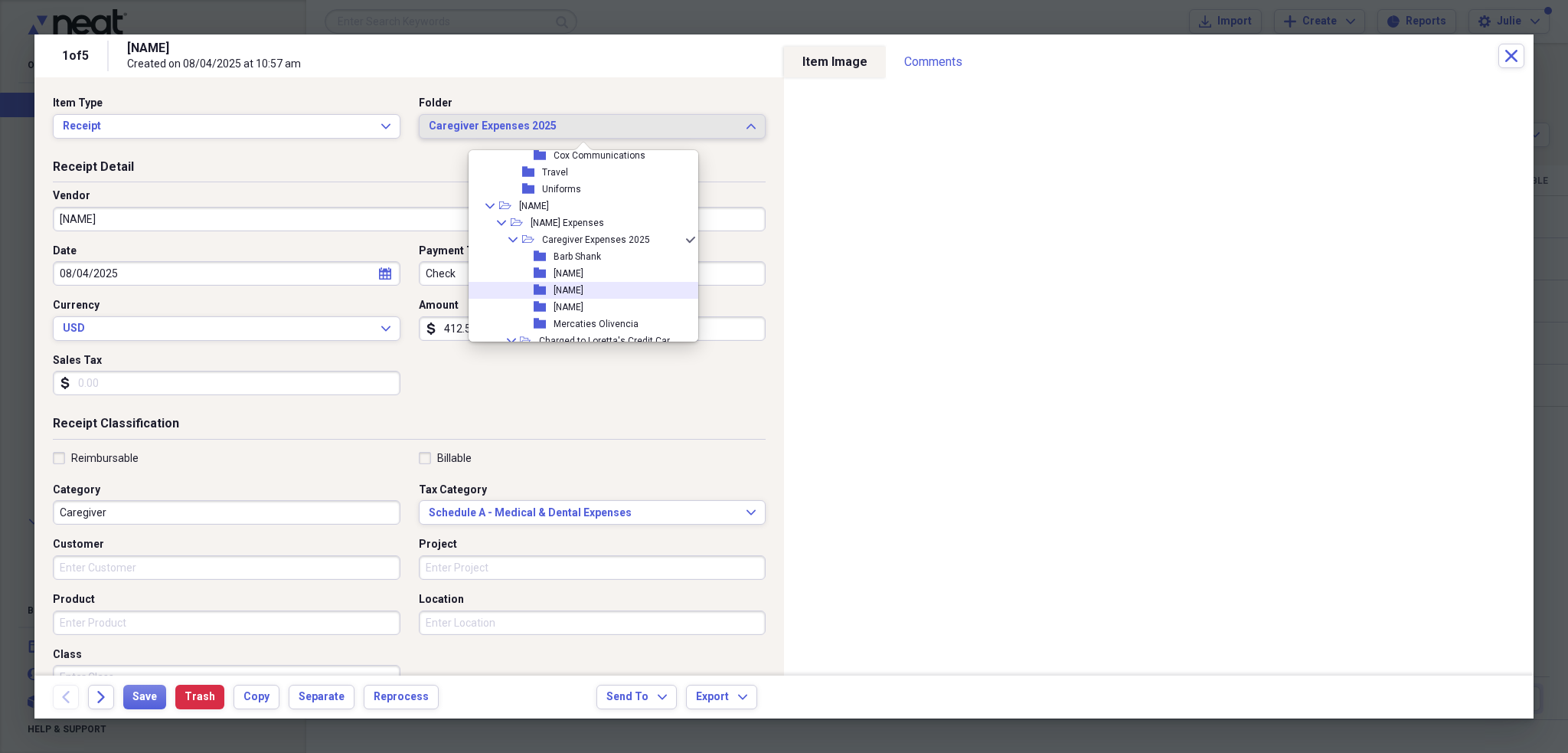 click on "[NAME]" at bounding box center [568, 290] 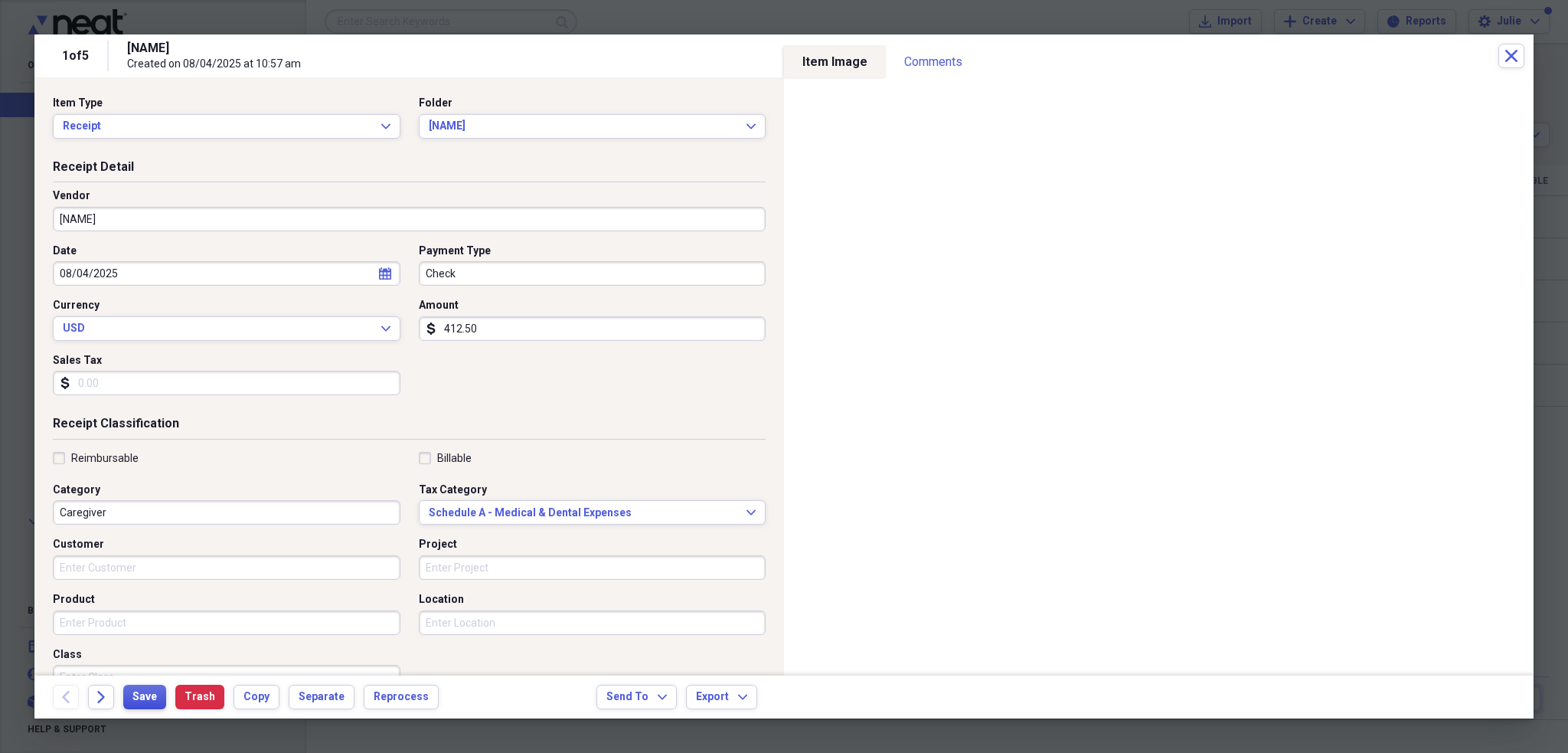 click on "Save" at bounding box center [145, 697] 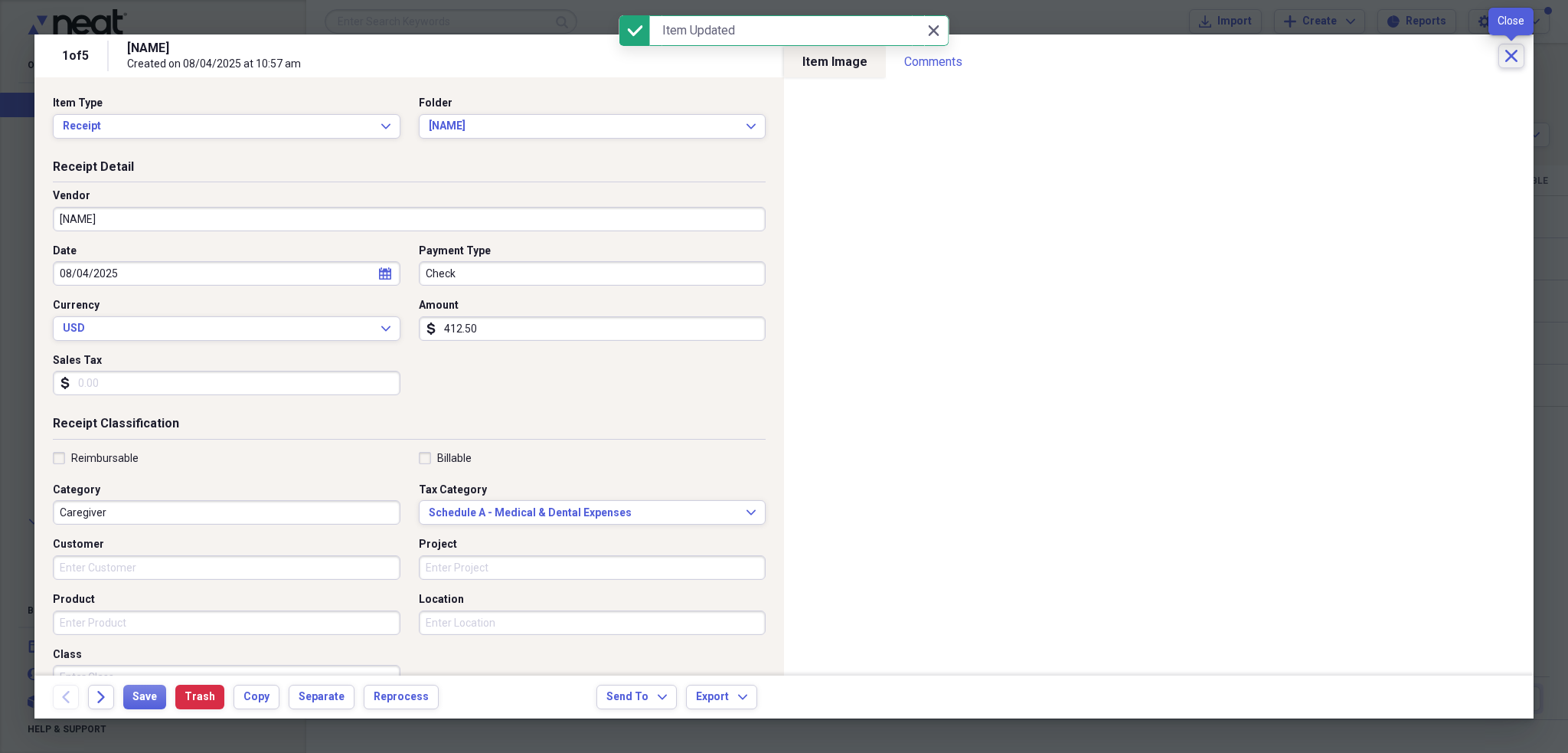 click on "Close" at bounding box center (1511, 56) 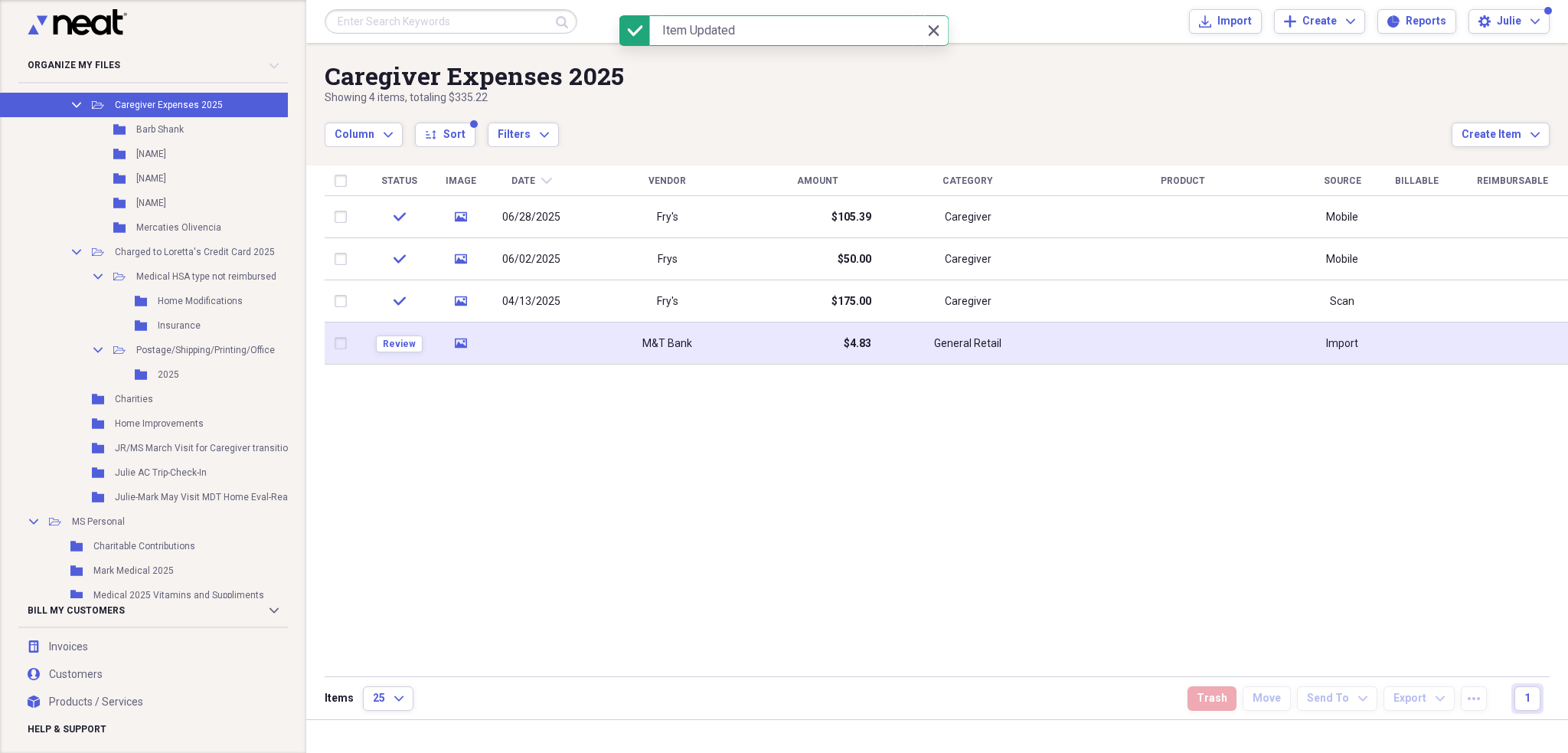 click on "M&T Bank" at bounding box center (667, 343) 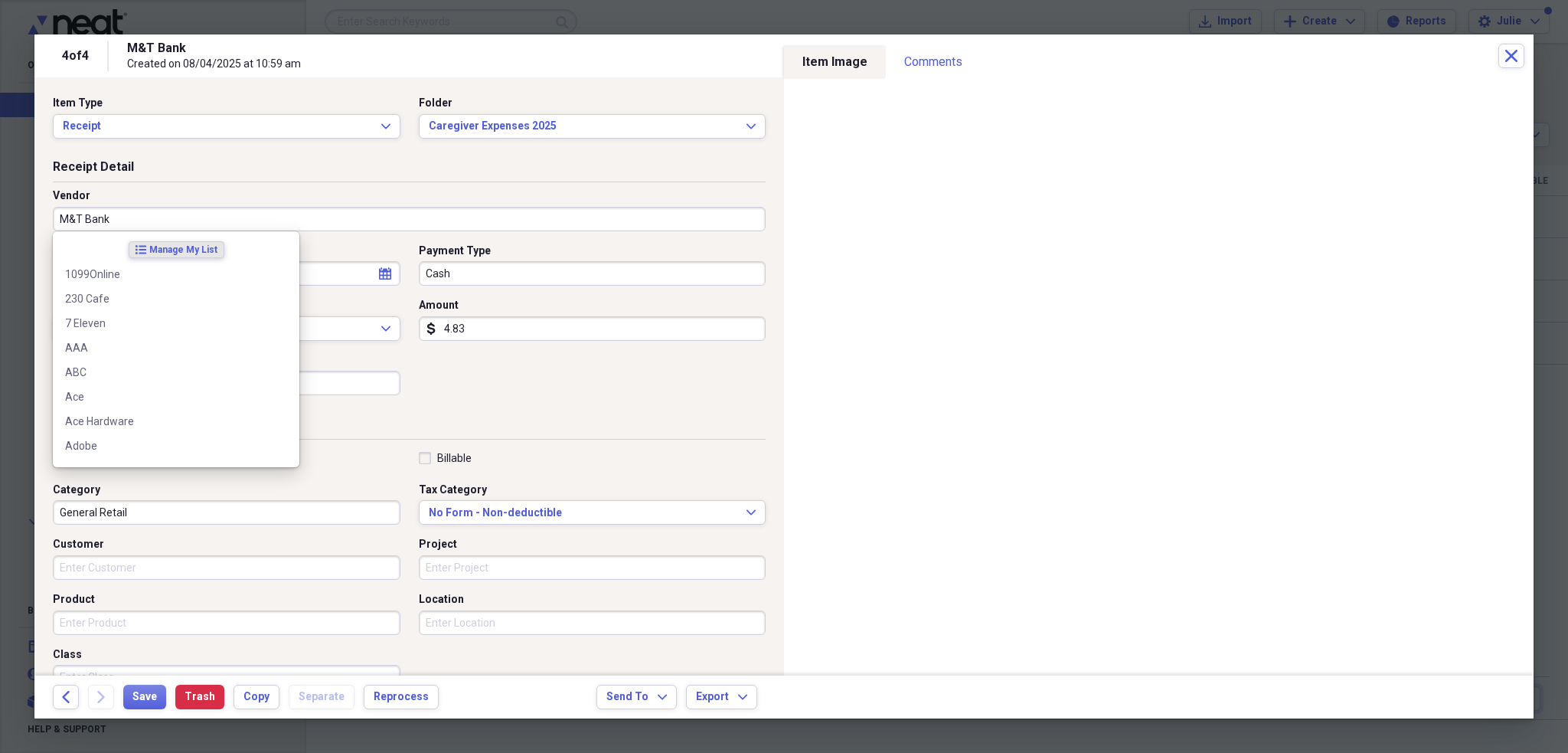 click on "M&T Bank" at bounding box center [409, 219] 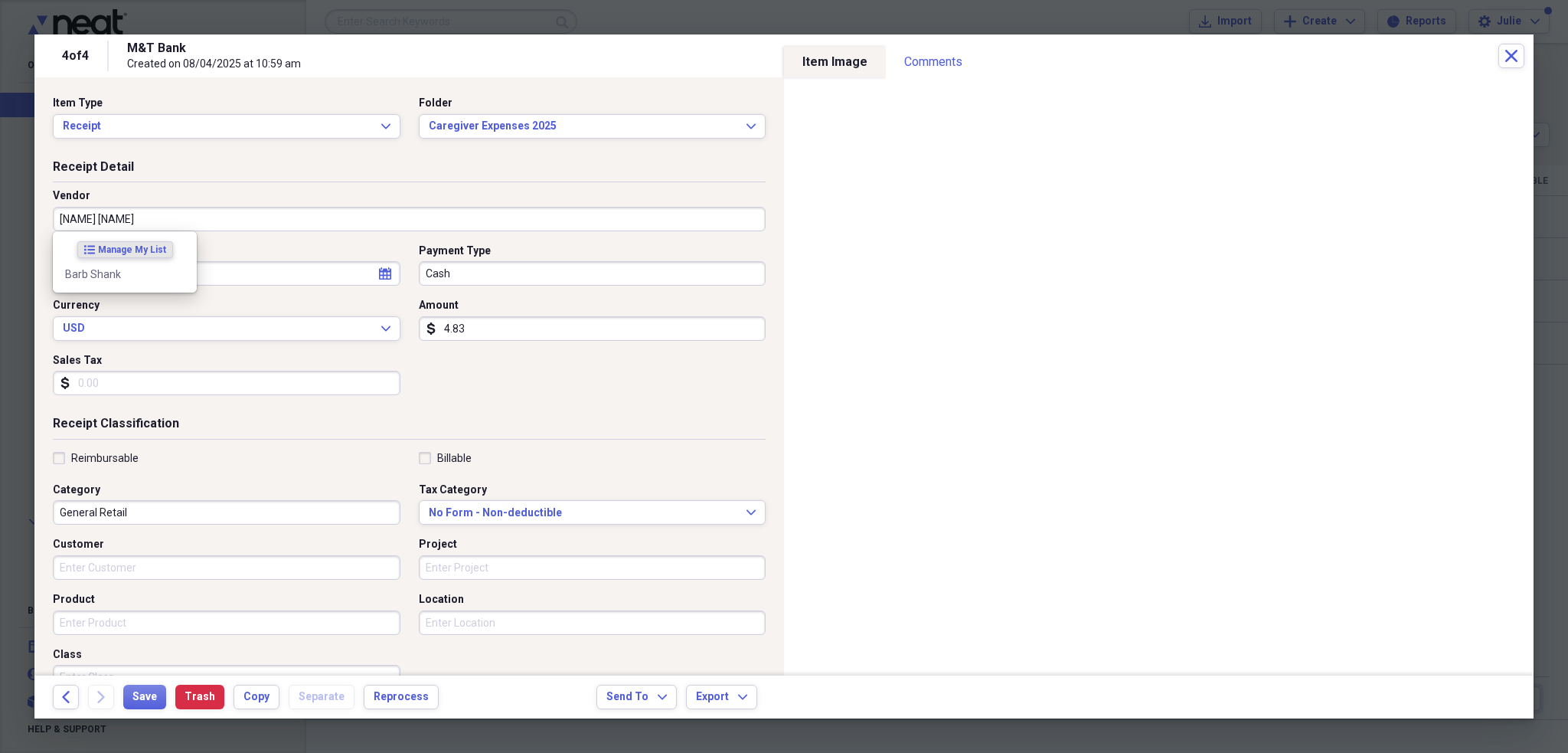 type on "Barb Shank" 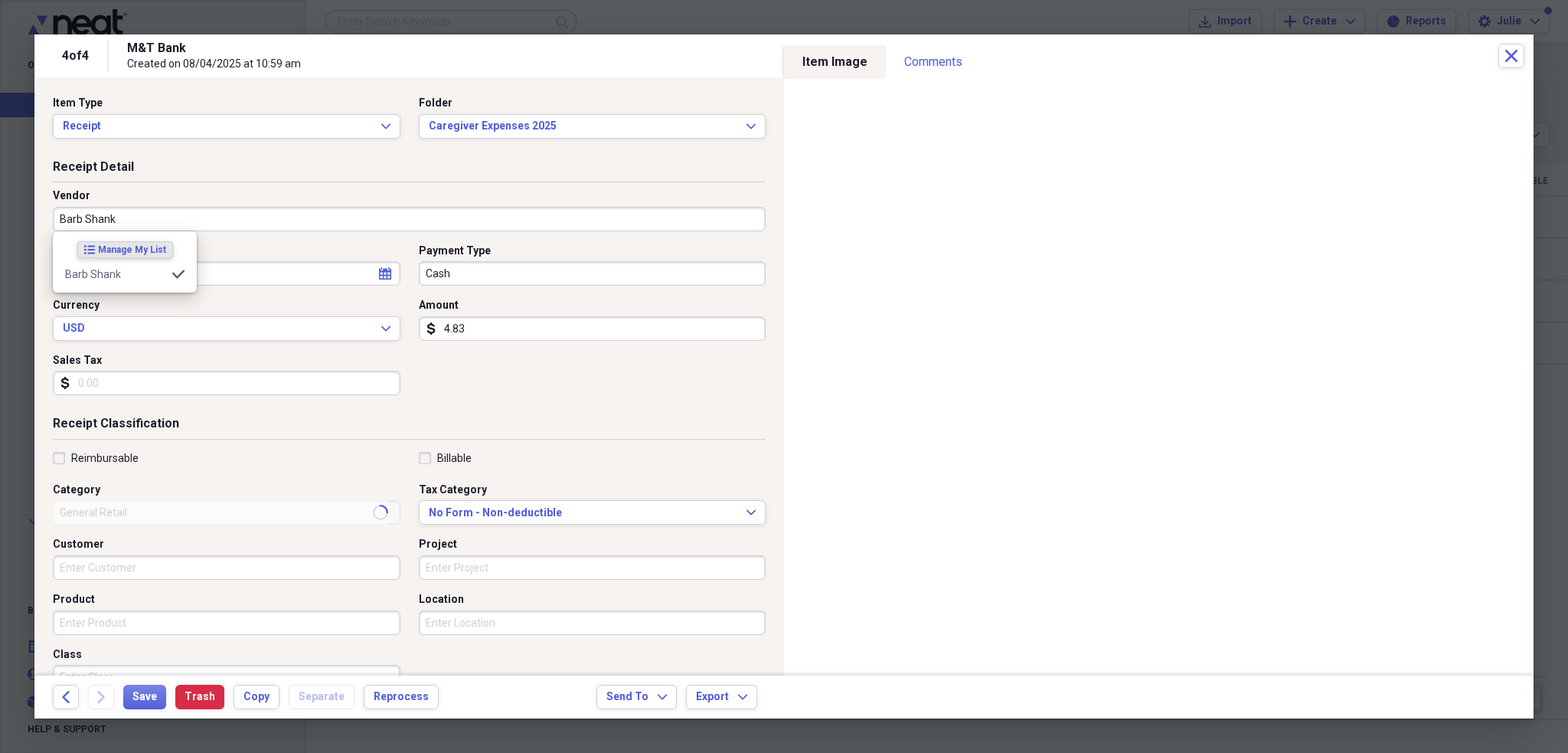 type on "Caregiver" 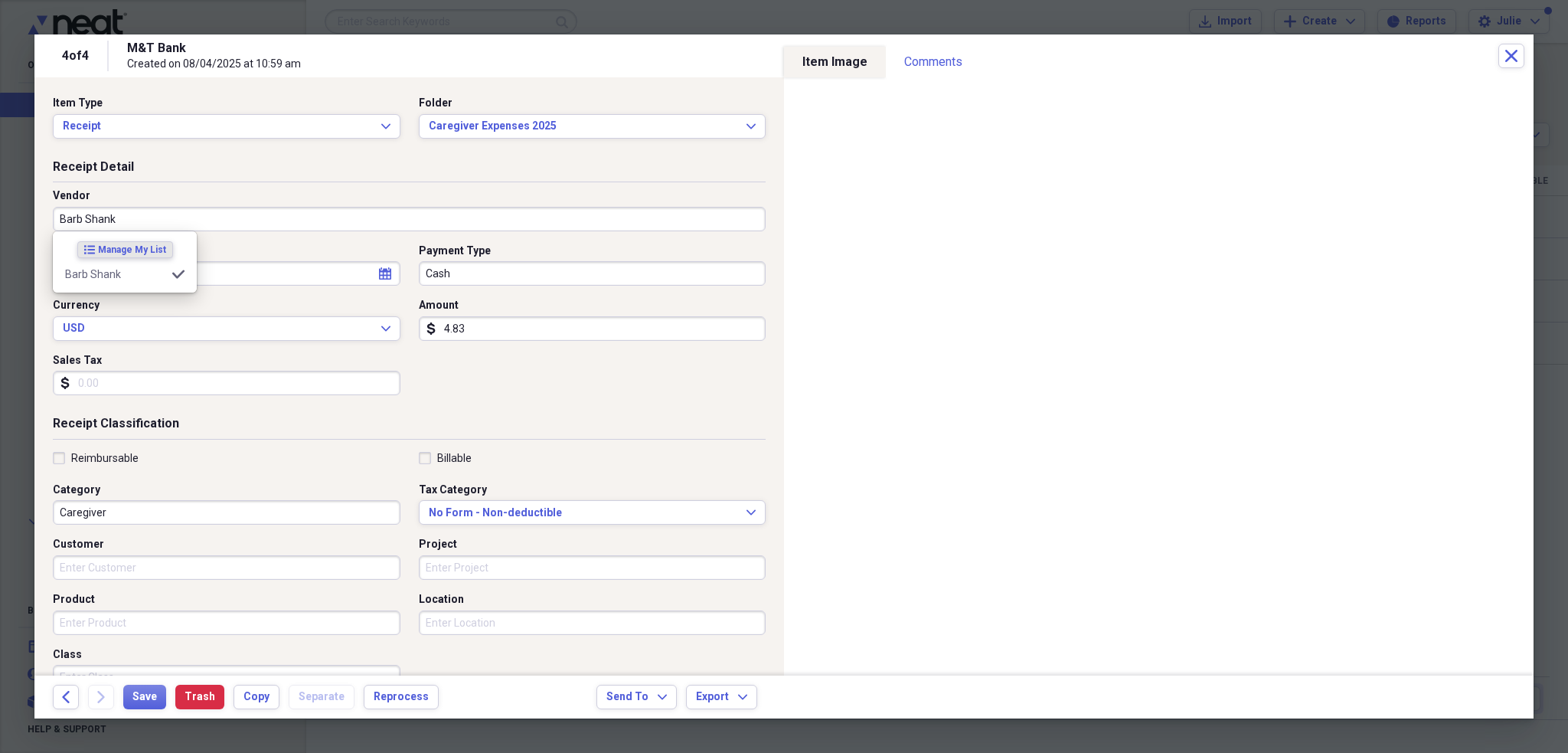 type on "Barb Shank" 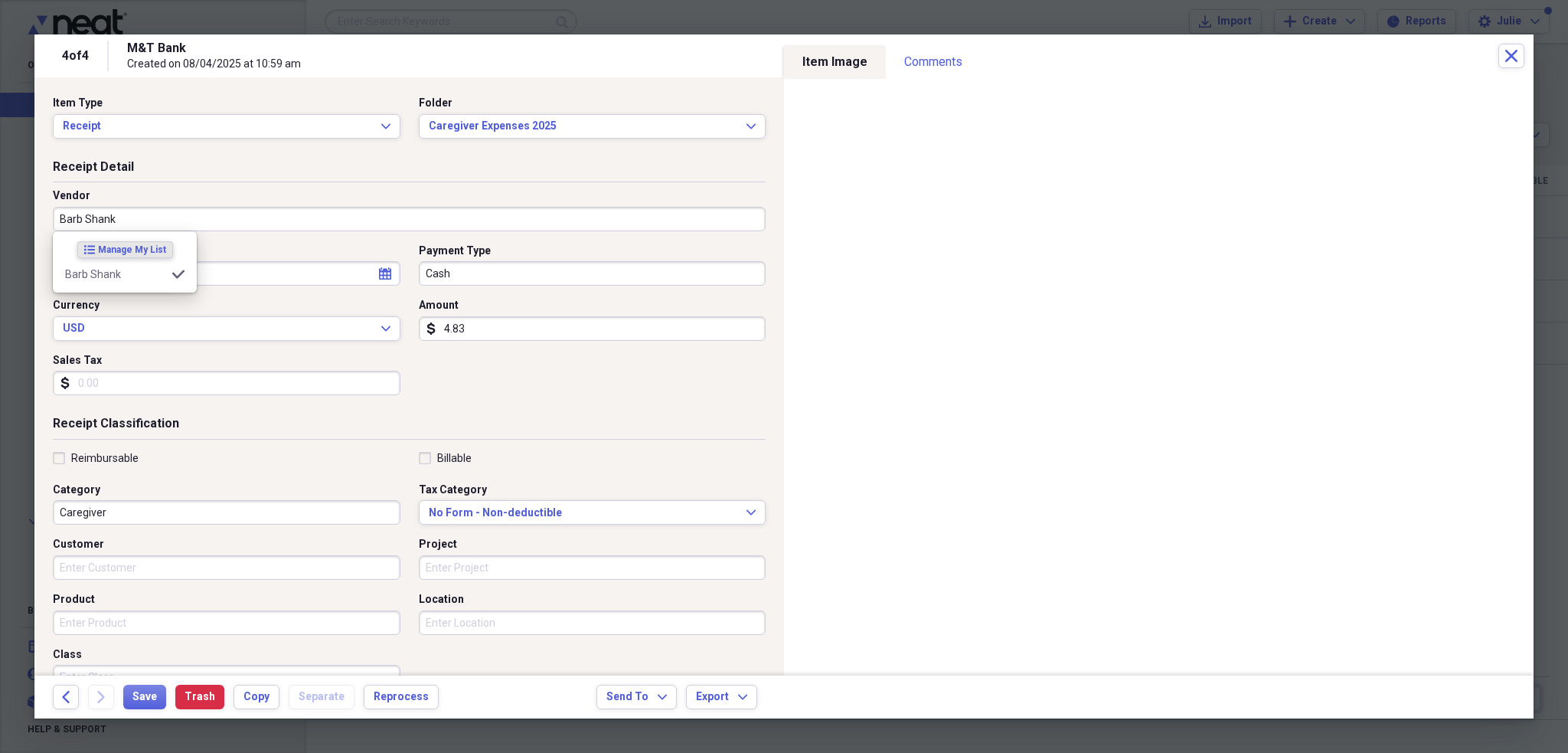 select on "7" 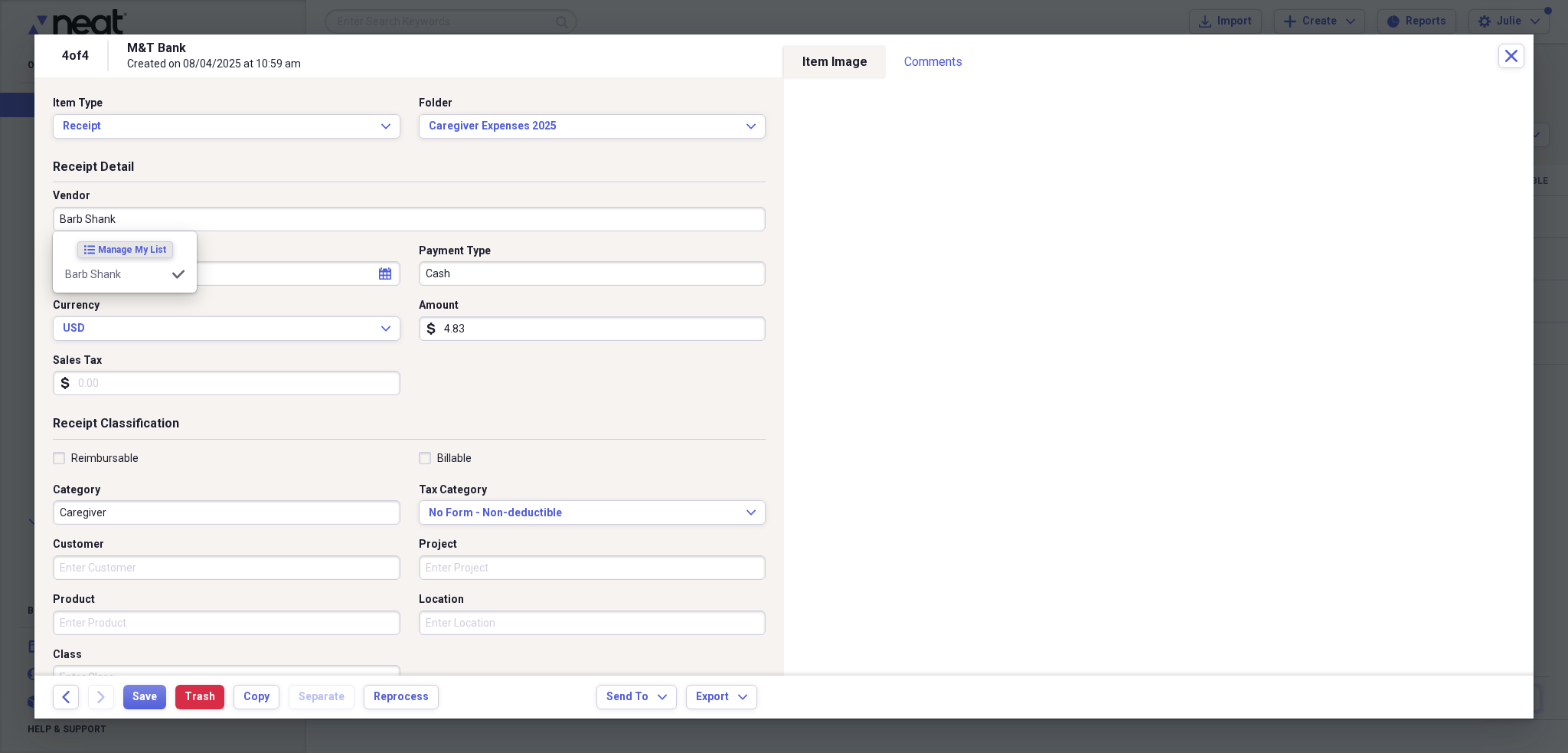 select on "2025" 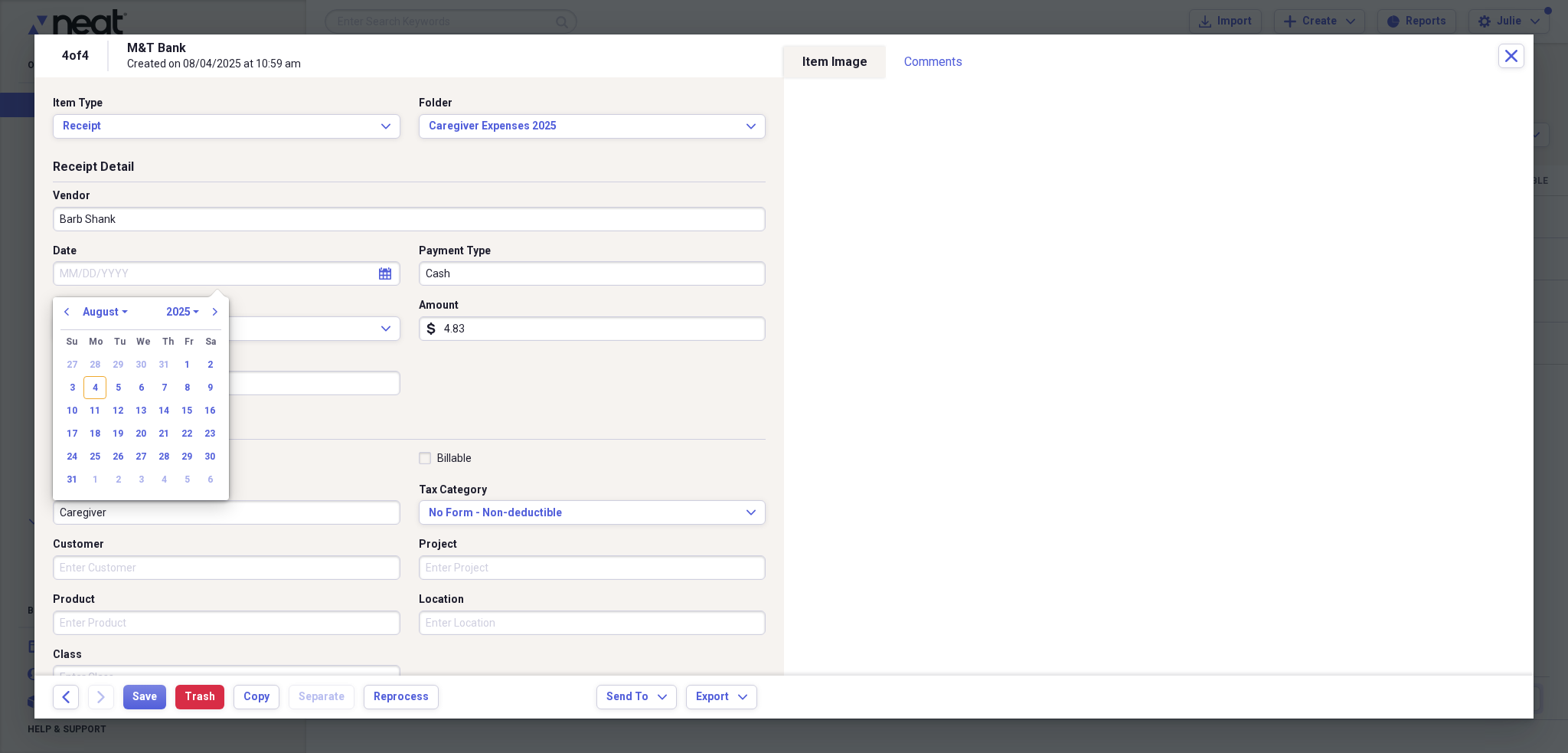 click on "Date" at bounding box center [227, 273] 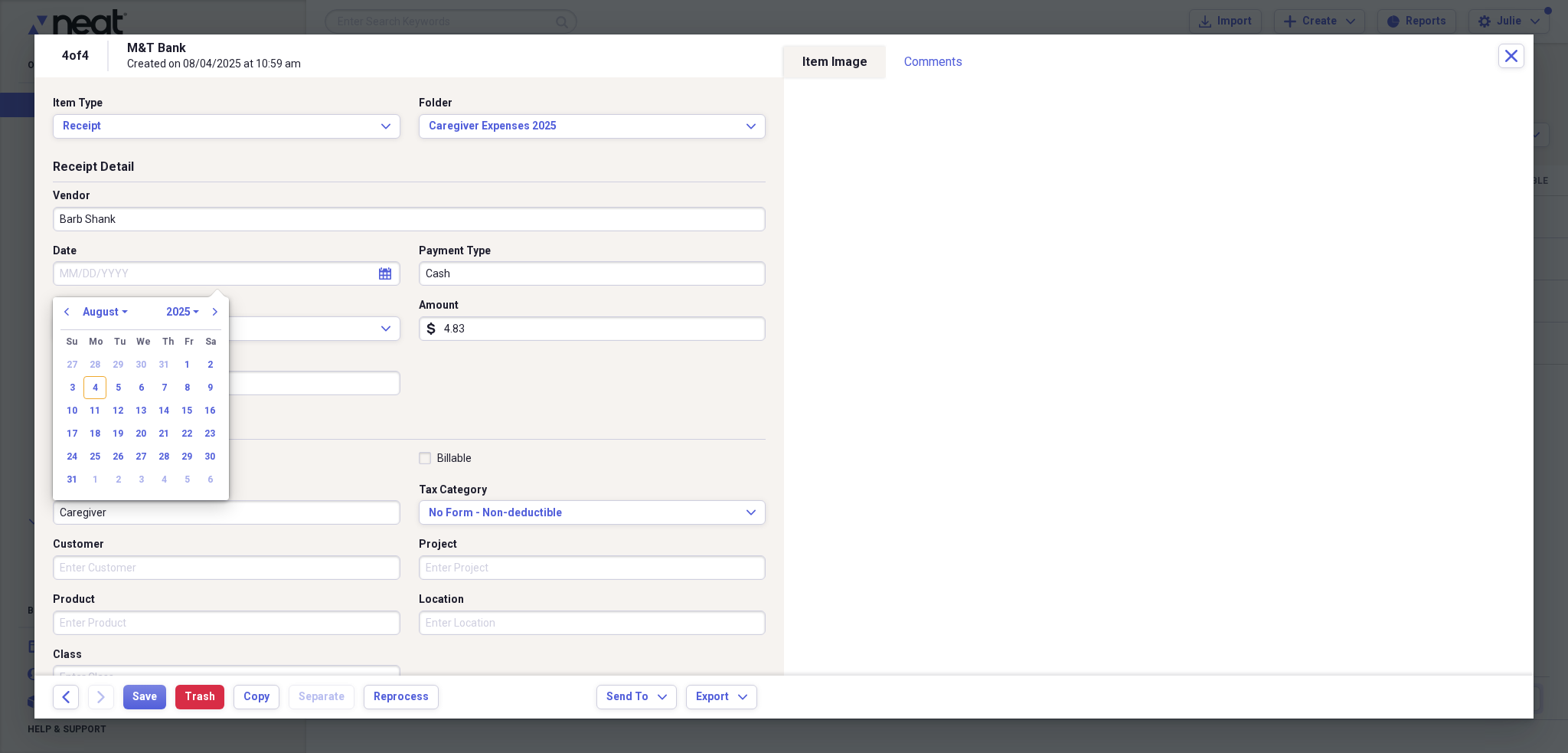click on "4" at bounding box center (95, 388) 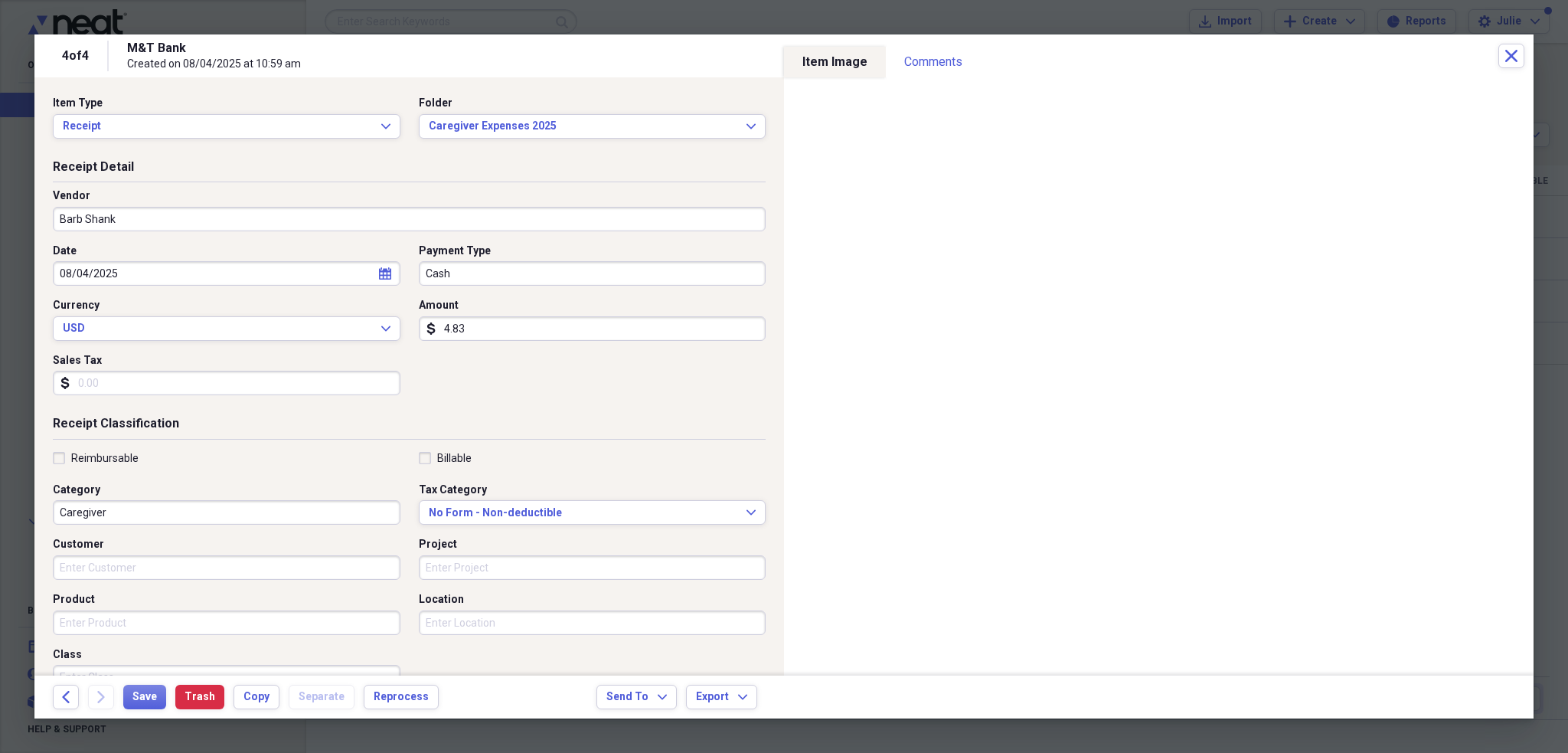 click on "Payment Type Cash" at bounding box center (588, 265) 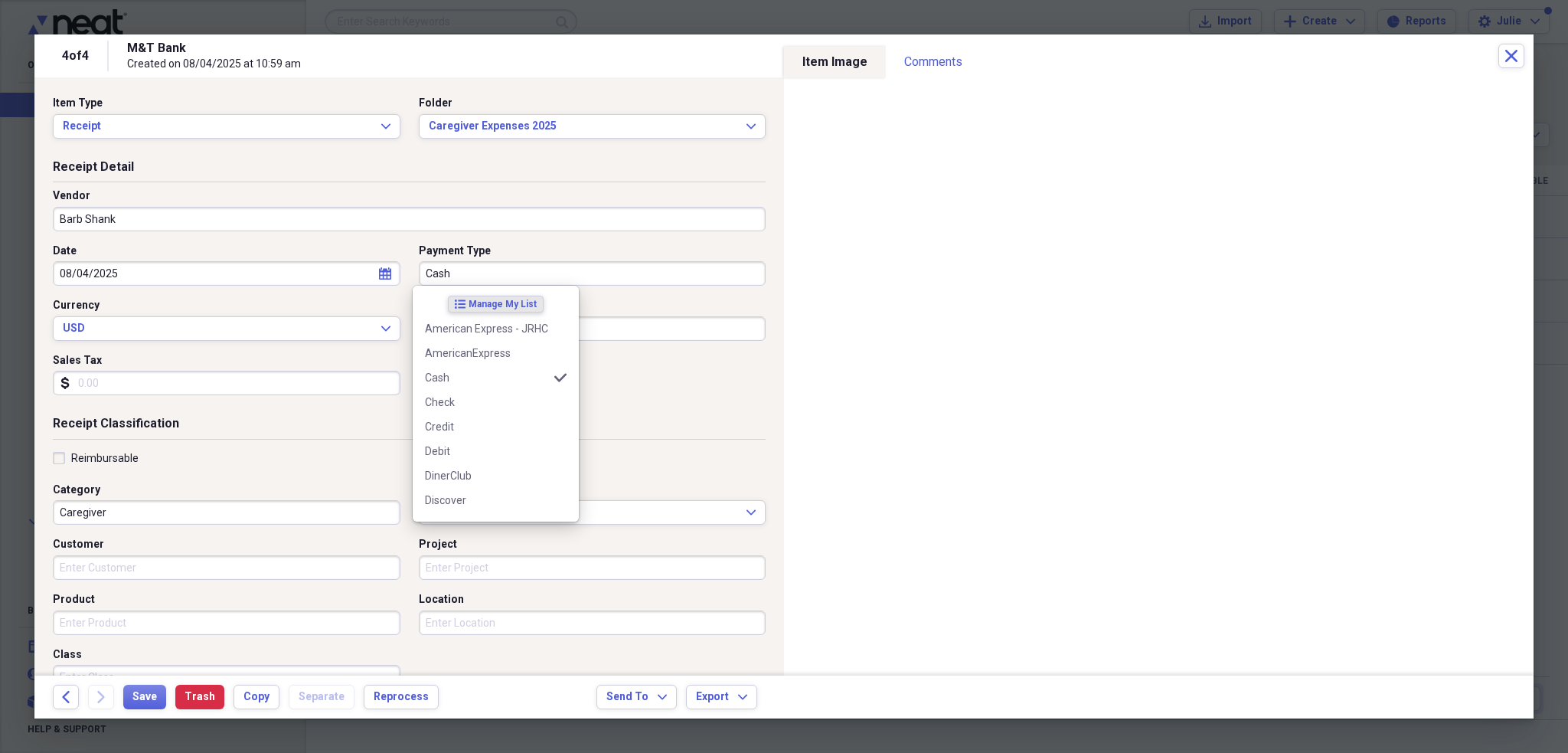 click on "Cash" at bounding box center [593, 273] 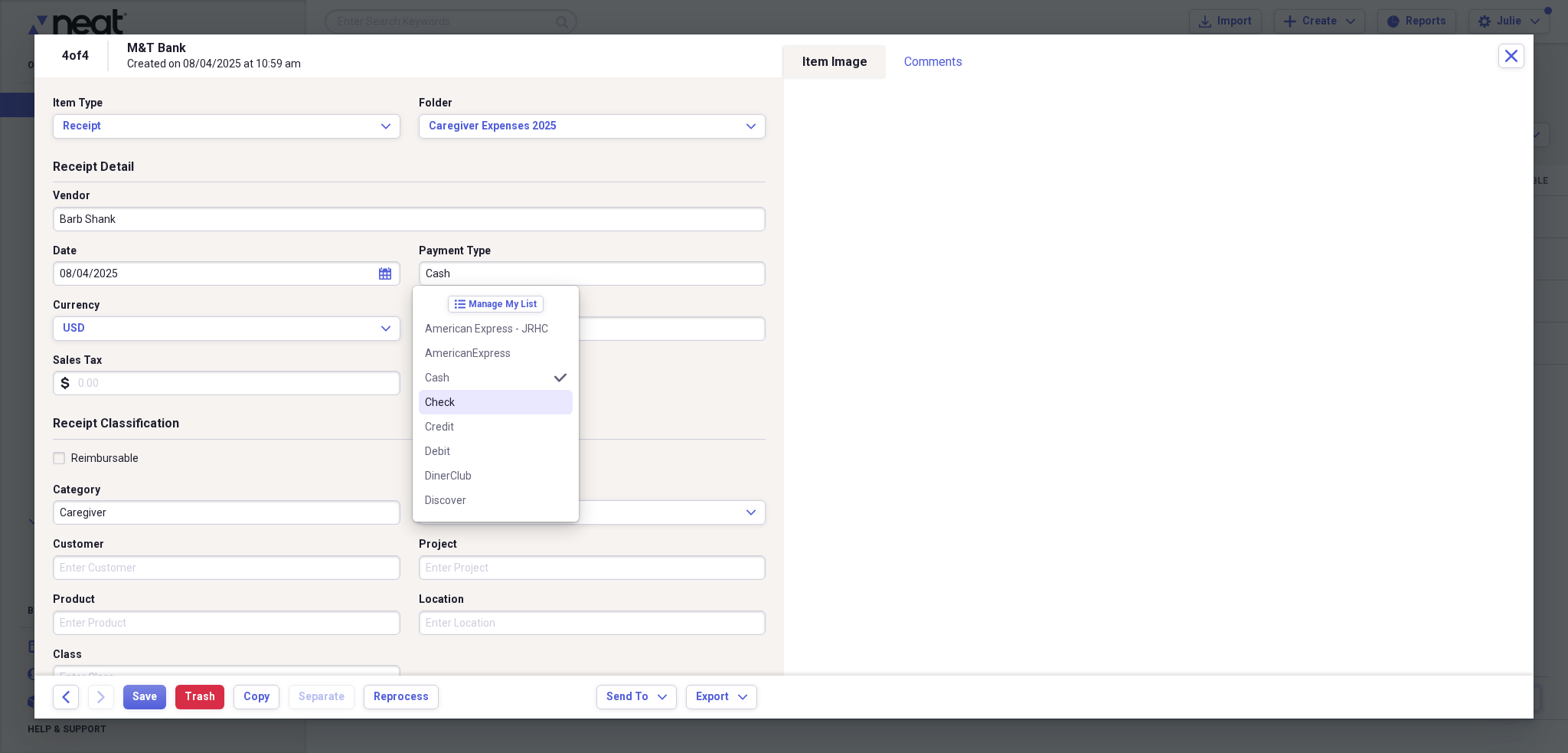click on "Check" at bounding box center (495, 402) 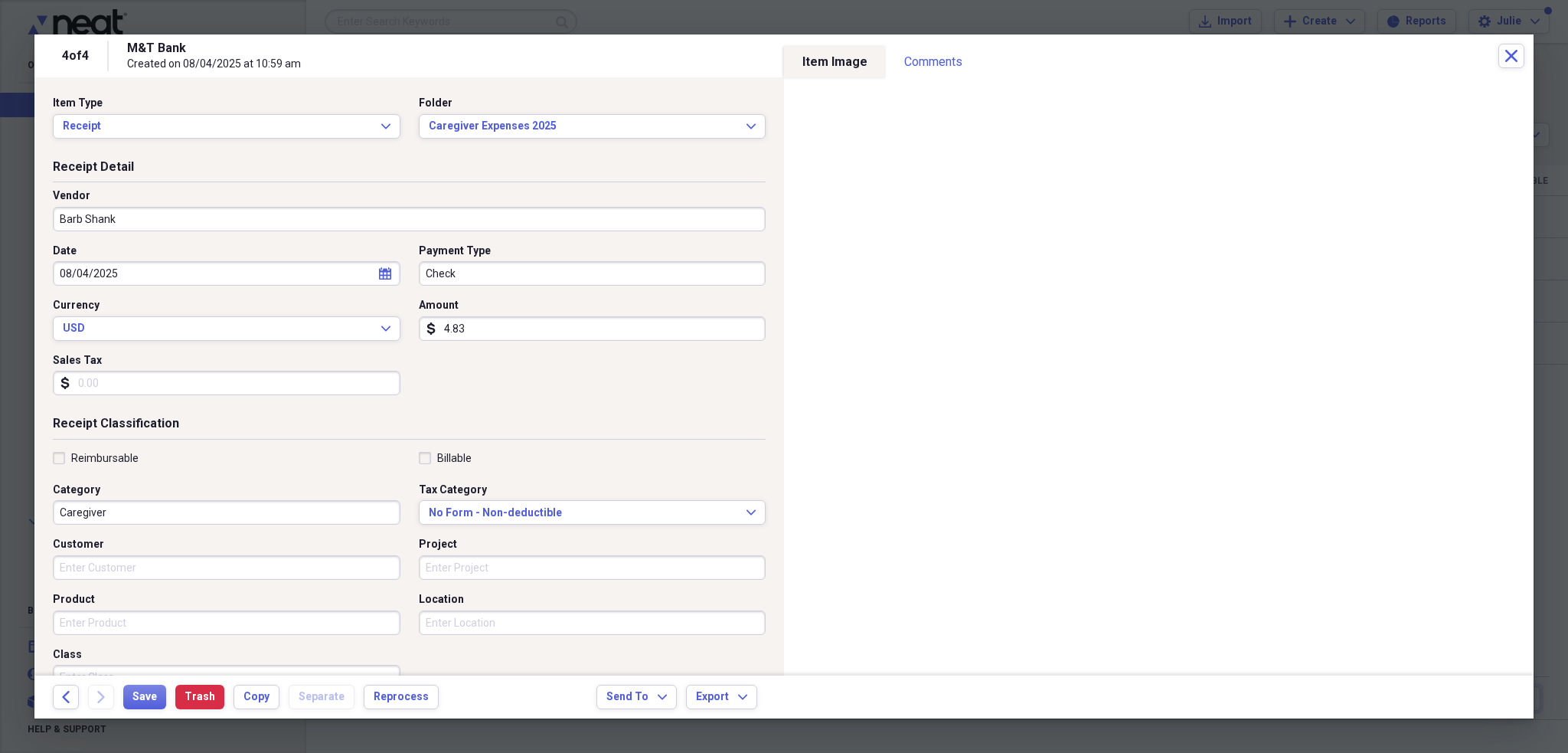 click on "4.83" at bounding box center [593, 329] 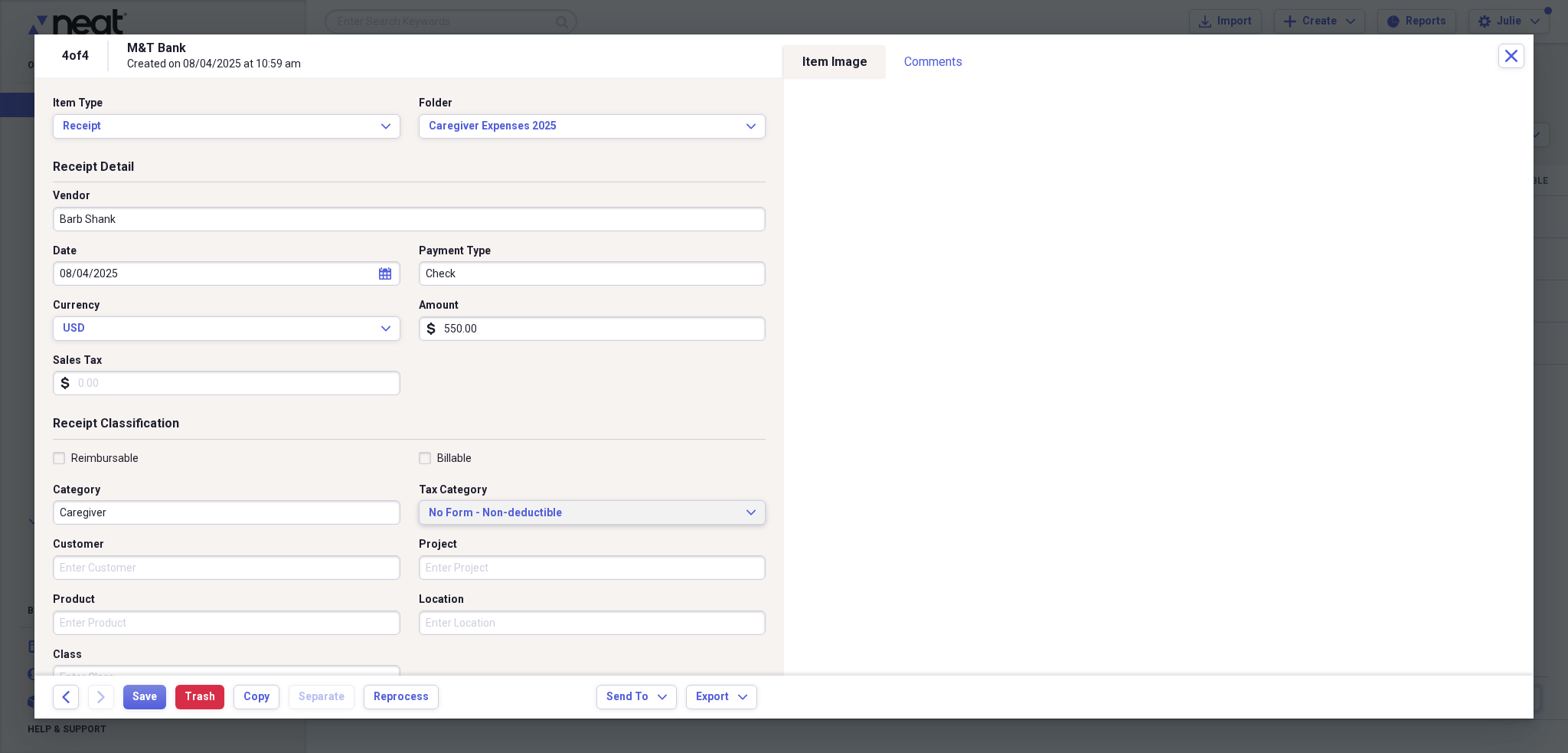 type on "550.00" 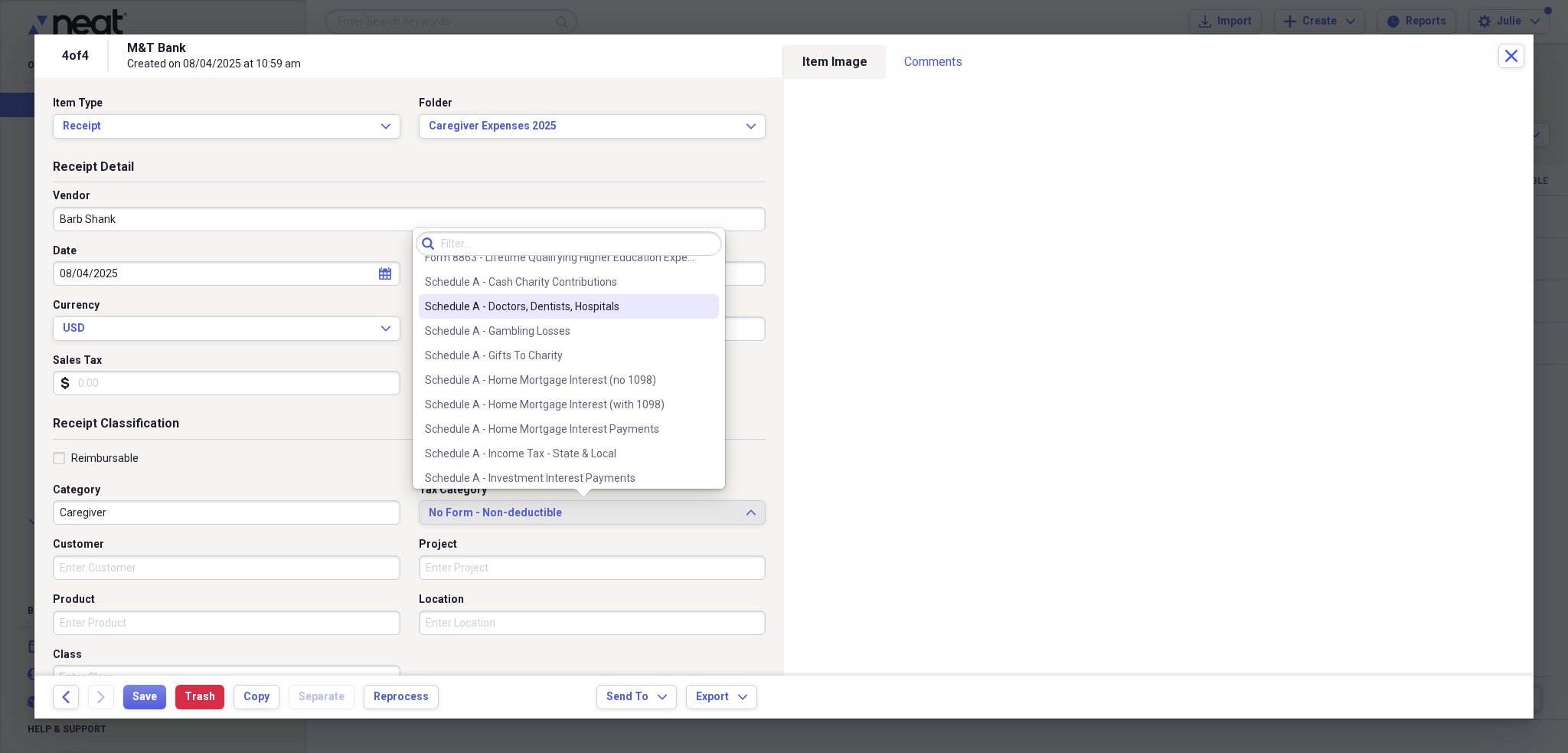 scroll, scrollTop: 996, scrollLeft: 0, axis: vertical 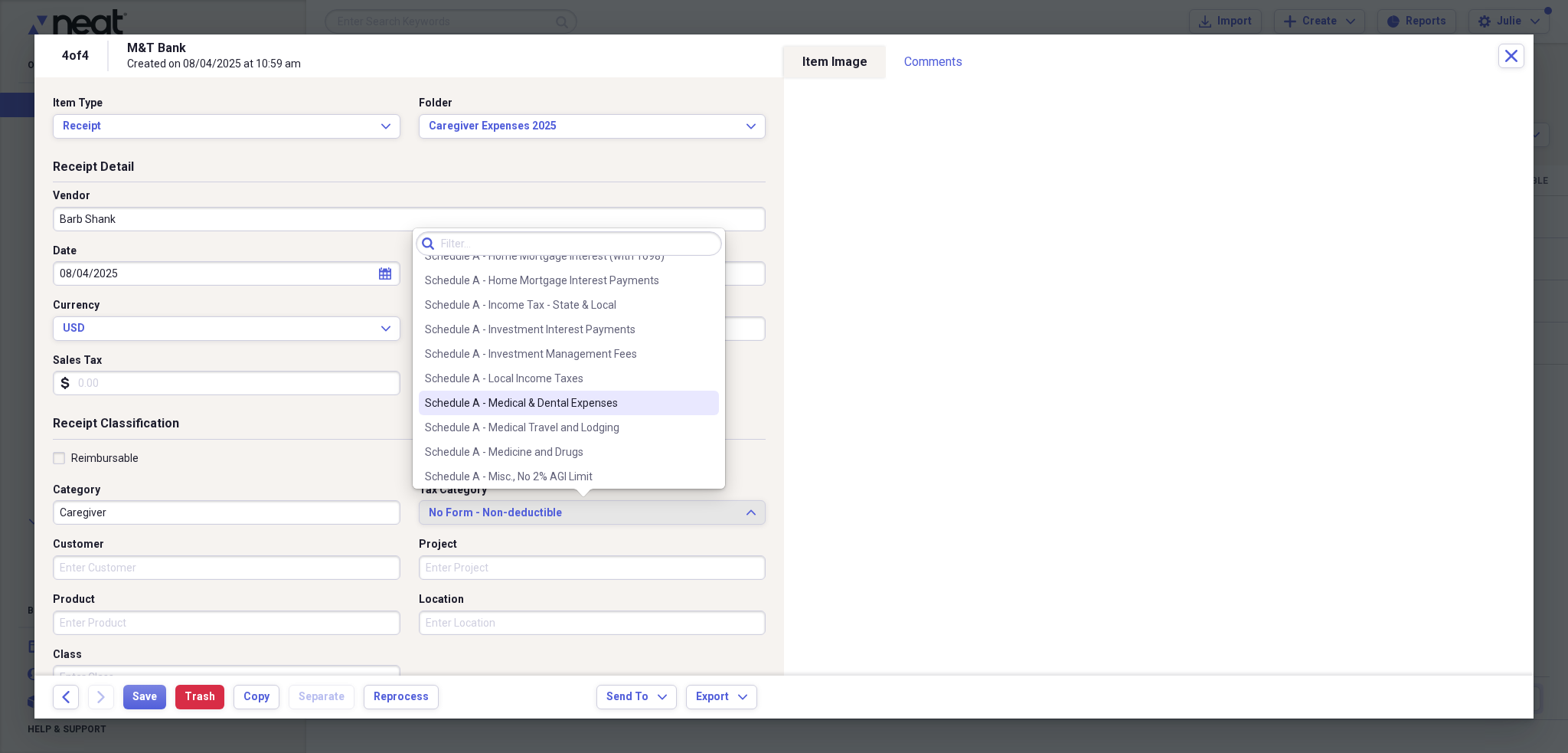 click on "Schedule A - Medical & Dental Expenses" at bounding box center [560, 403] 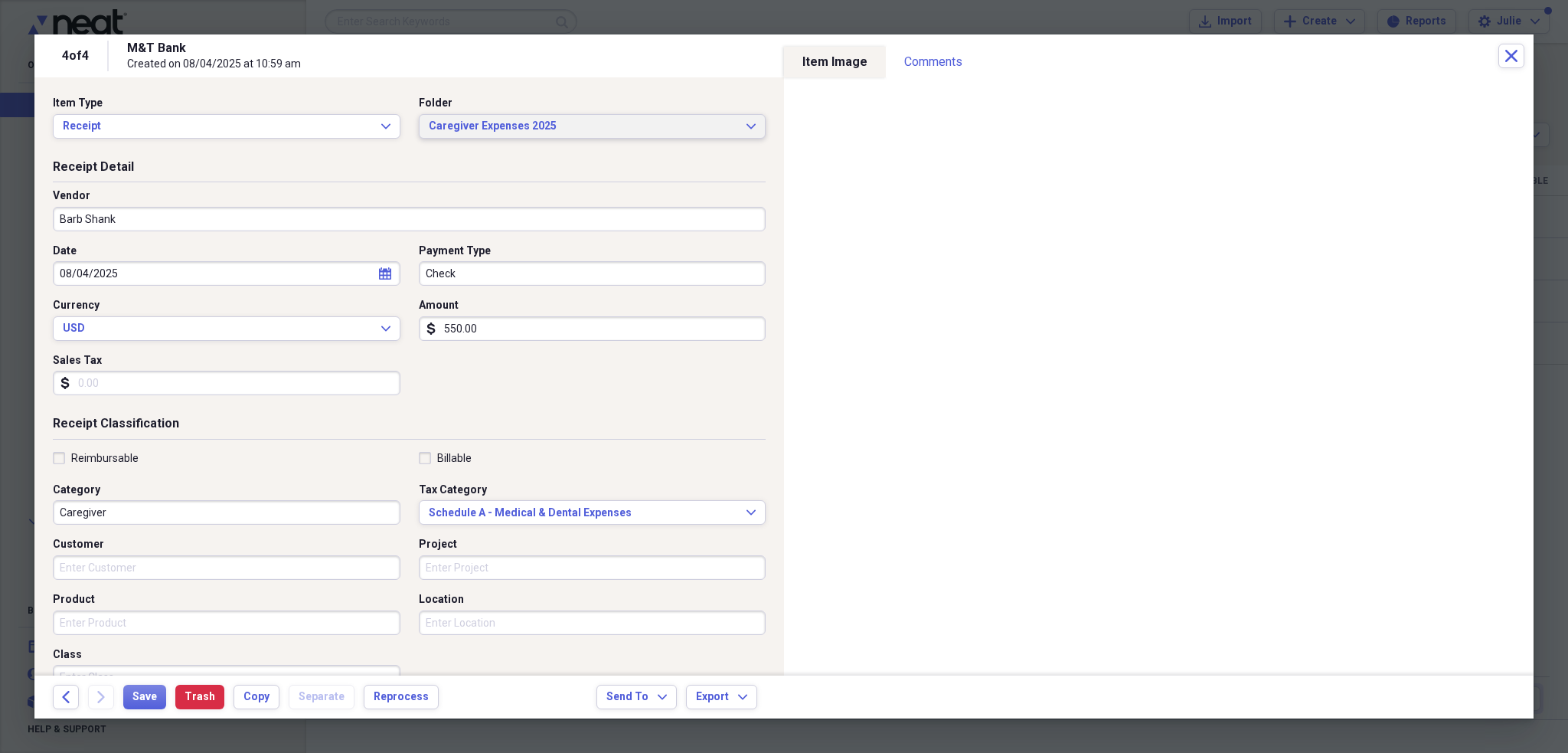 click on "Caregiver Expenses 2025" at bounding box center (583, 126) 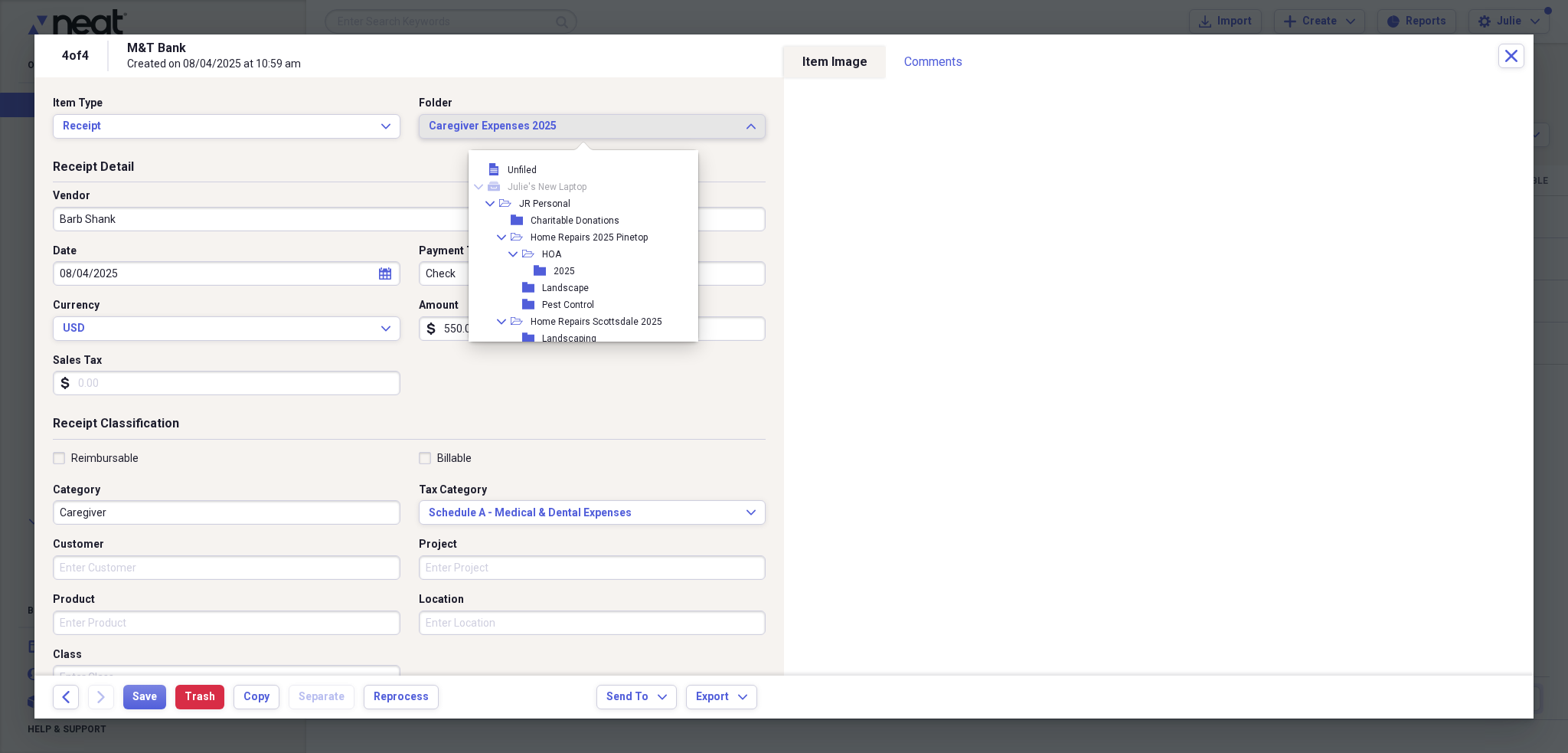 scroll, scrollTop: 1110, scrollLeft: 0, axis: vertical 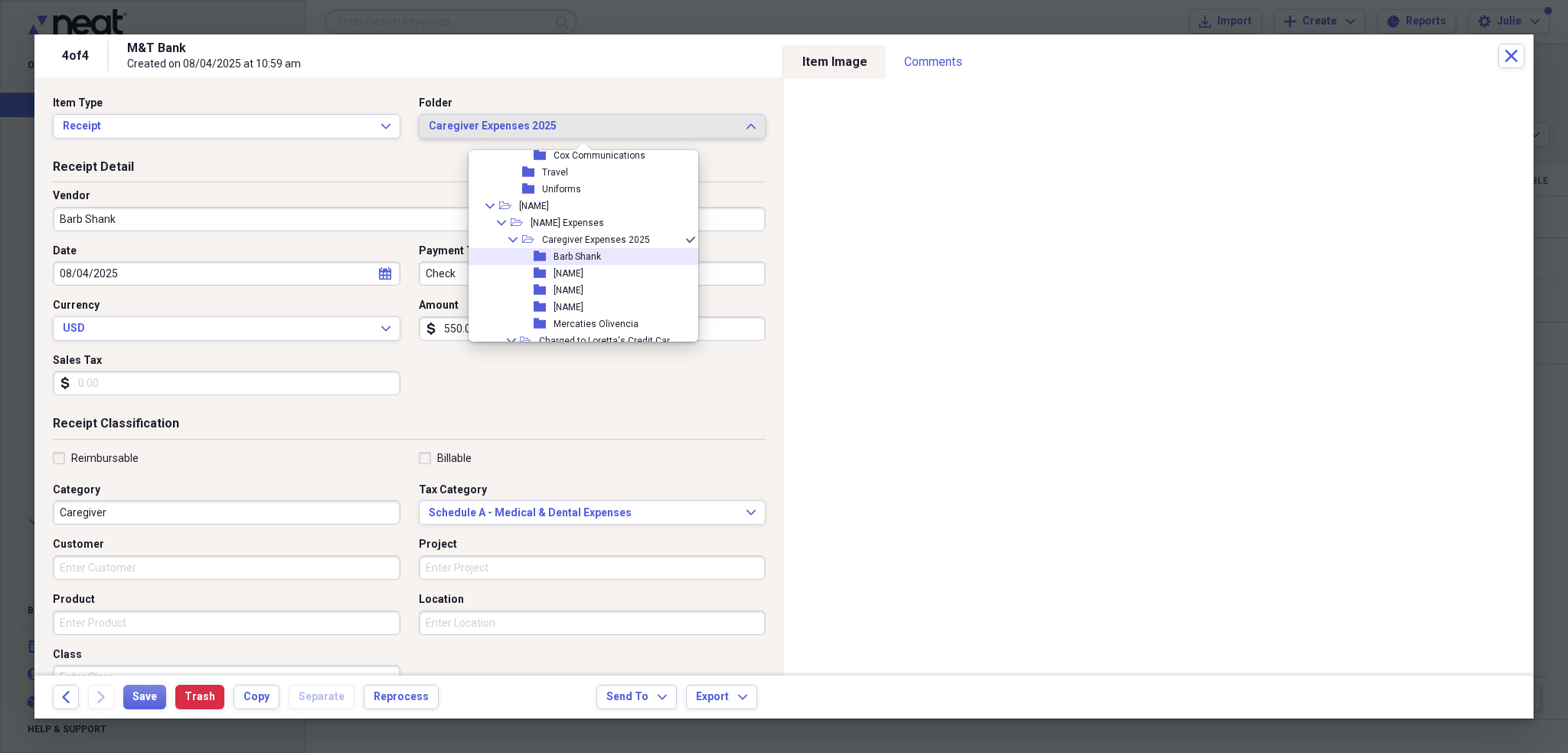 click on "Barb Shank" at bounding box center [577, 257] 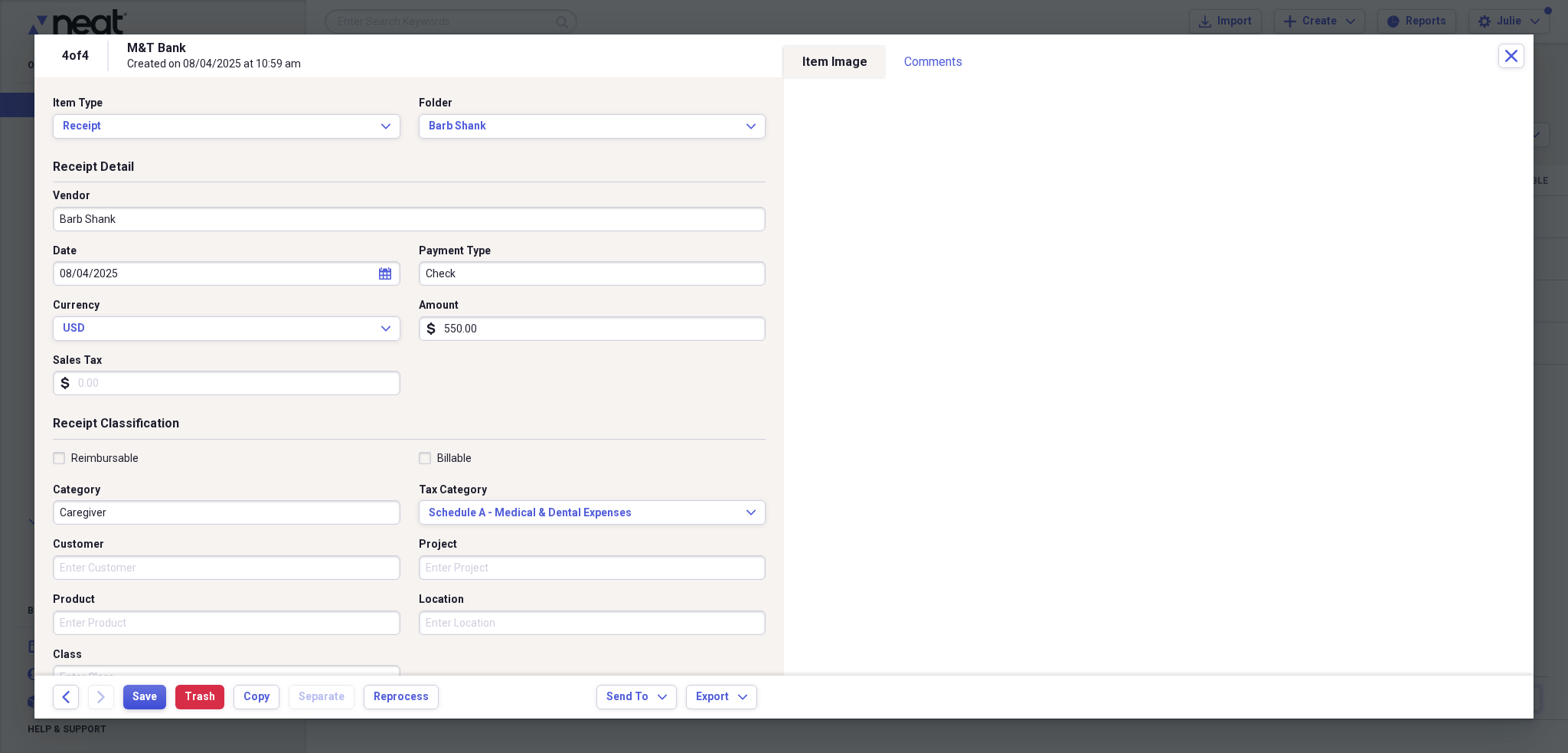 click on "Save" at bounding box center [145, 697] 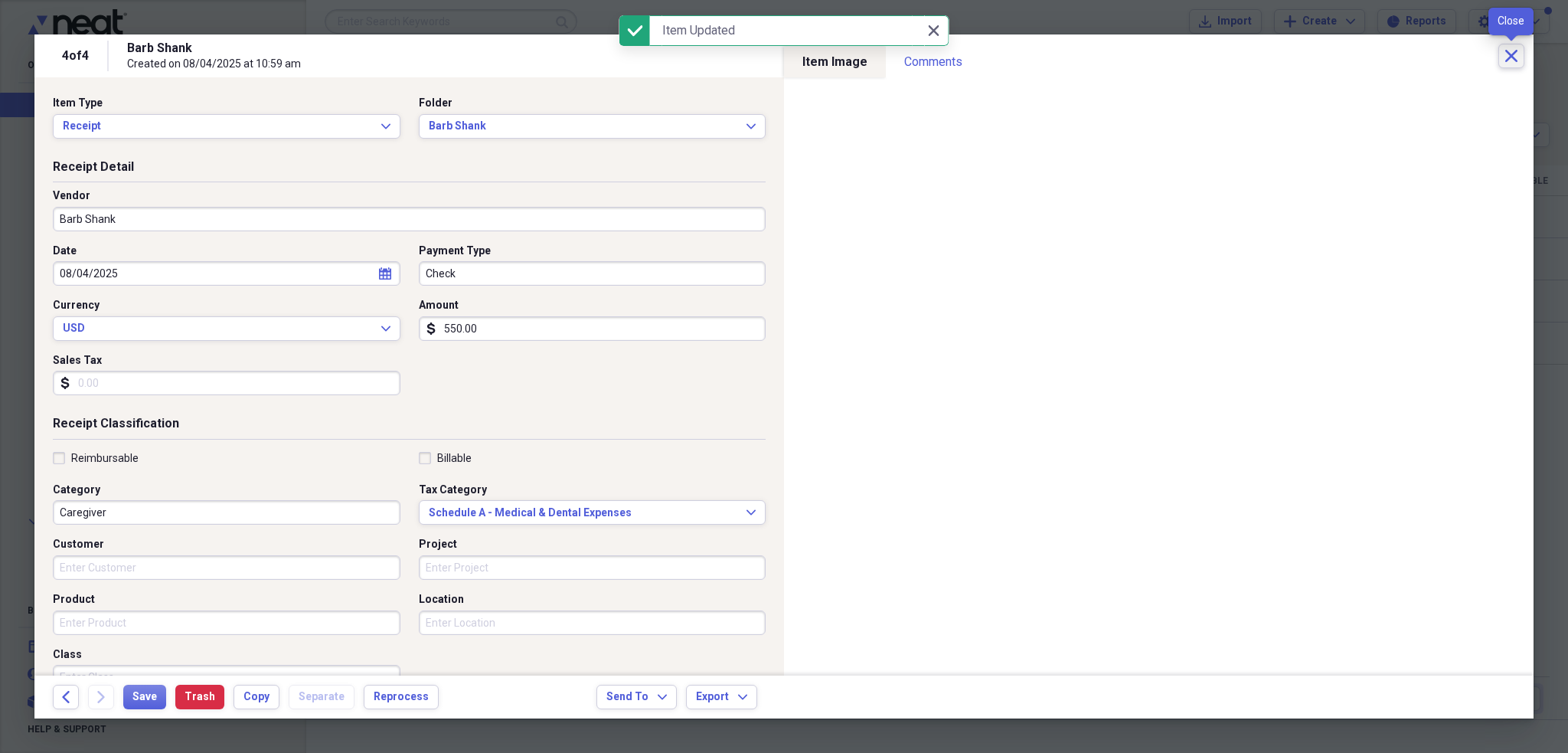 click 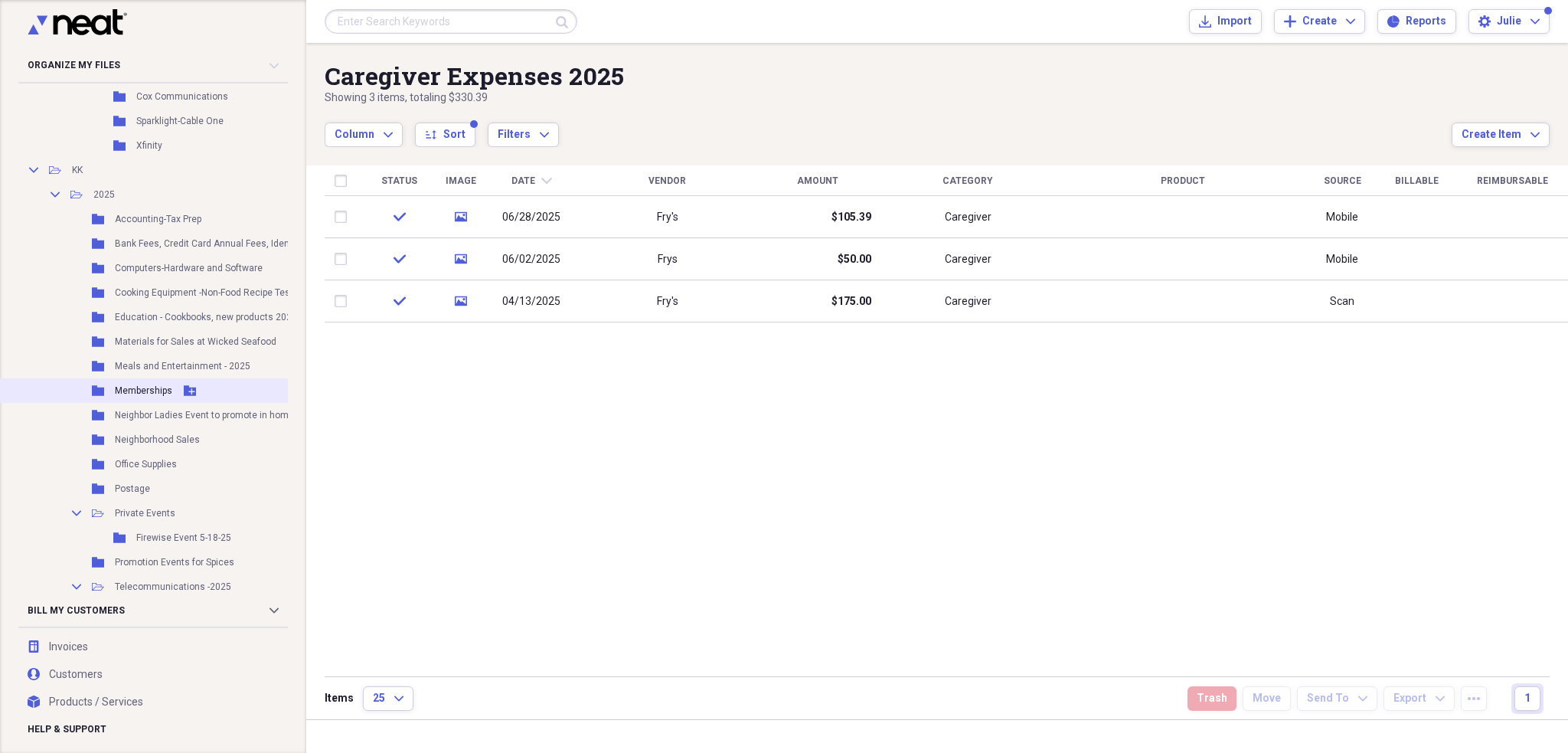 scroll, scrollTop: 843, scrollLeft: 0, axis: vertical 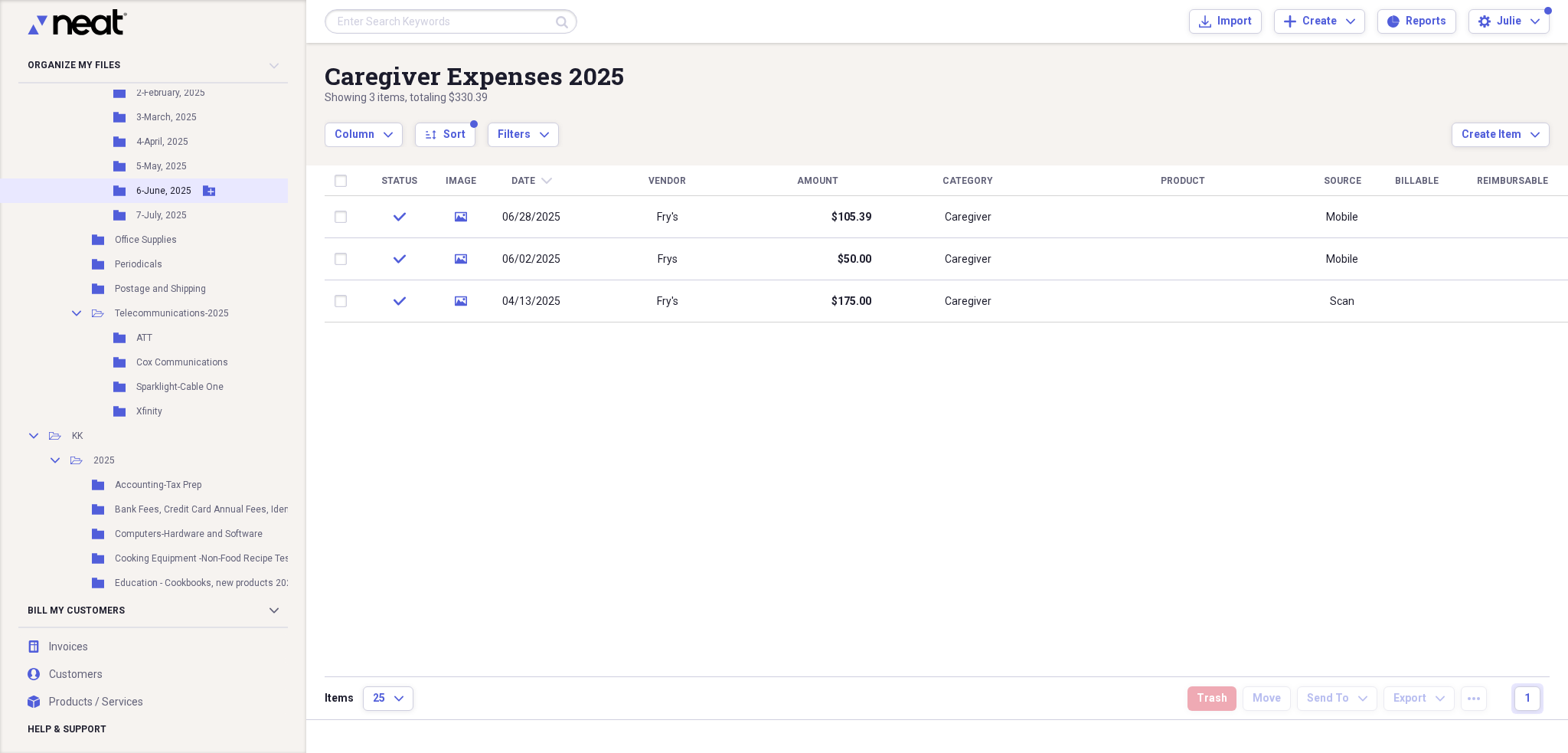 drag, startPoint x: 147, startPoint y: 169, endPoint x: 244, endPoint y: 182, distance: 97.86726 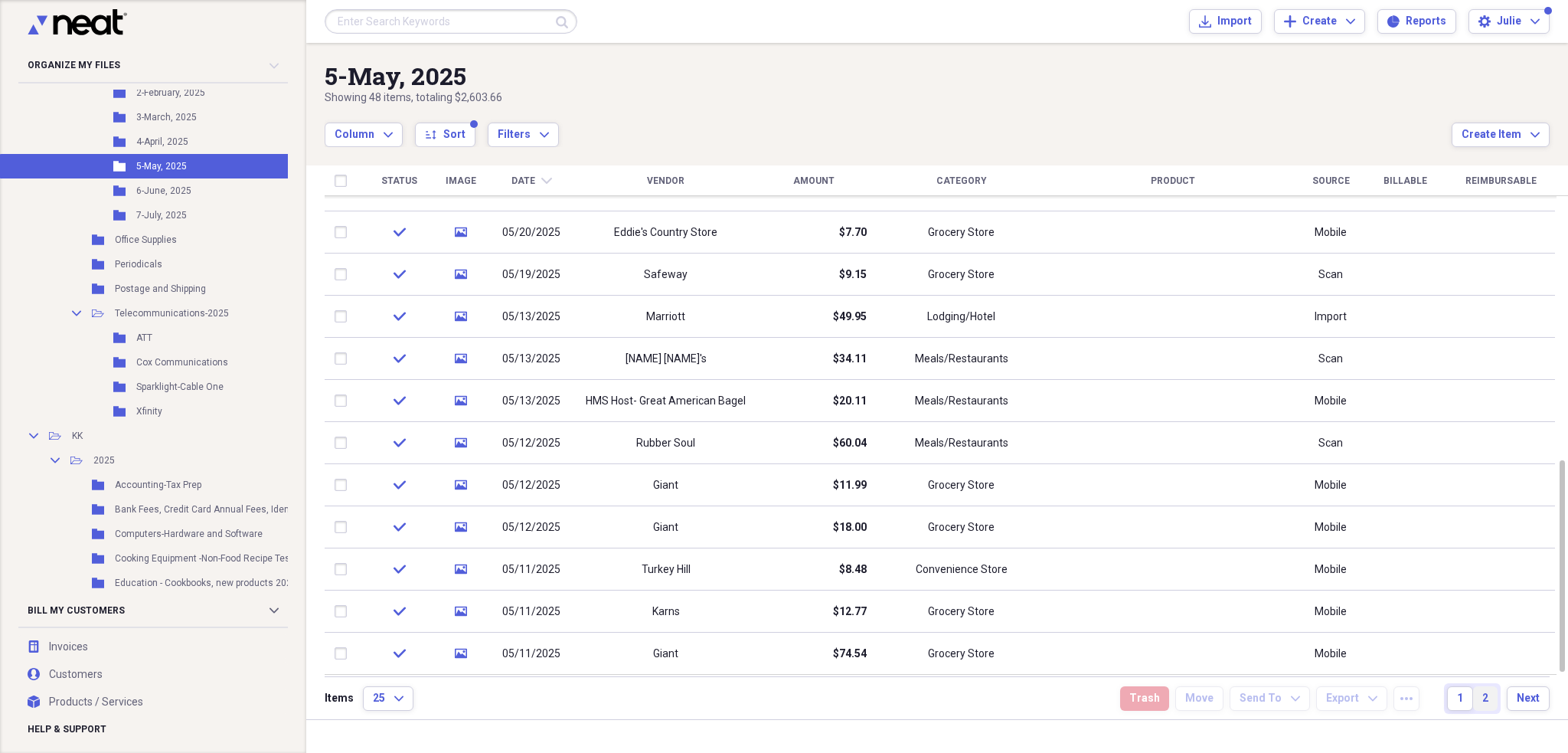 click on "2" at bounding box center (1485, 699) 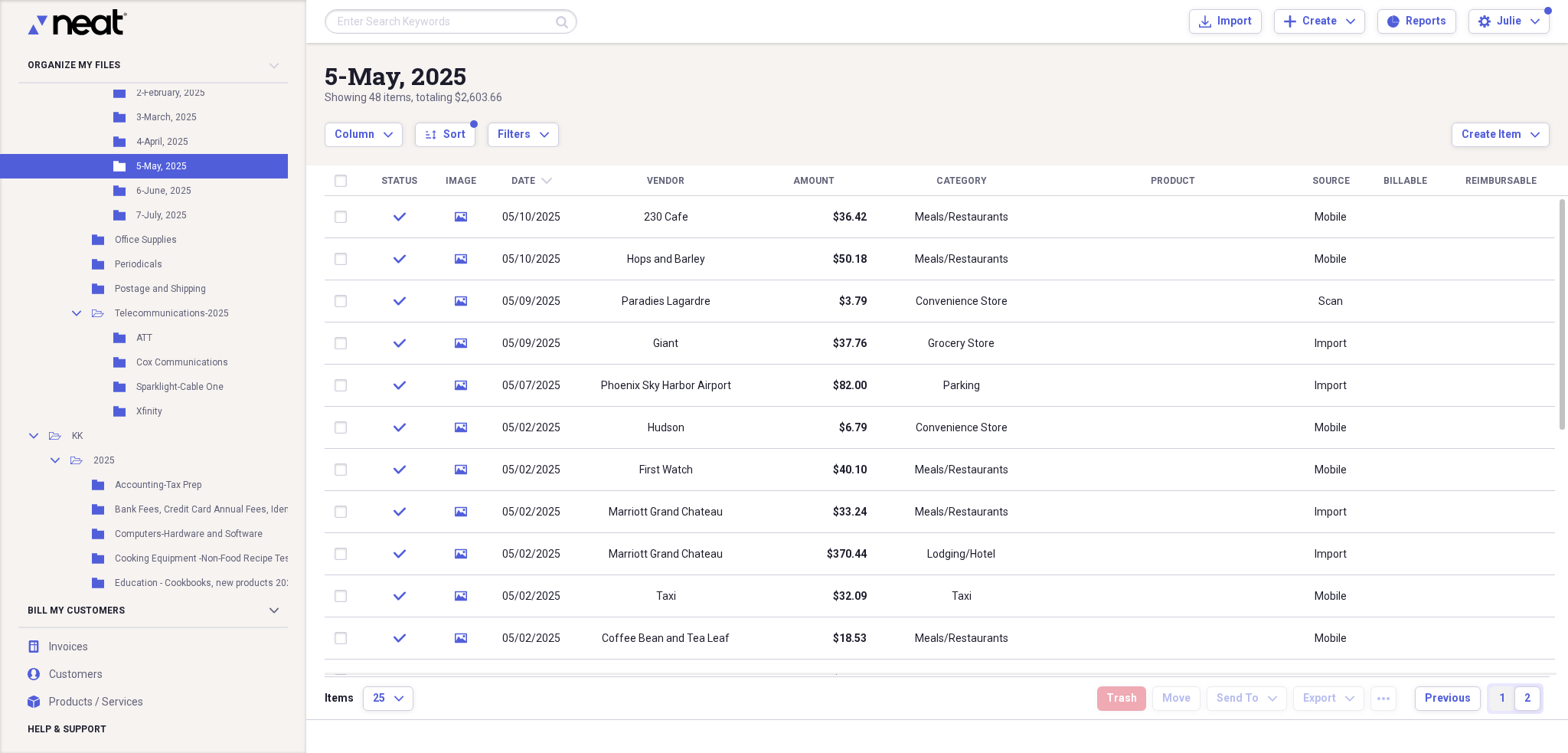 click on "1" at bounding box center (1502, 699) 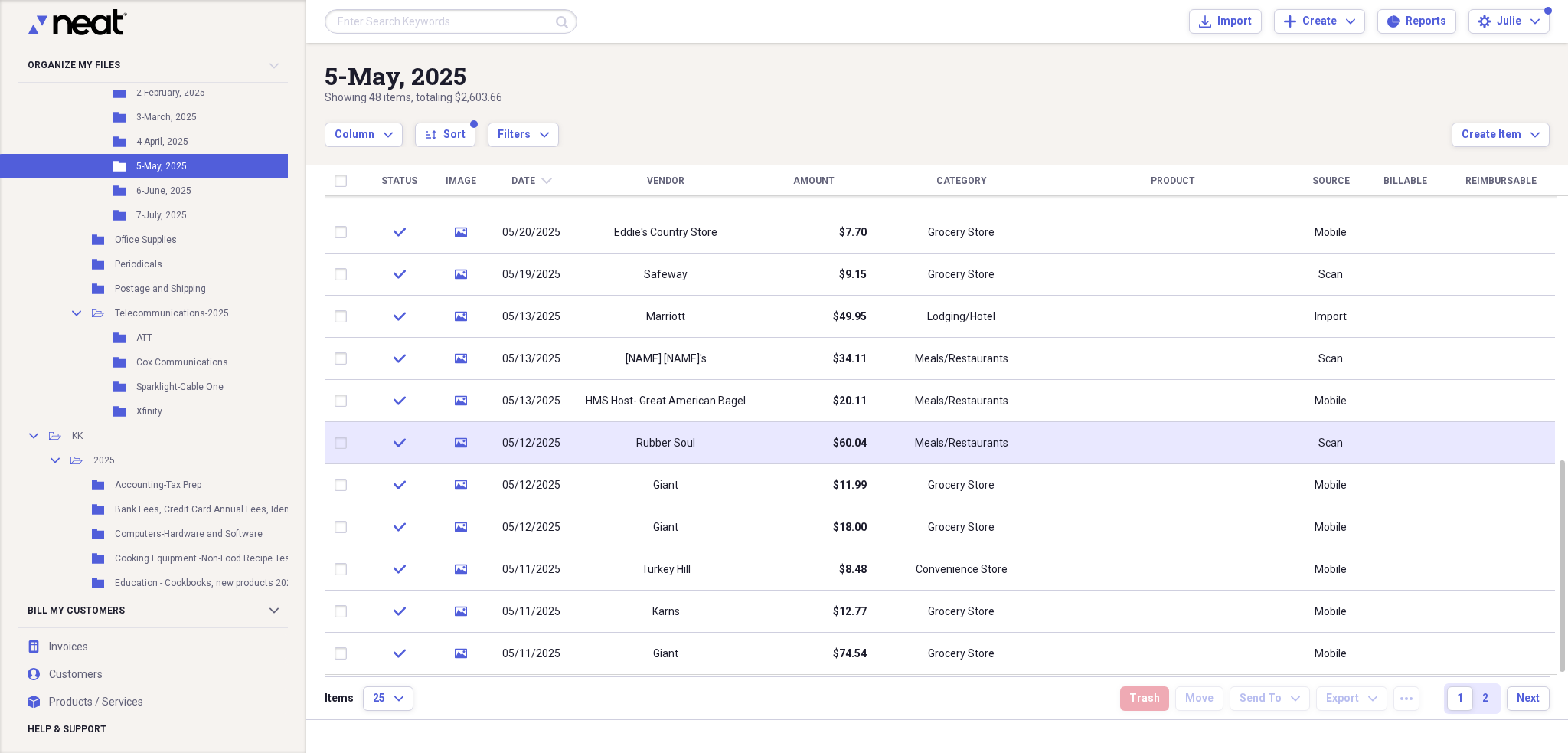 click on "Rubber Soul" at bounding box center (665, 443) 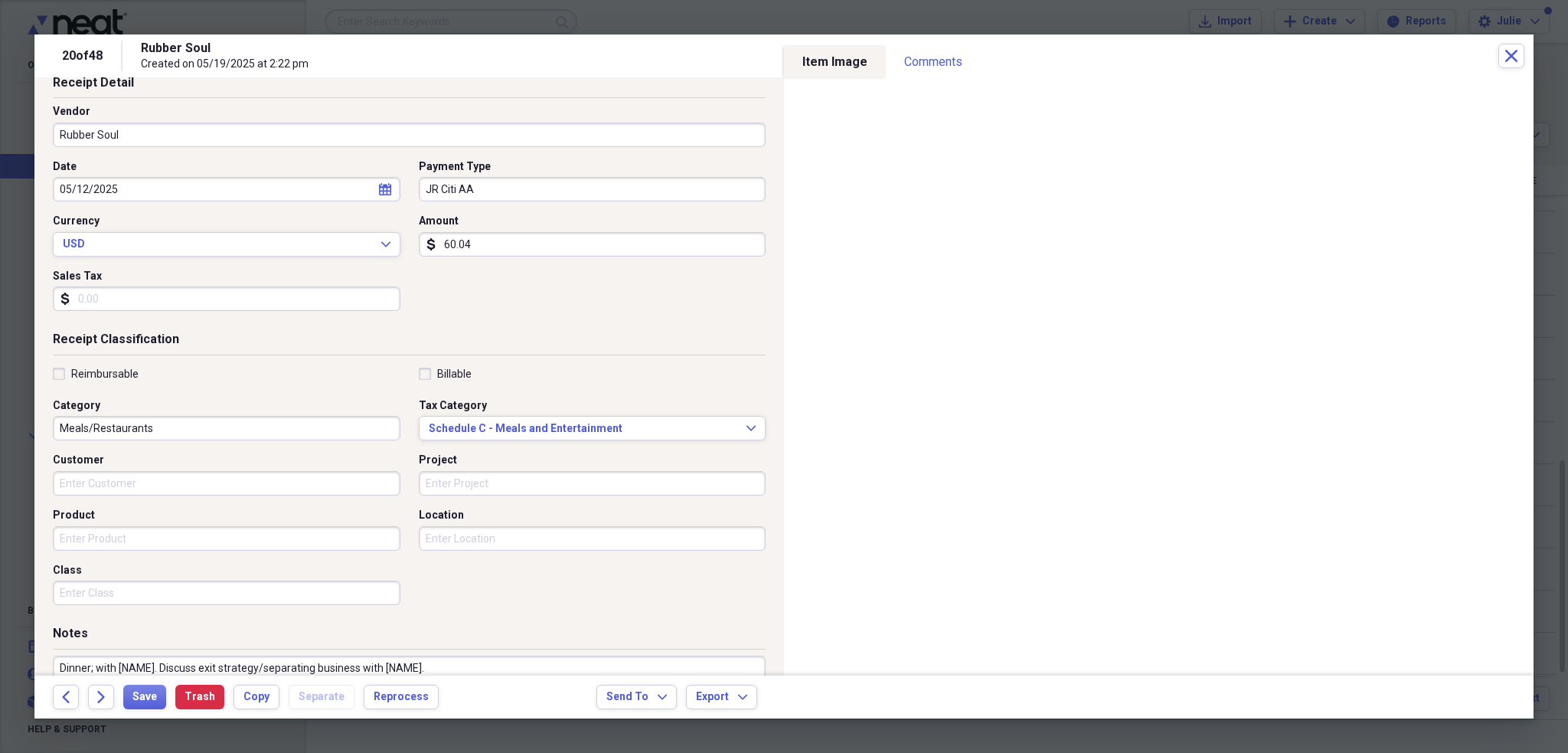 scroll, scrollTop: 0, scrollLeft: 0, axis: both 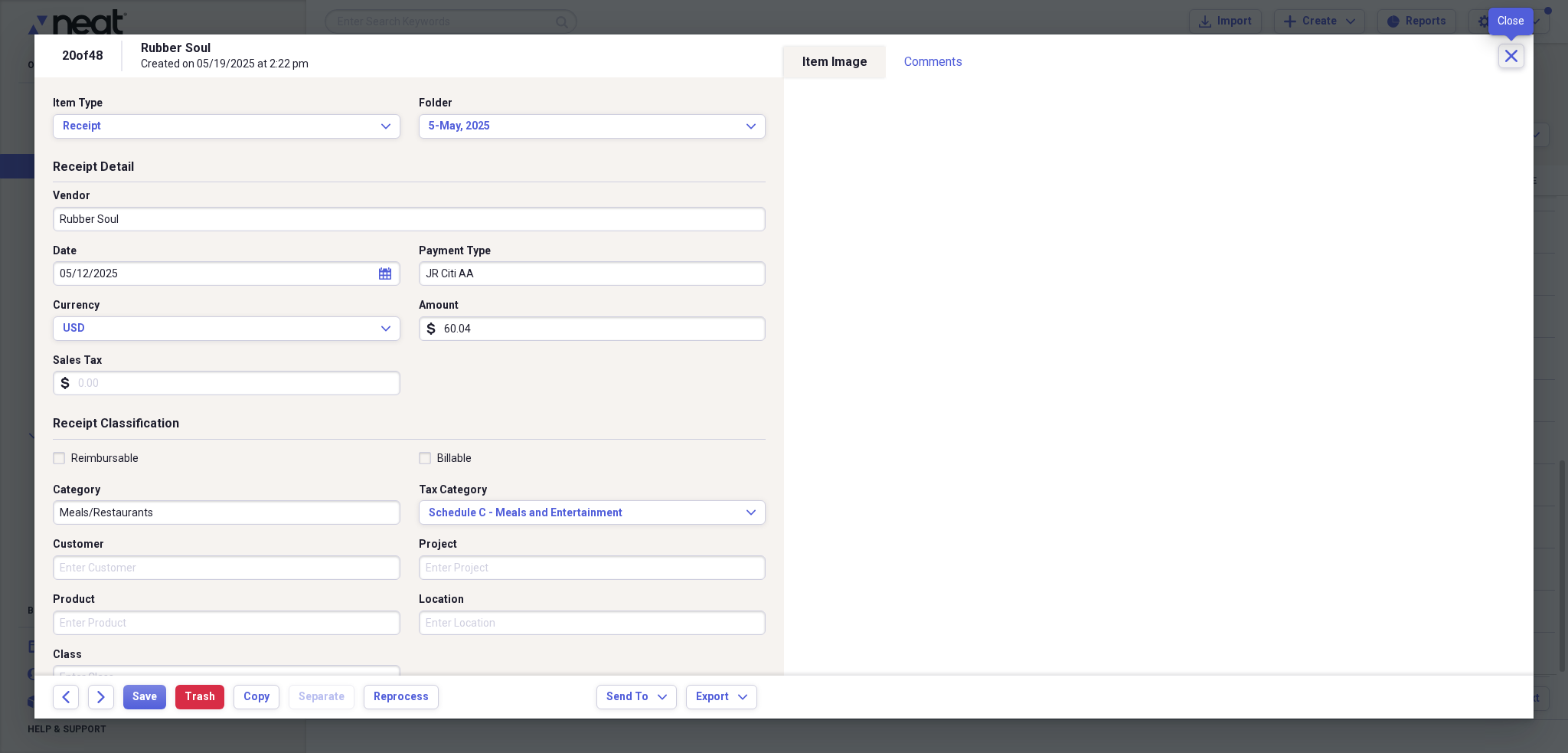 click 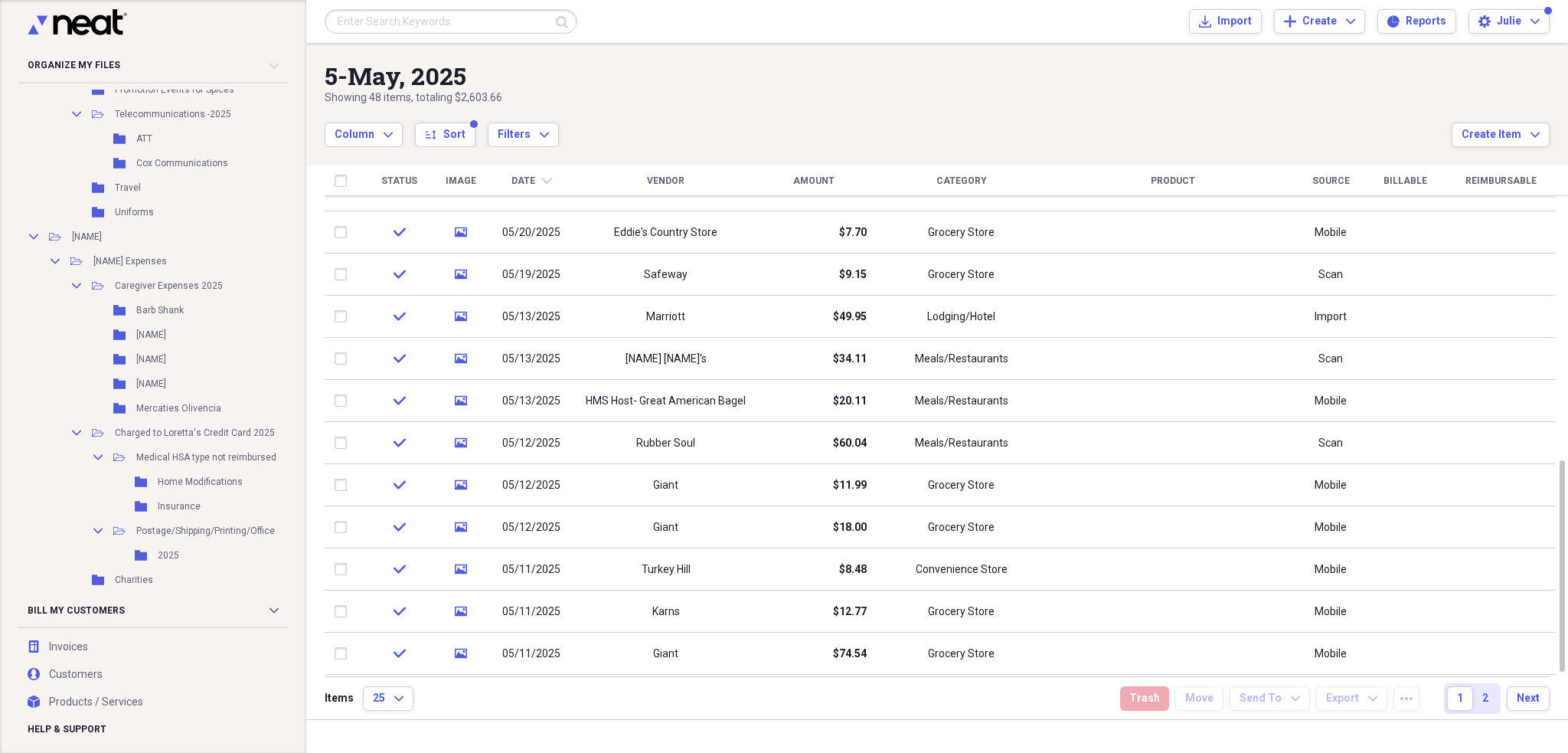scroll, scrollTop: 1609, scrollLeft: 0, axis: vertical 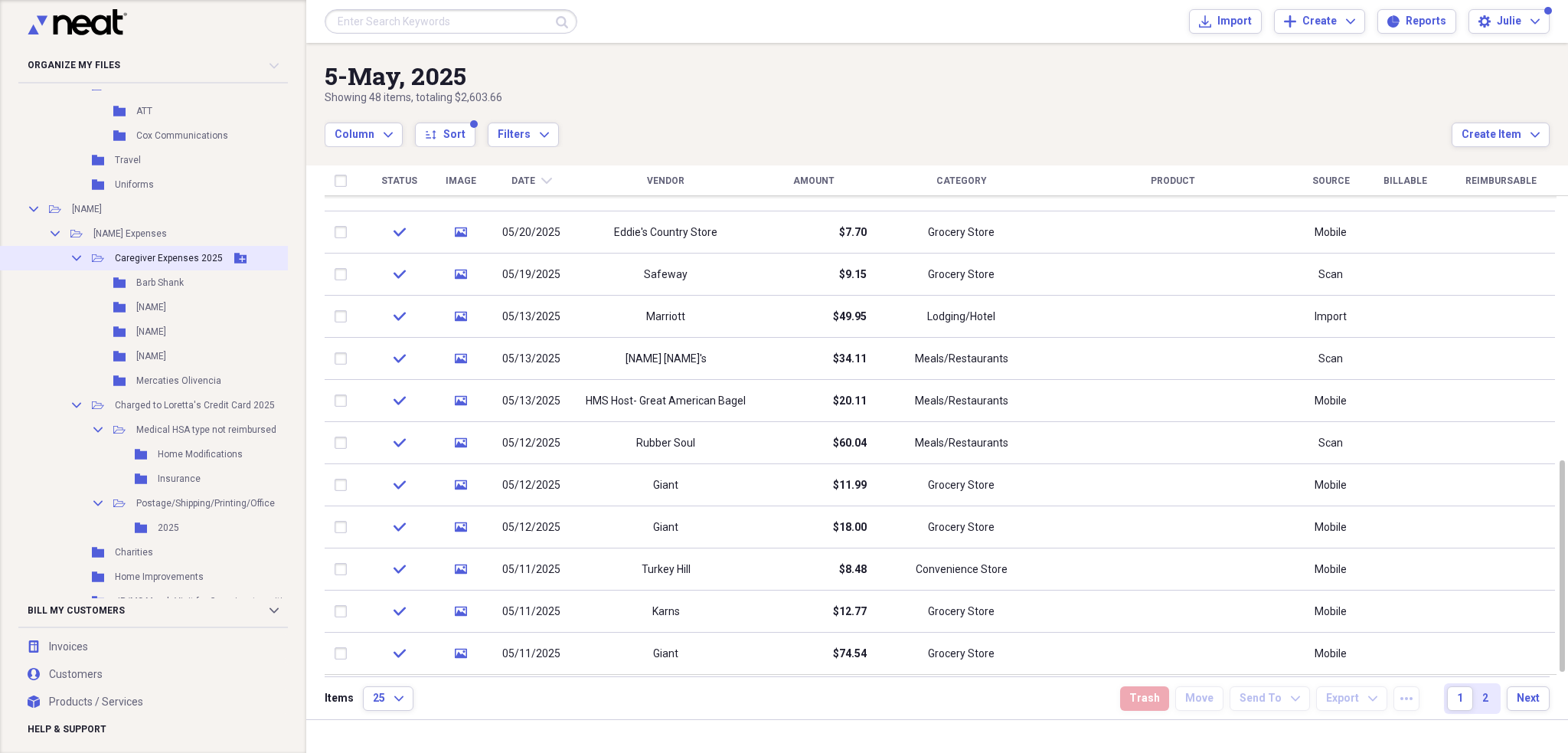 click on "Caregiver Expenses 2025" at bounding box center [168, 258] 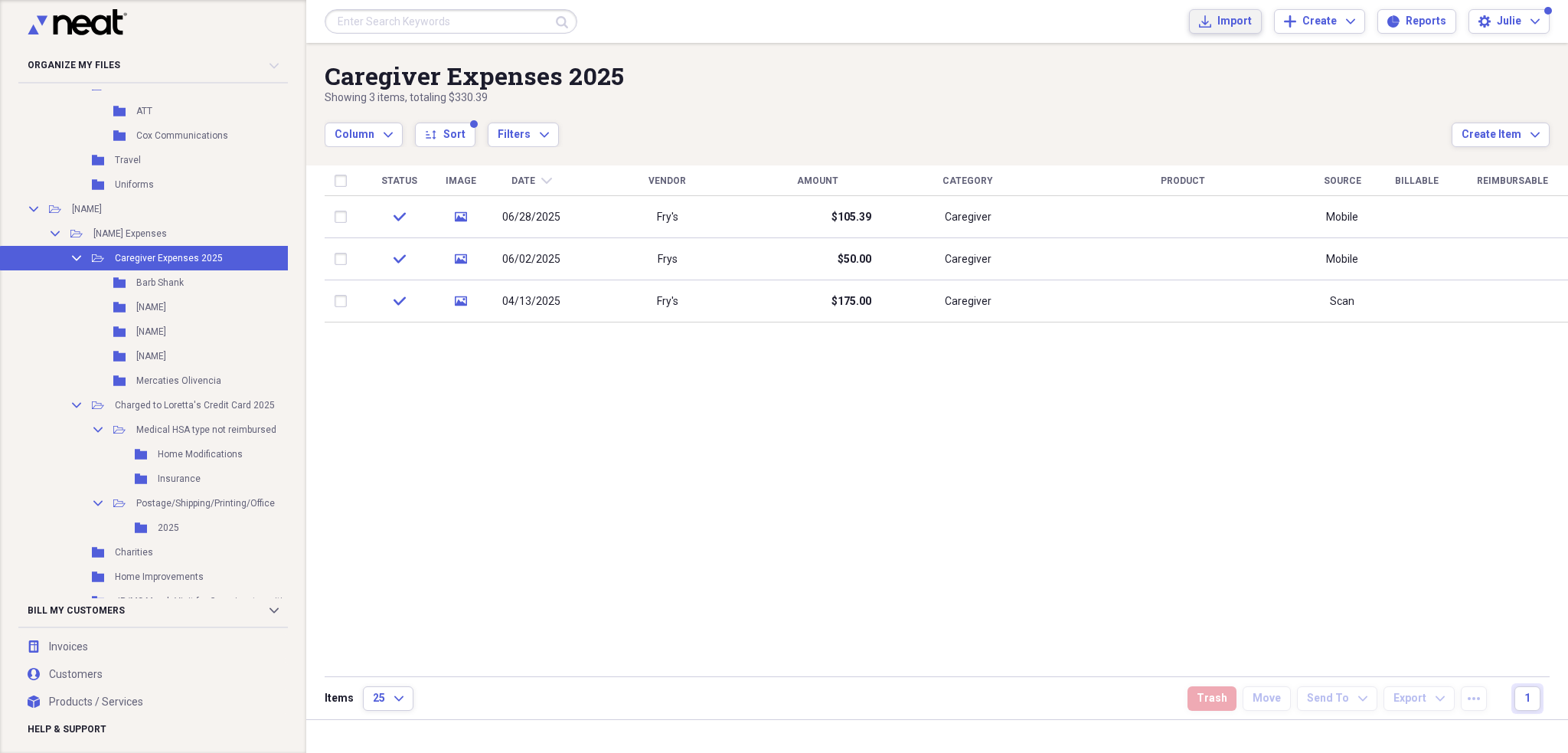 click on "Import" at bounding box center [1234, 21] 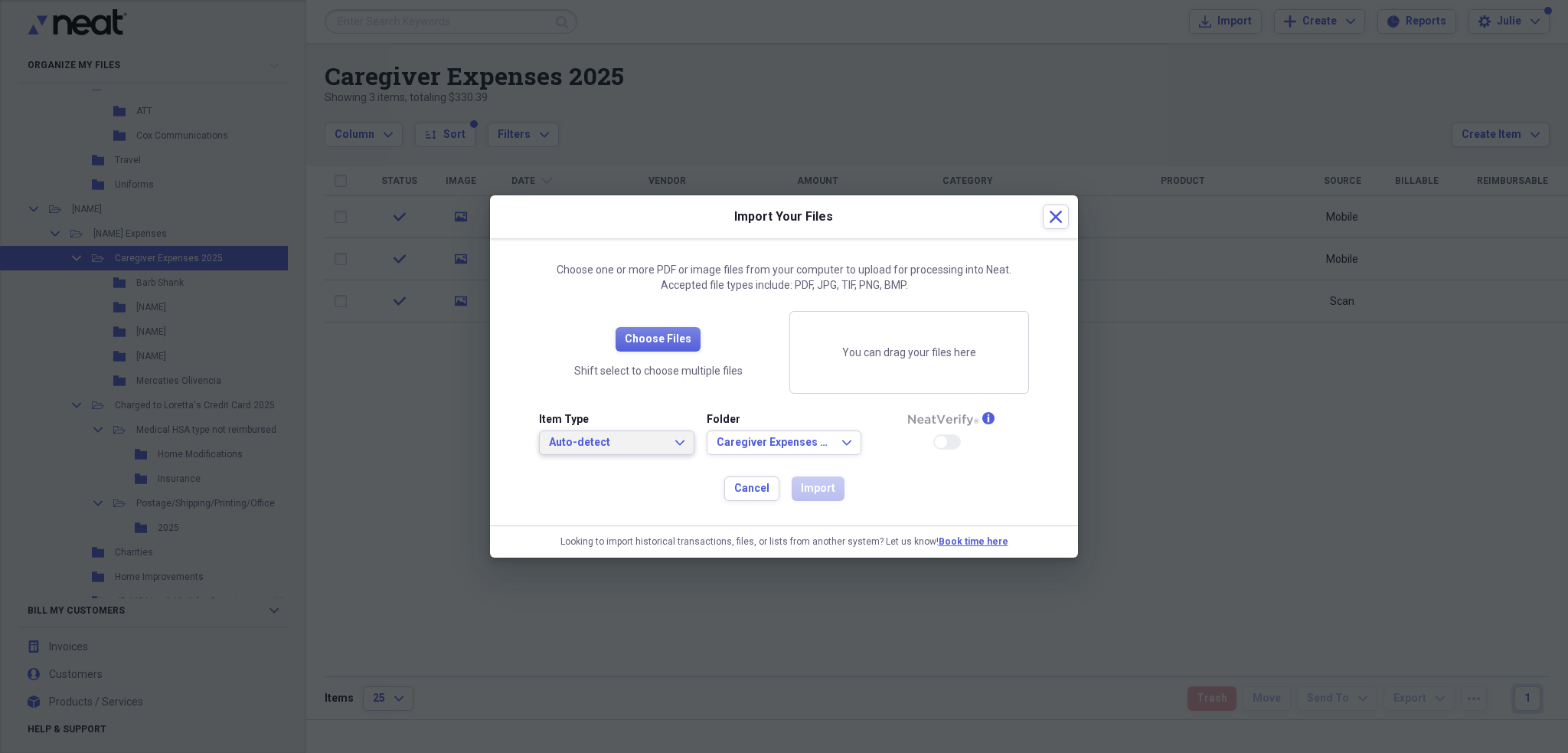 click on "Auto-detect Expand" at bounding box center [616, 443] 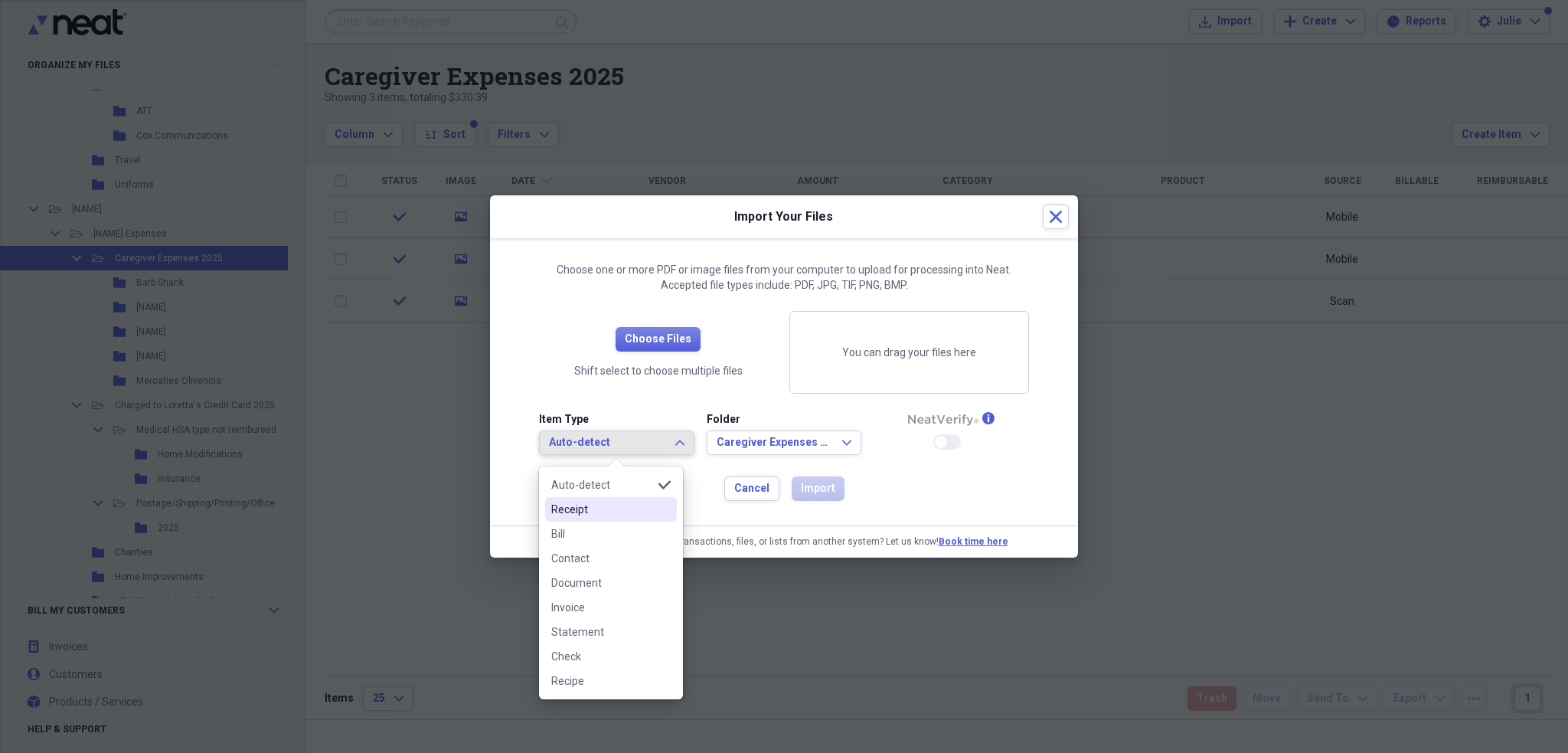 click on "Receipt" at bounding box center [611, 509] 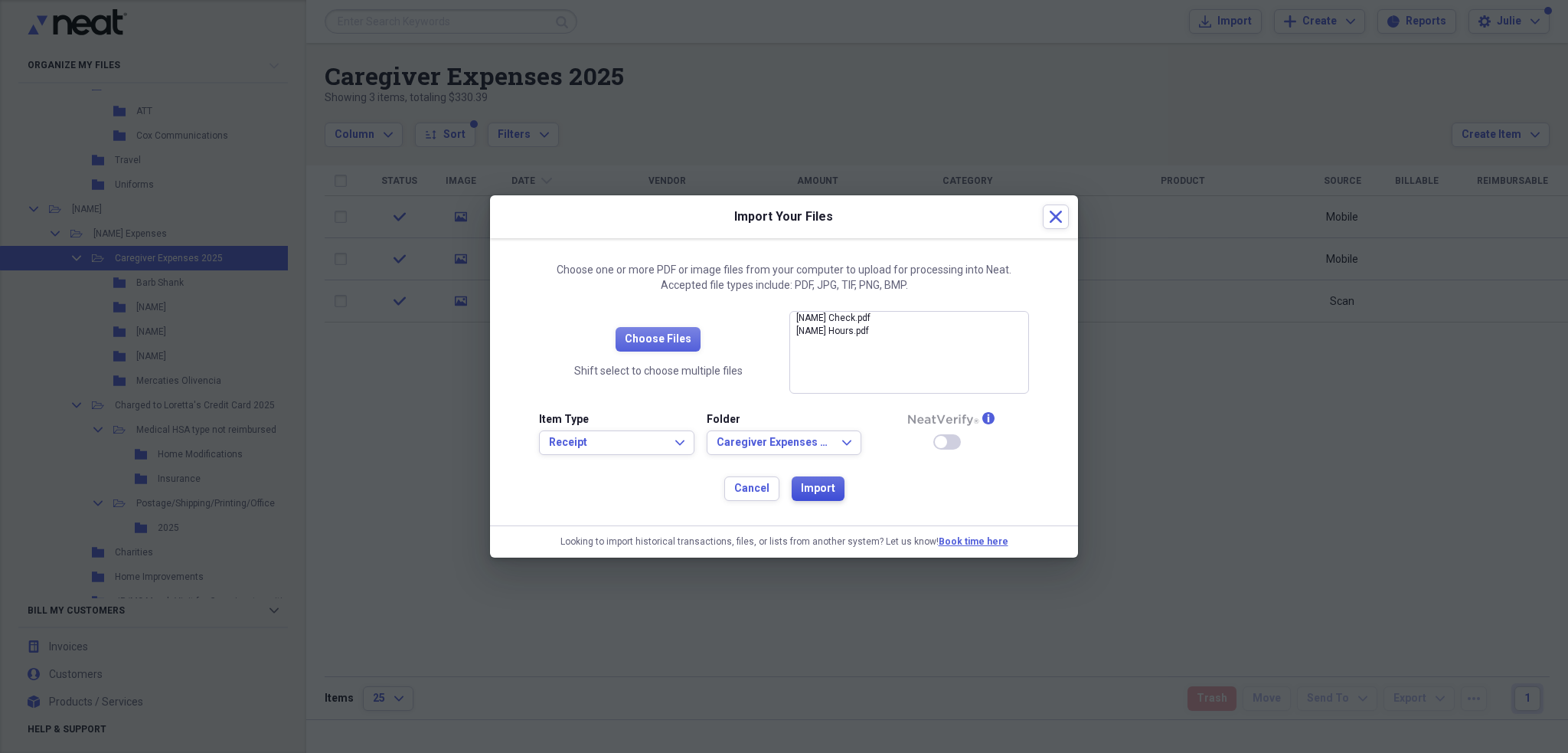 click on "Import" at bounding box center [818, 489] 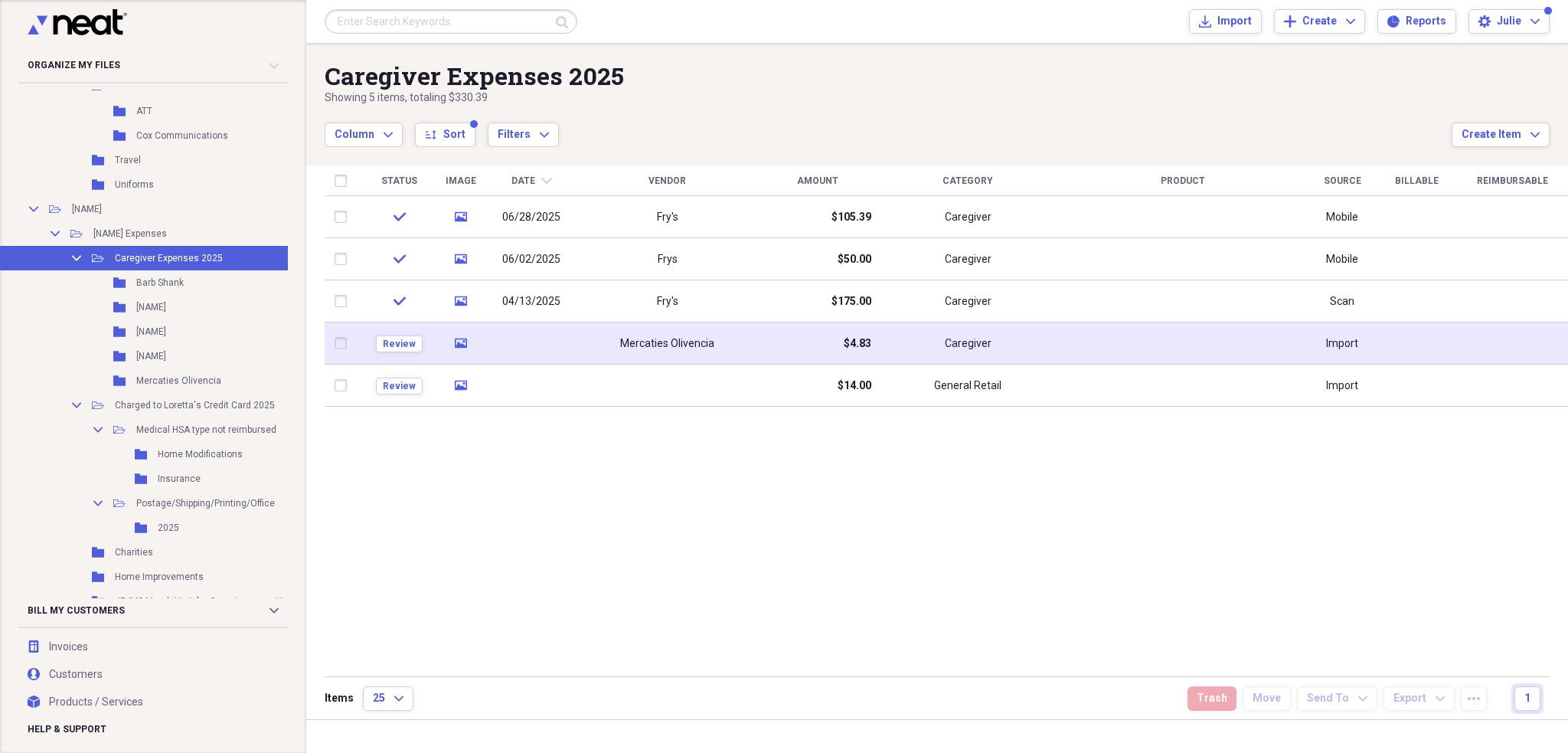 click on "Mercaties Olivencia" at bounding box center (667, 343) 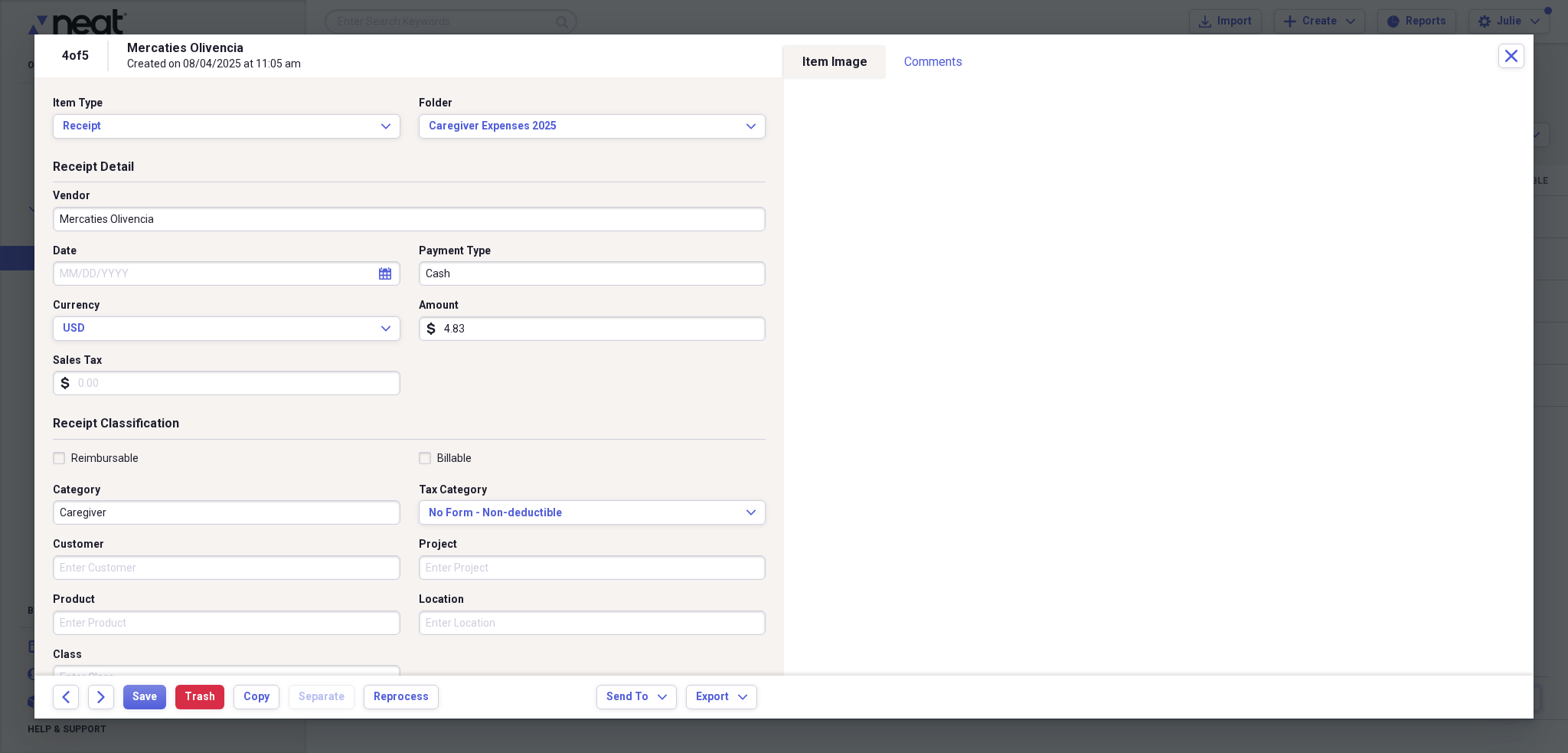 select on "7" 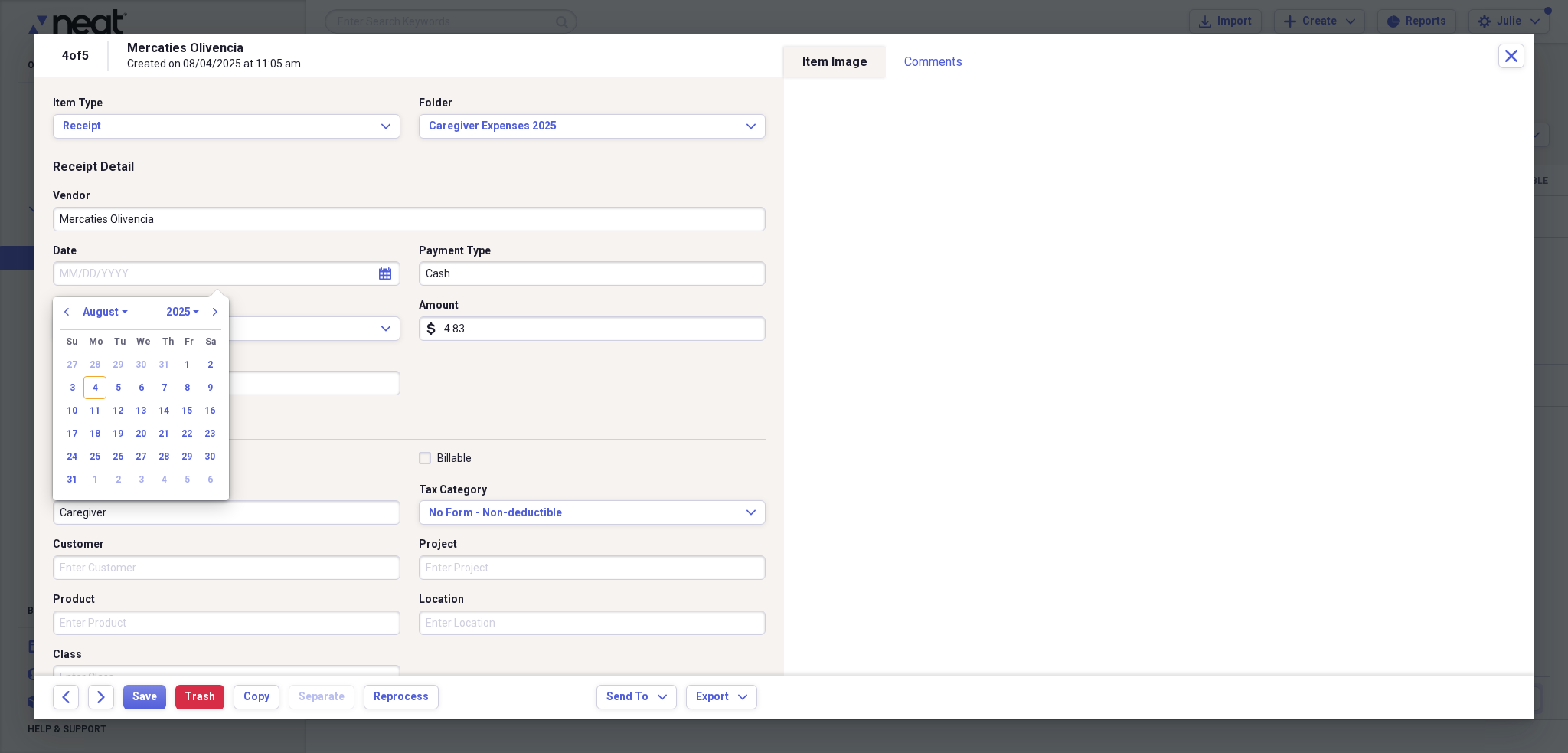 click on "Date" at bounding box center (227, 273) 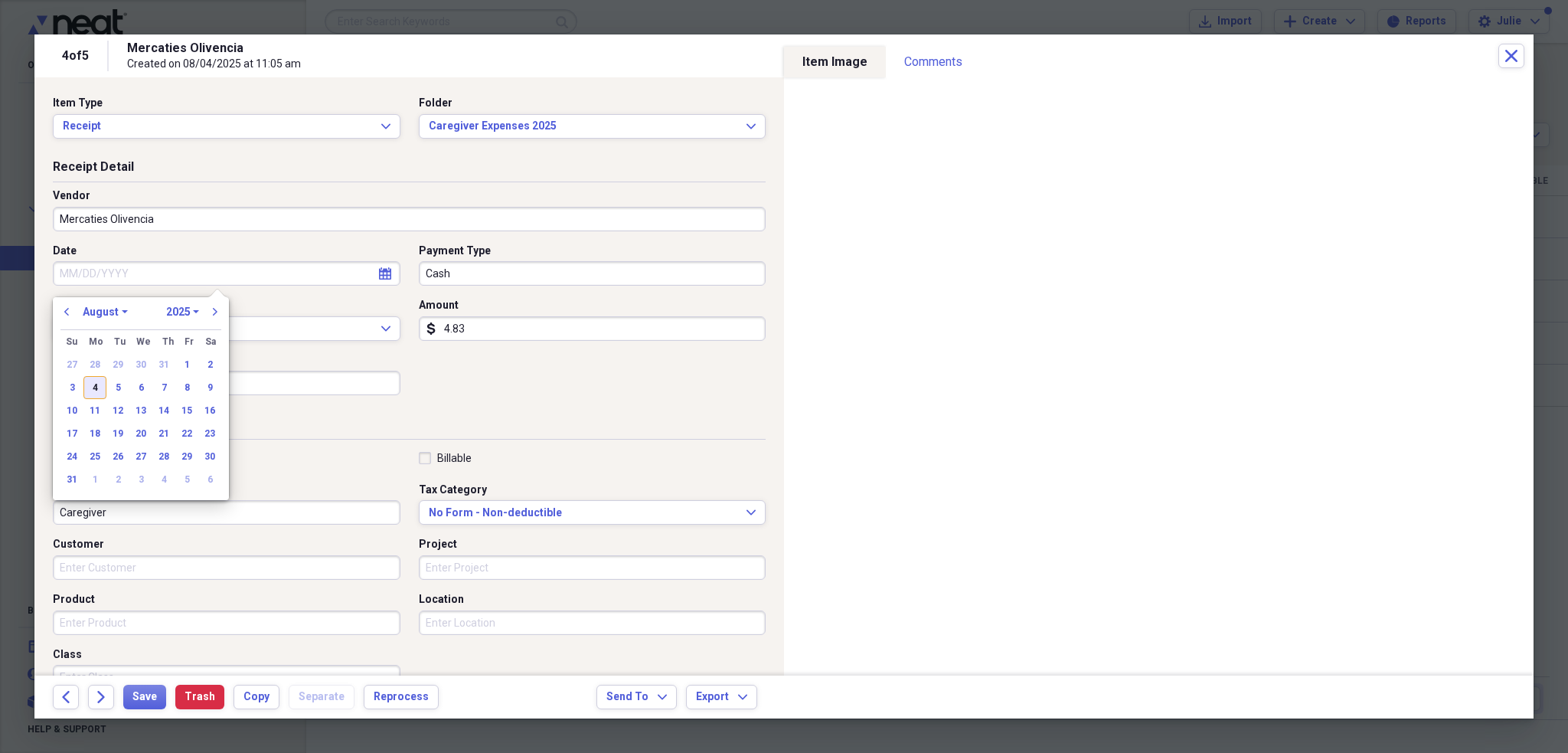 click on "4" at bounding box center (95, 388) 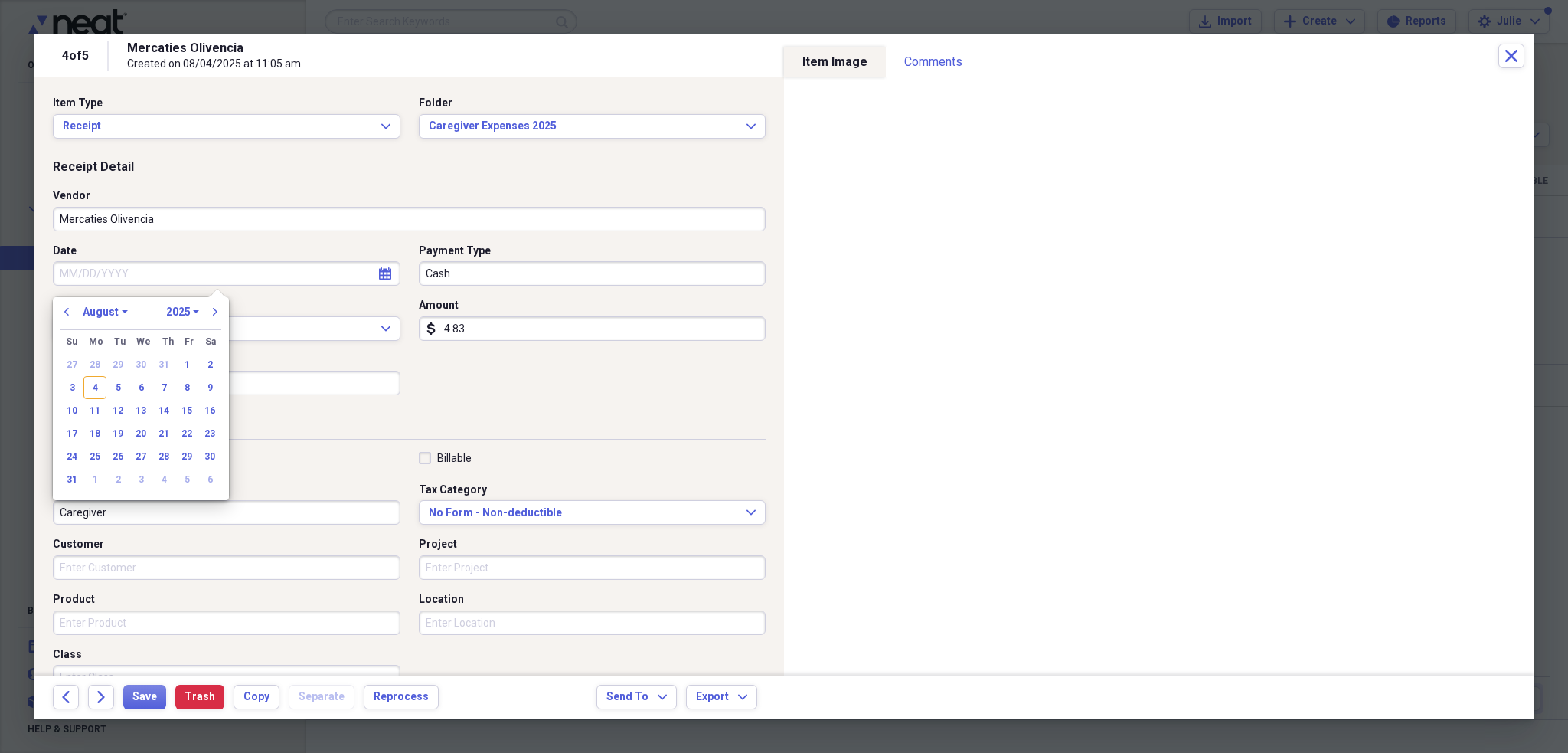 type on "08/04/2025" 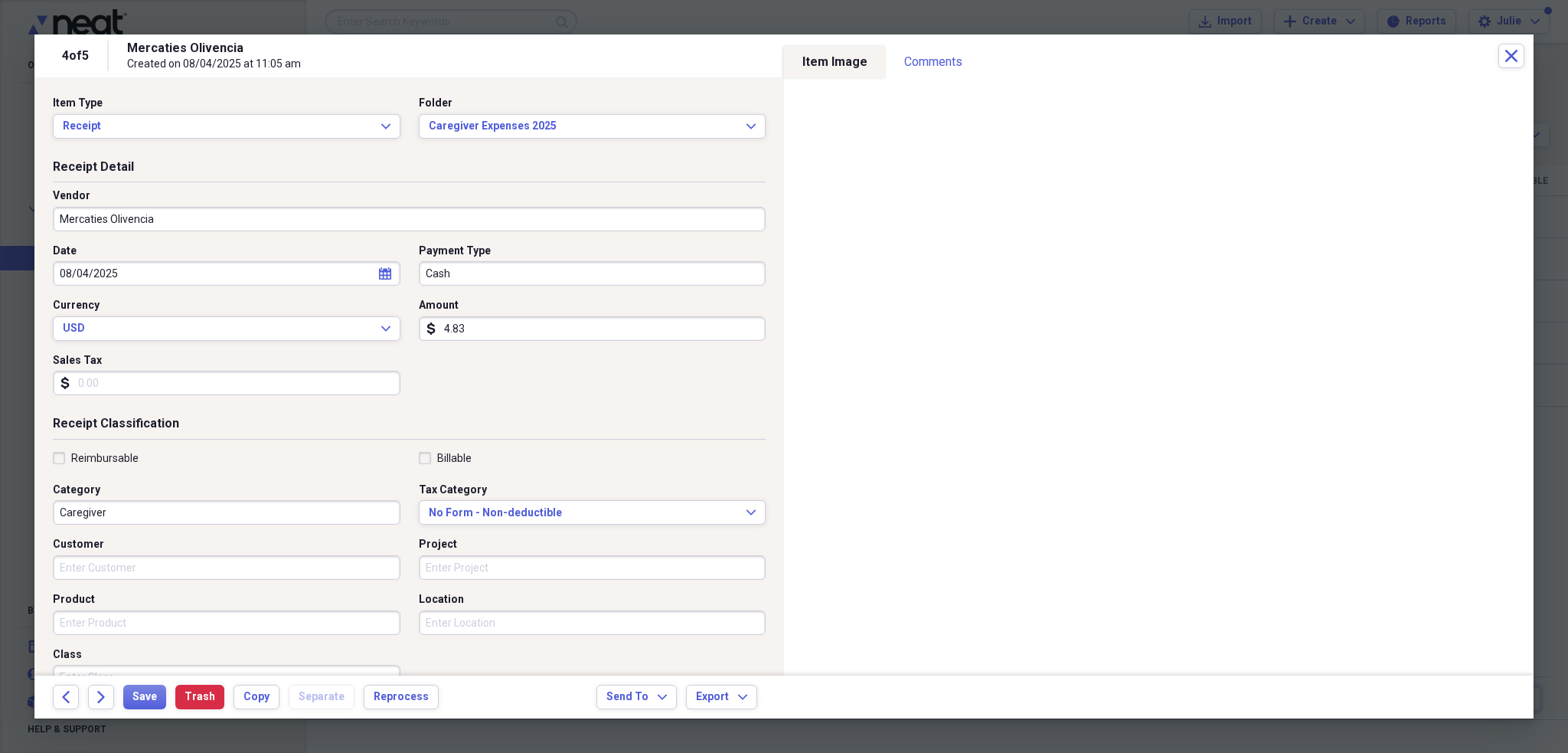 click on "4.83" at bounding box center [593, 329] 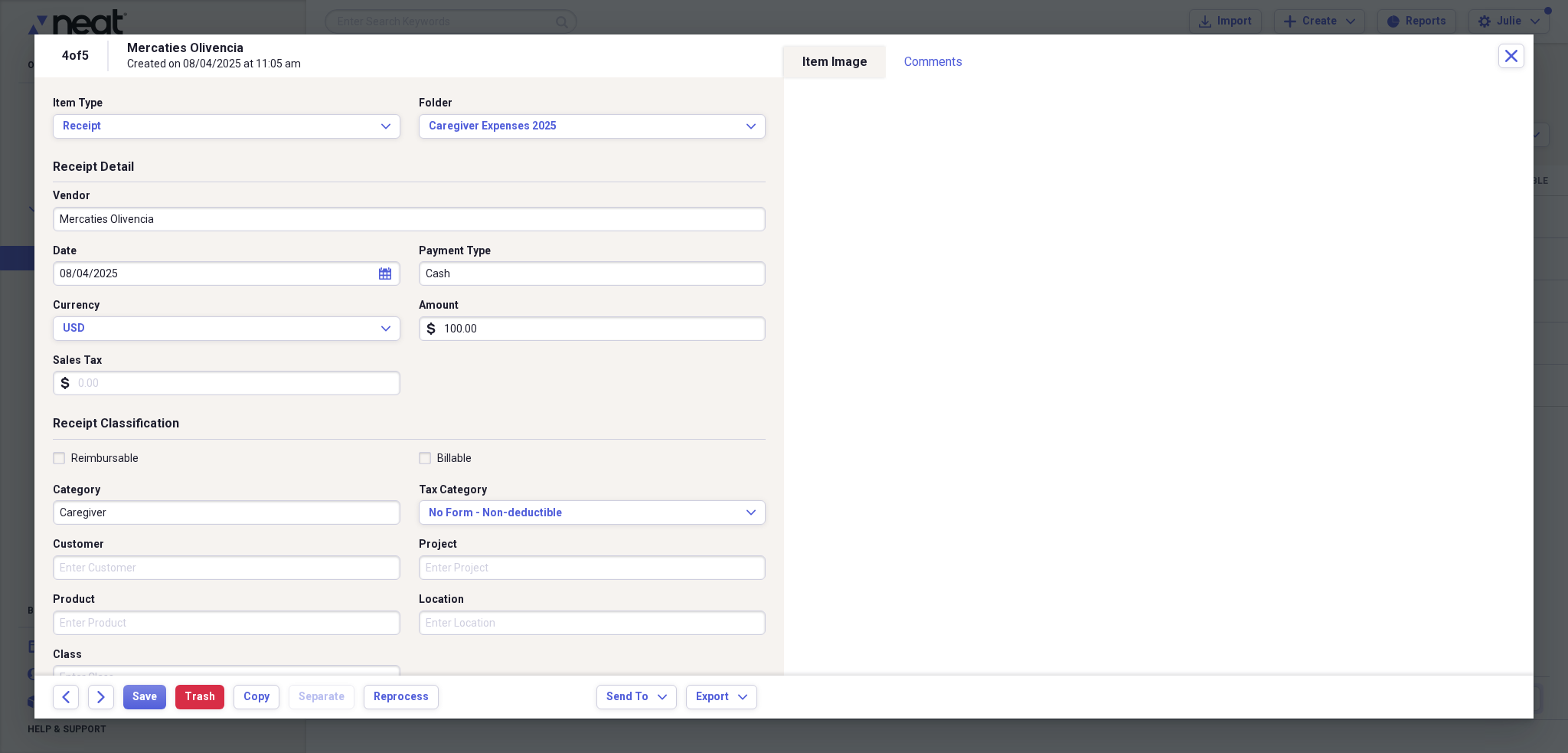 type on "100.00" 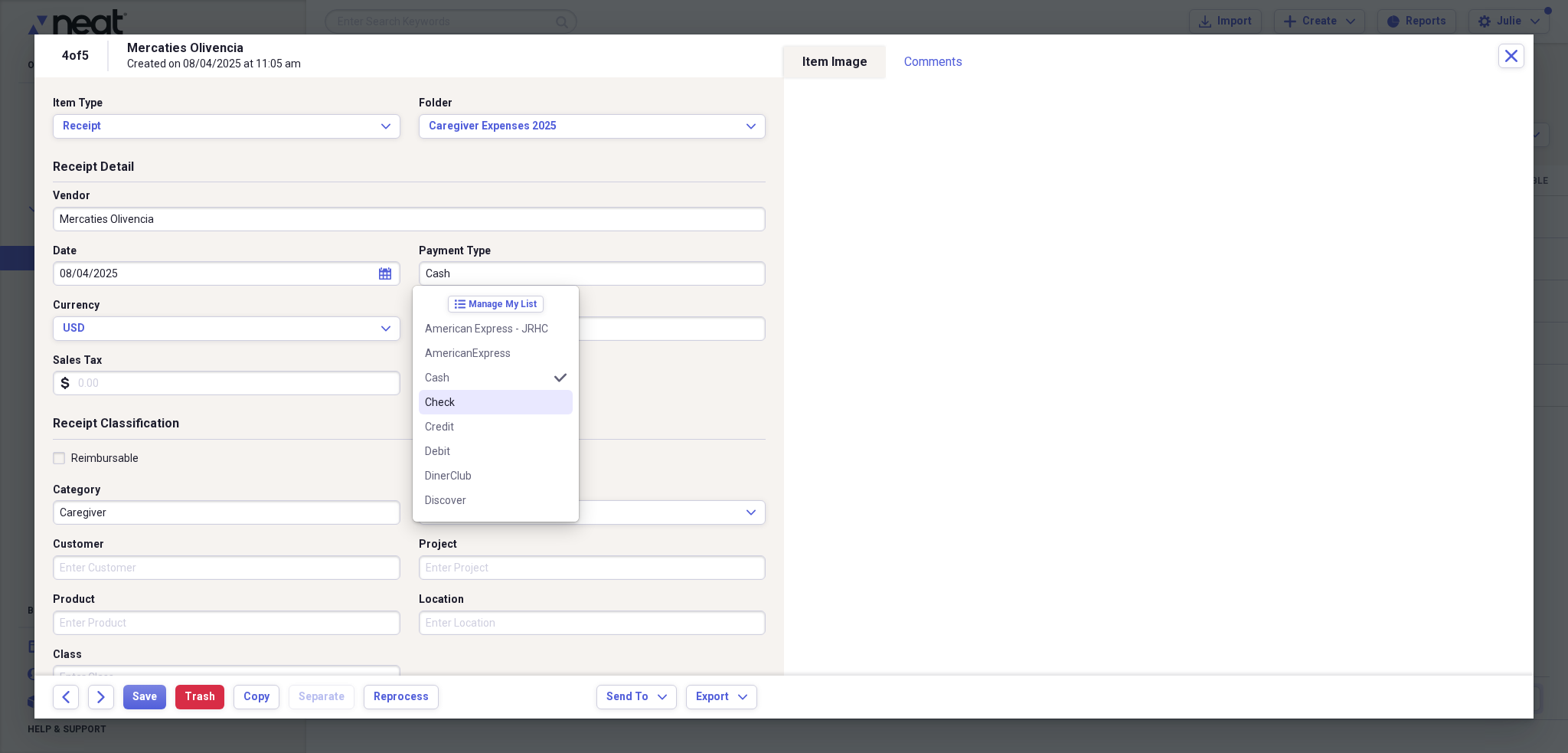 click on "Check" at bounding box center [495, 402] 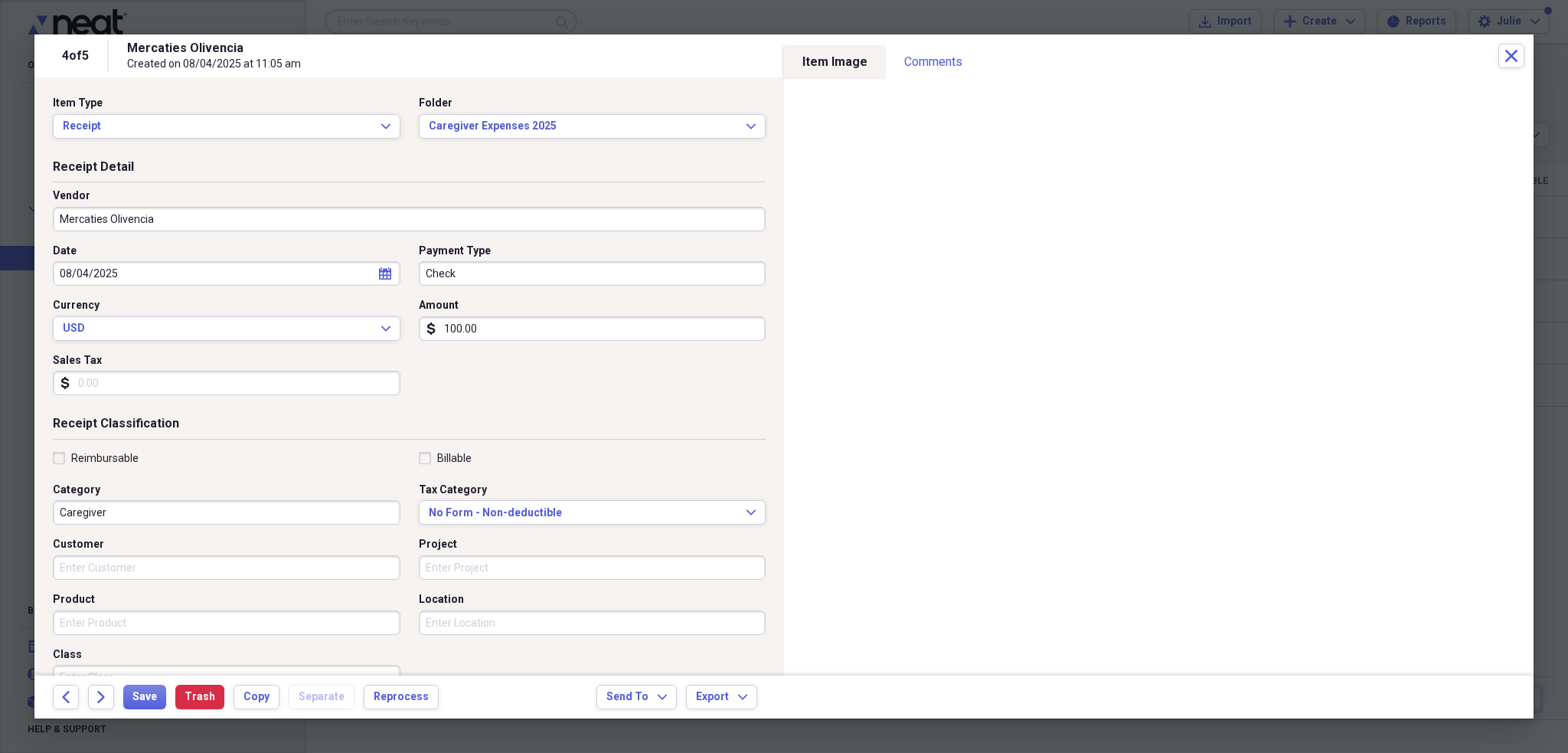 click on "Reimbursable Billable Category Caregiver Tax Category No Form - Non-deductible Expand Customer Project Product Location Class" at bounding box center (409, 574) 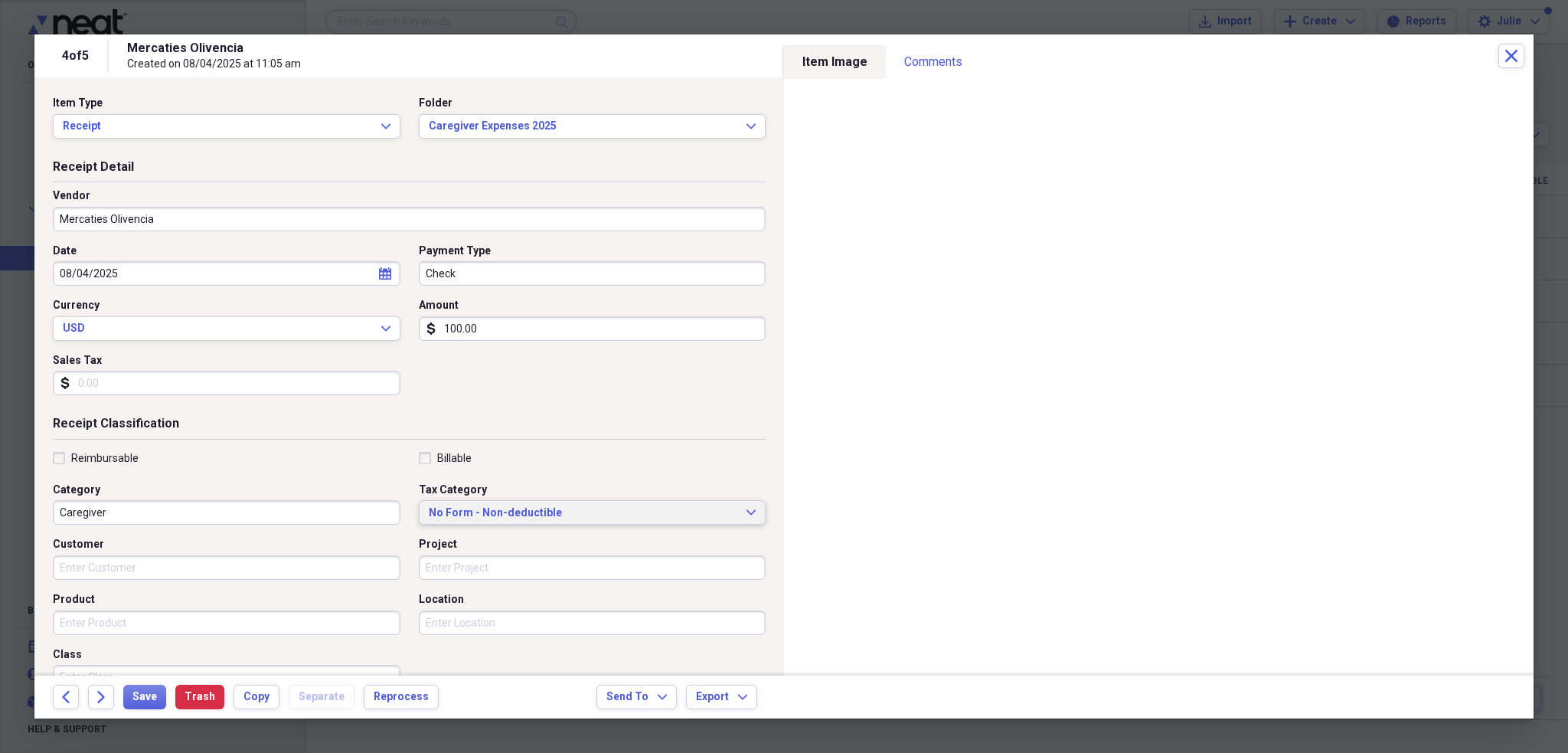 click on "No Form - Non-deductible" at bounding box center (583, 513) 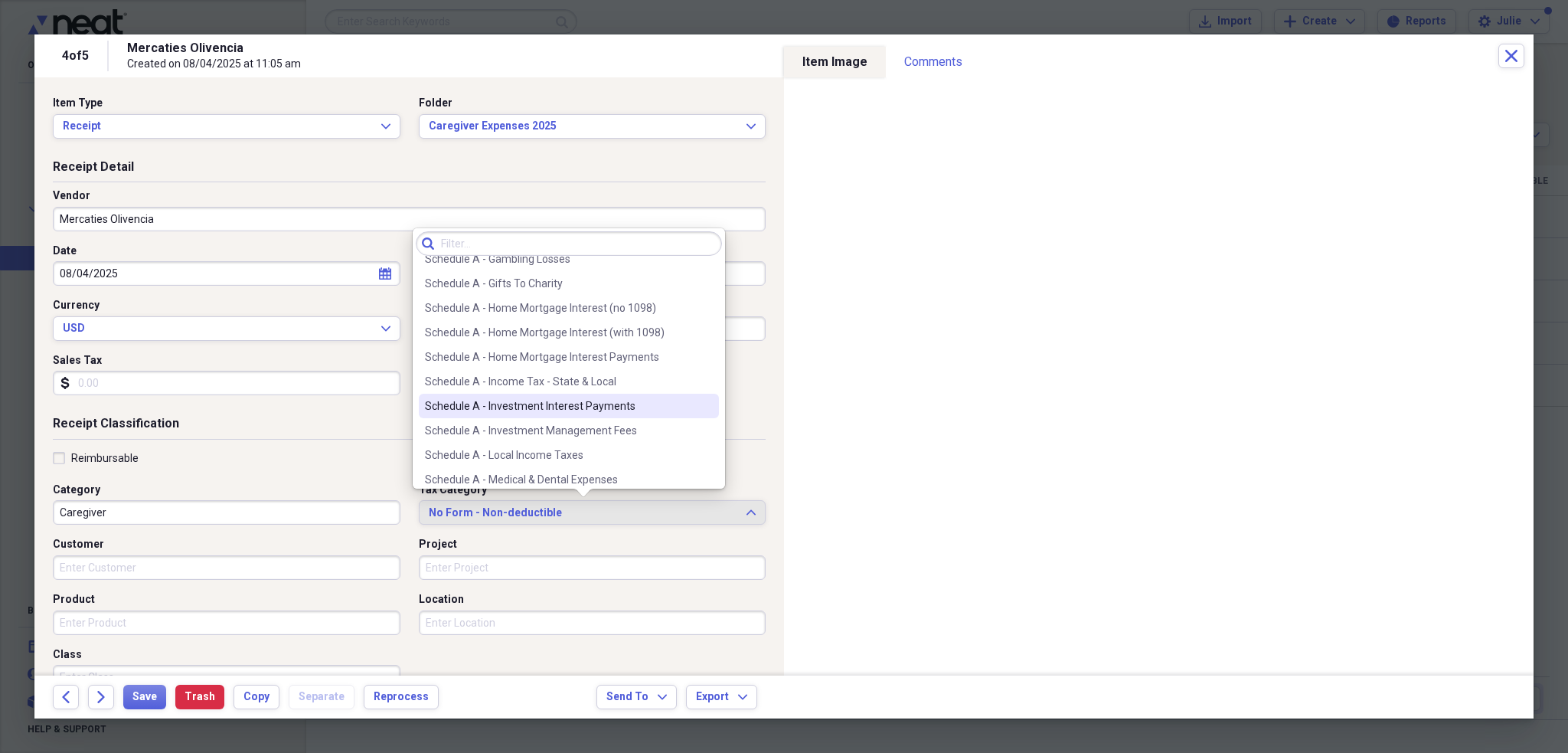 scroll, scrollTop: 996, scrollLeft: 0, axis: vertical 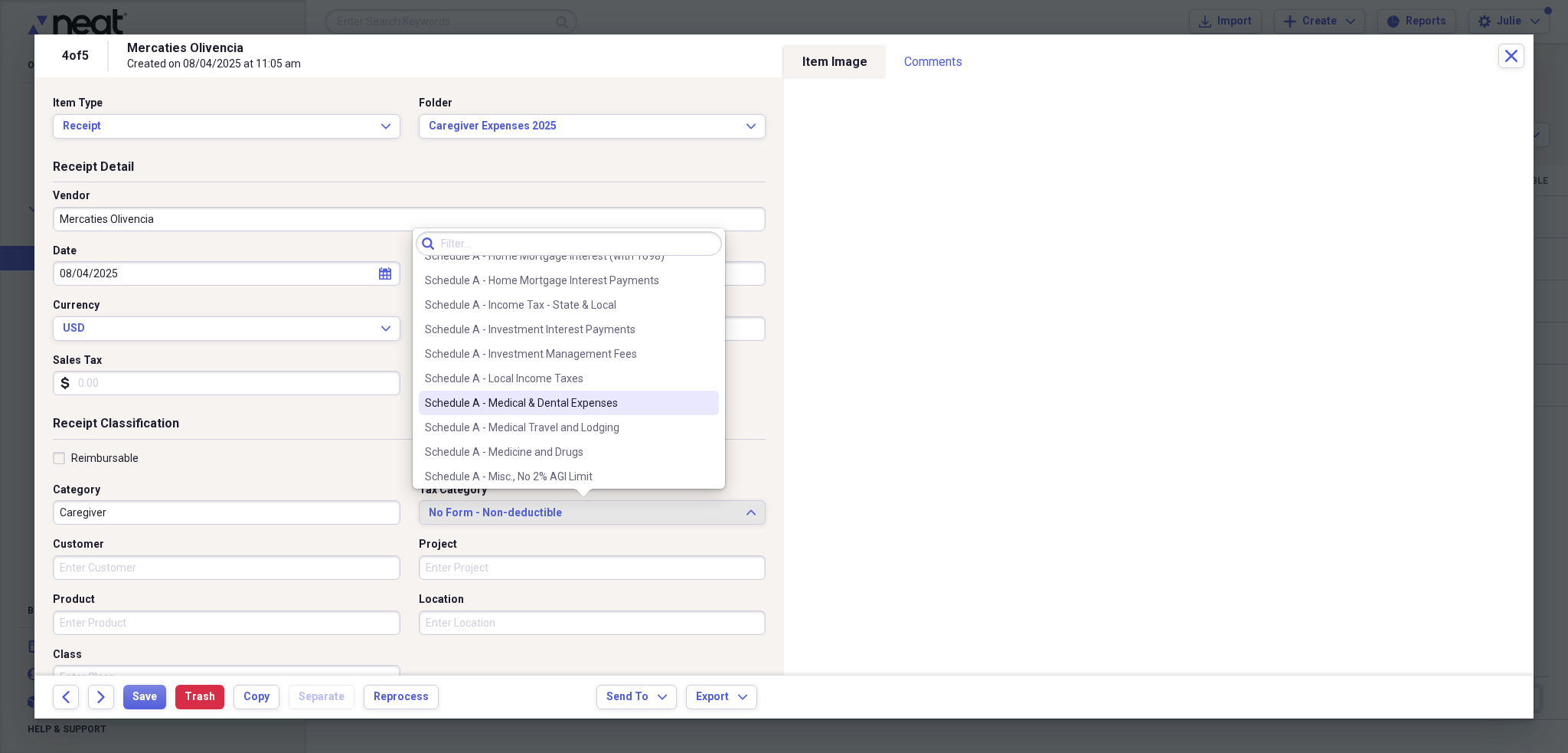 click on "Schedule A - Medical & Dental Expenses" at bounding box center (569, 403) 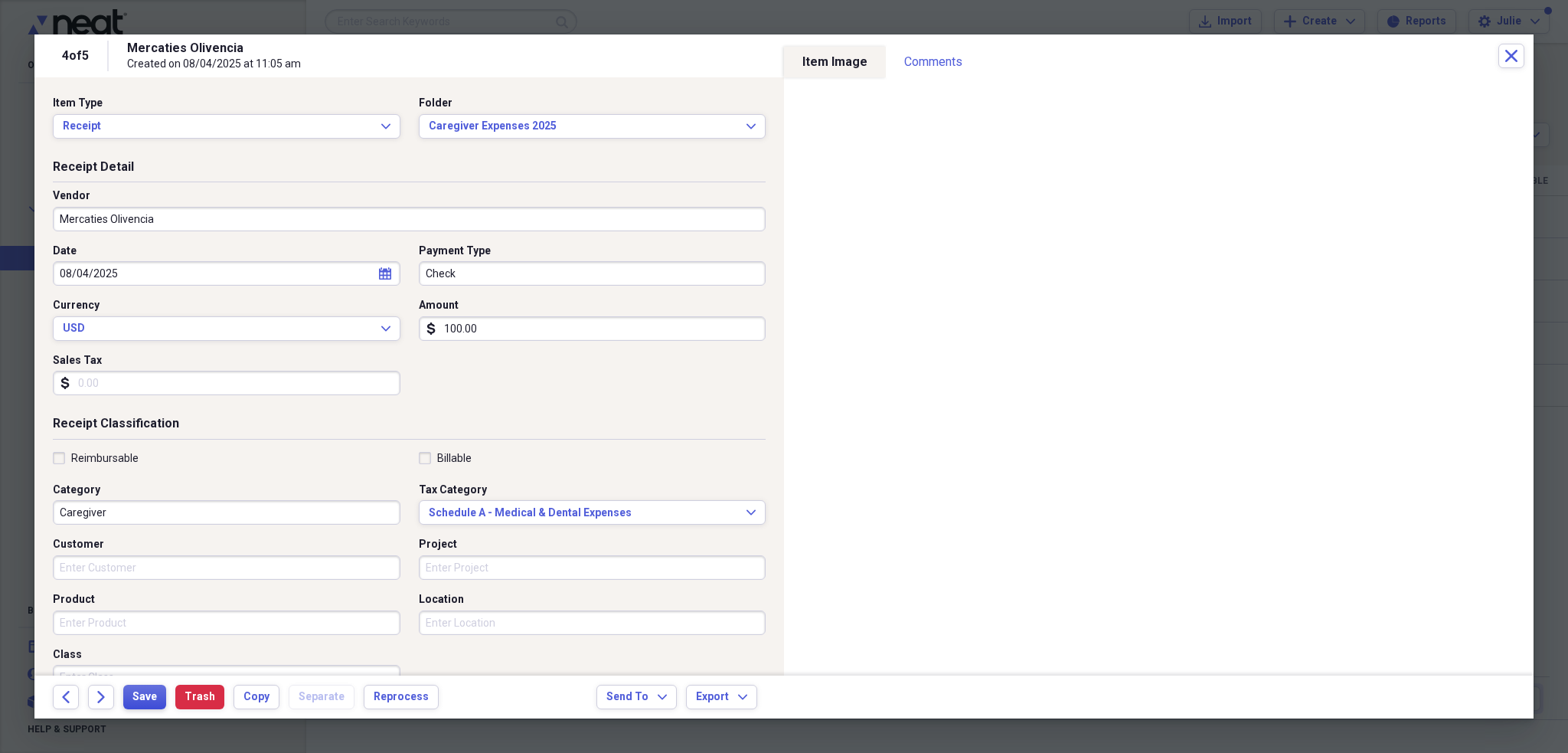 click on "Save" at bounding box center (145, 697) 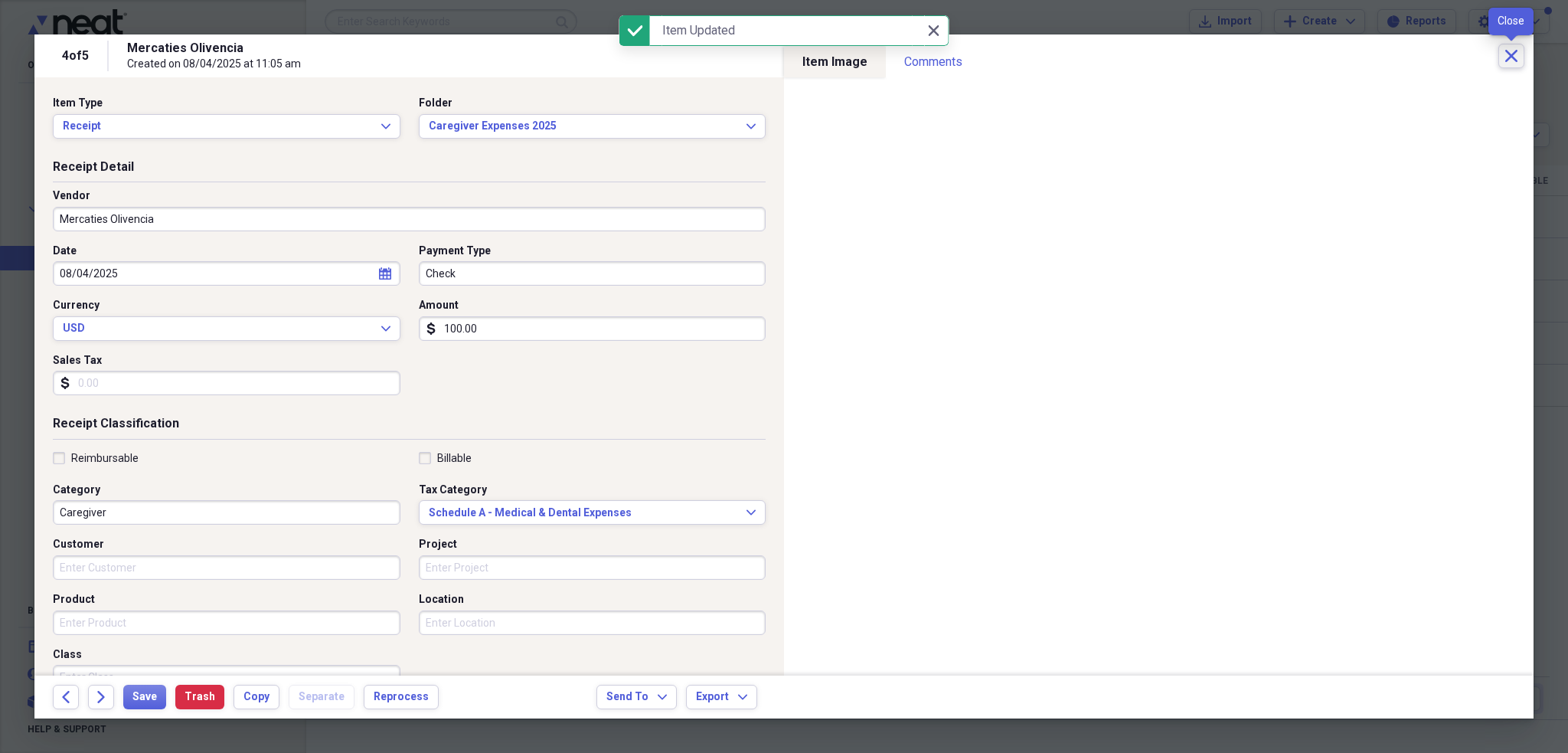 click on "Close" at bounding box center [1511, 56] 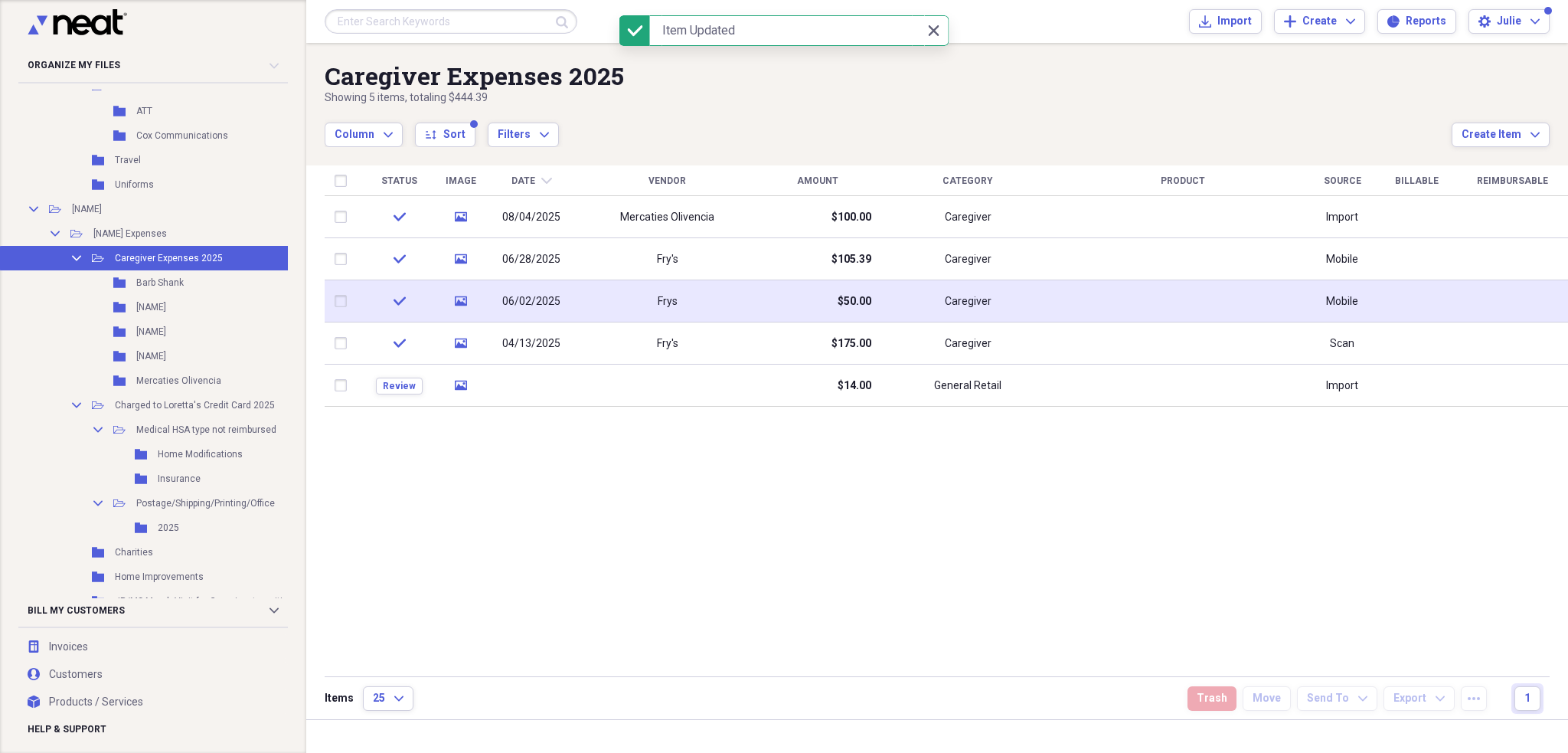 drag, startPoint x: 339, startPoint y: 388, endPoint x: 352, endPoint y: 303, distance: 85.98837 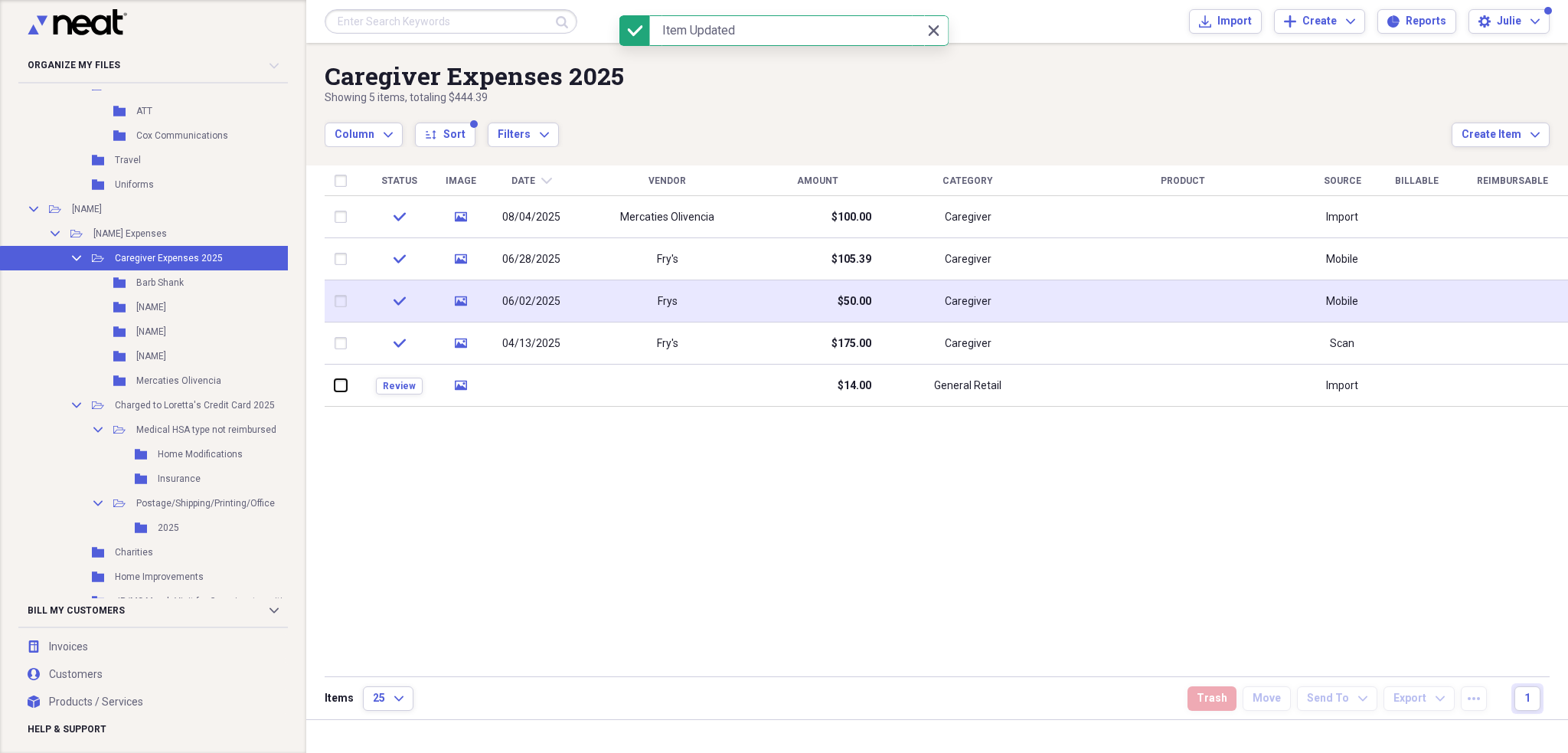 click at bounding box center [335, 385] 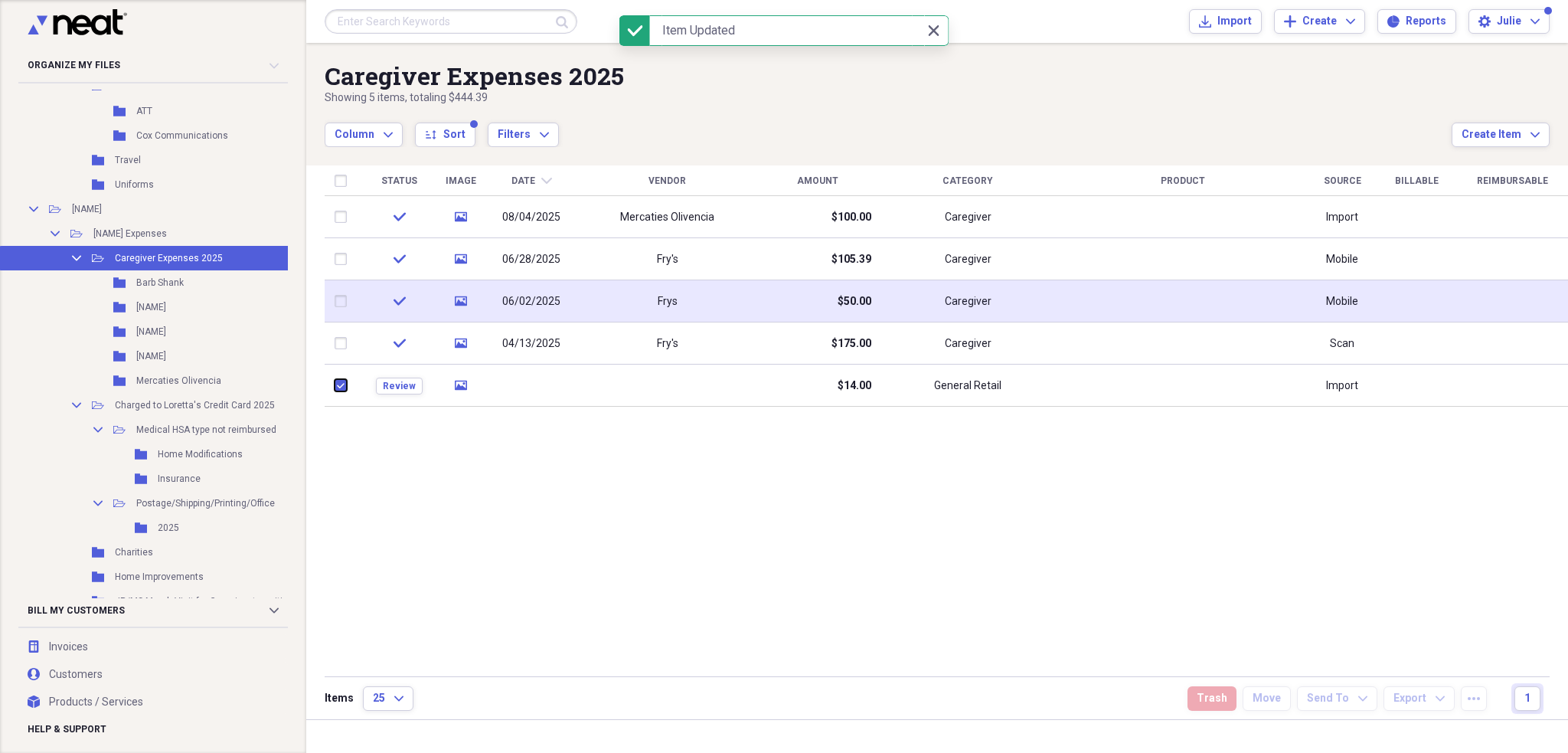 checkbox on "true" 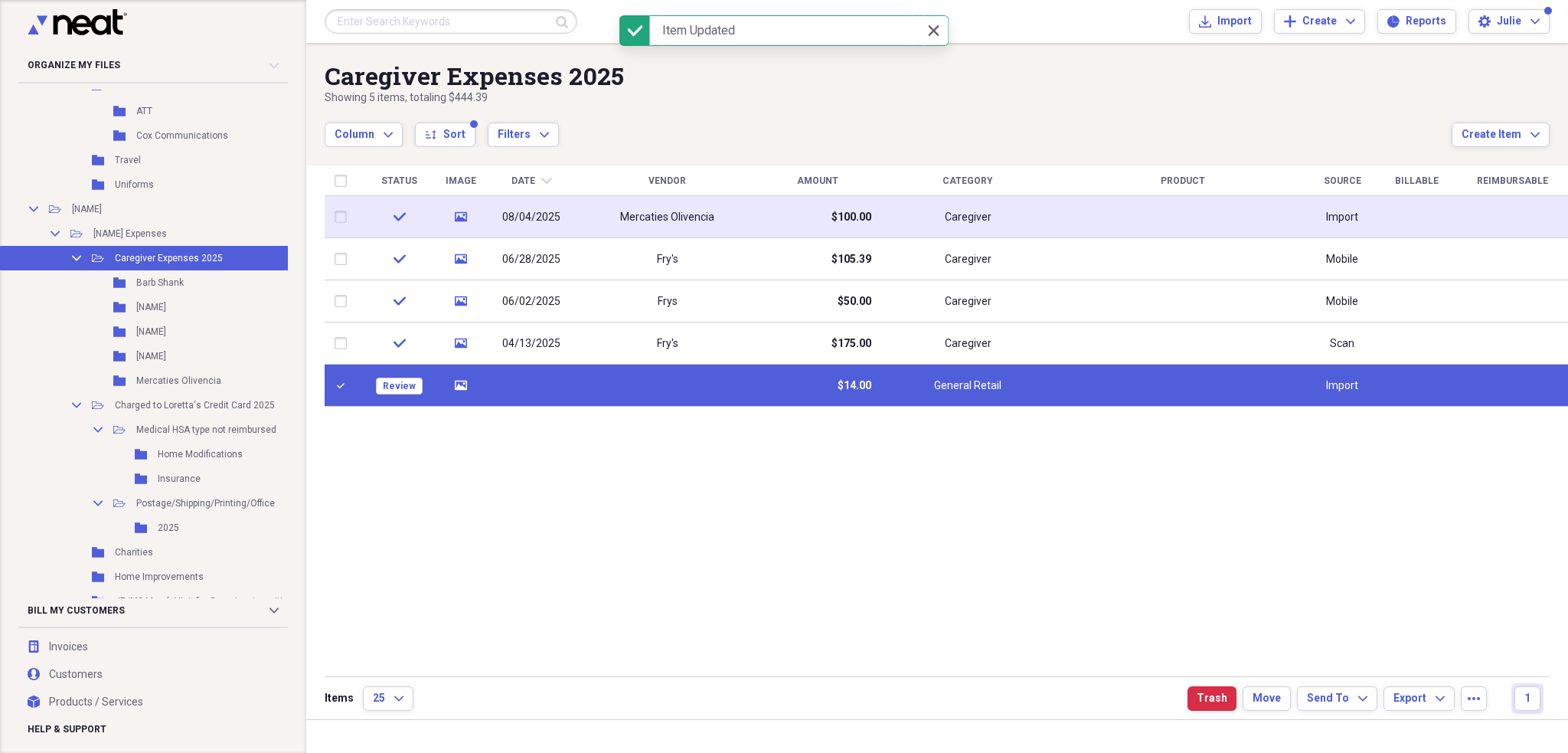 click at bounding box center (344, 217) 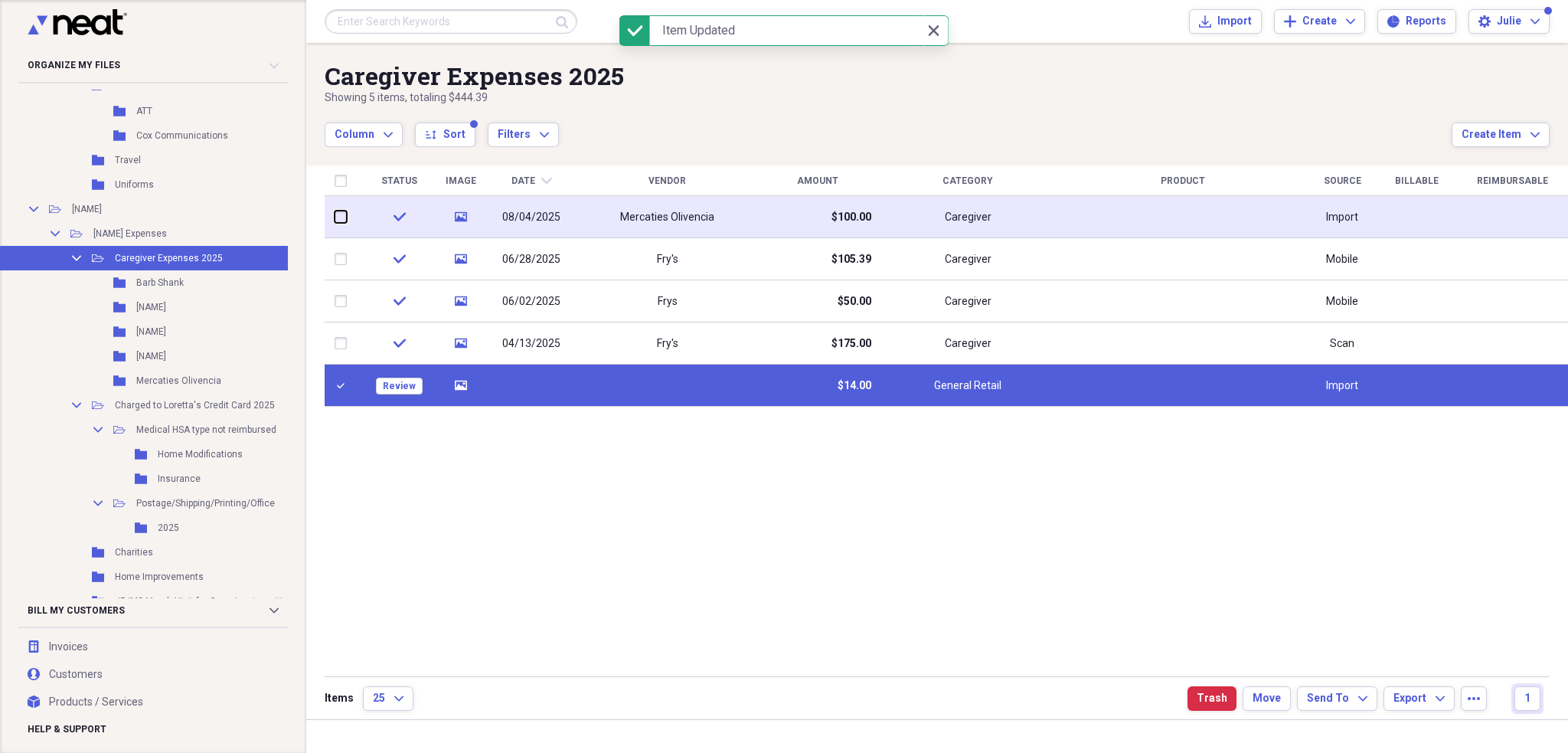click at bounding box center (335, 217) 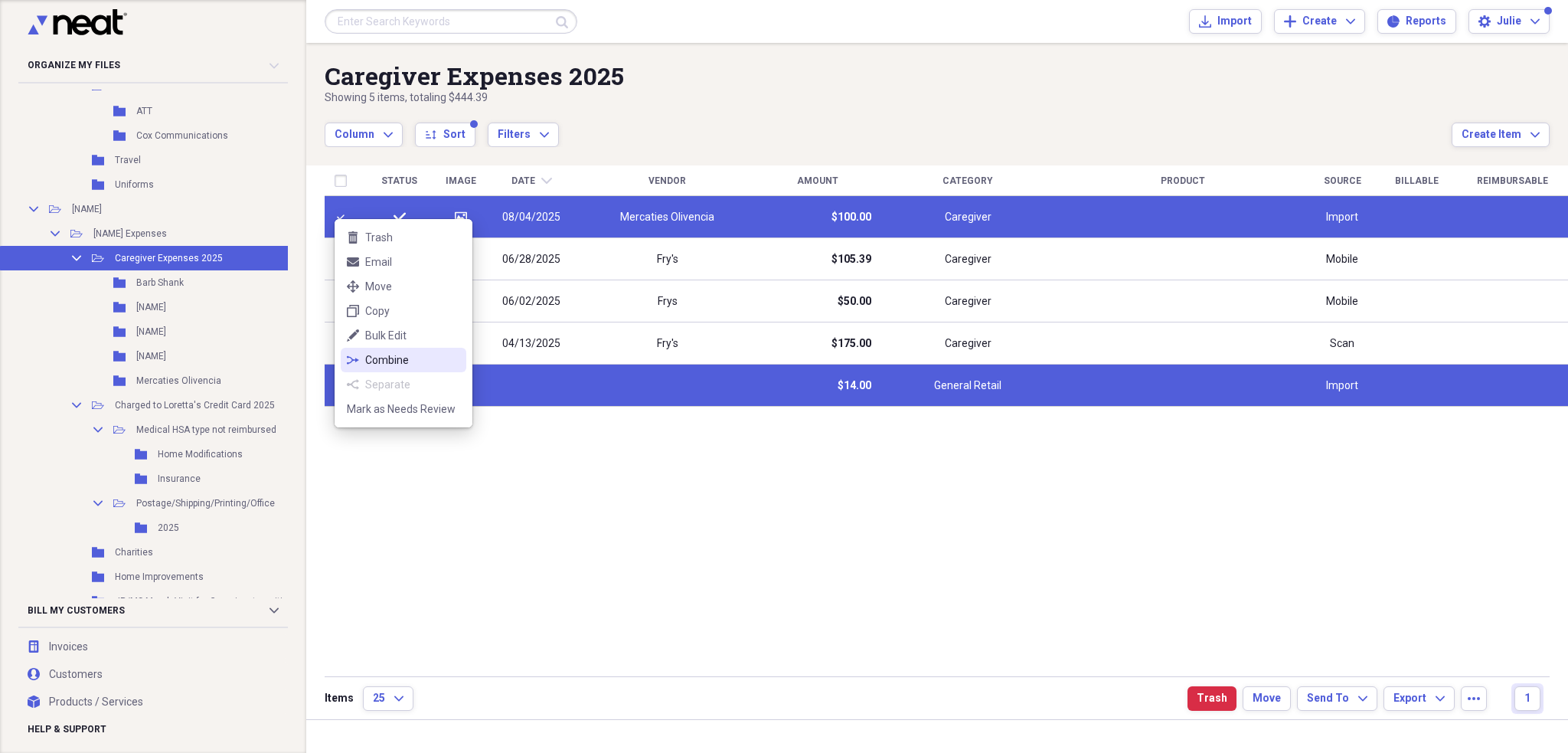 click on "Combine" at bounding box center (413, 360) 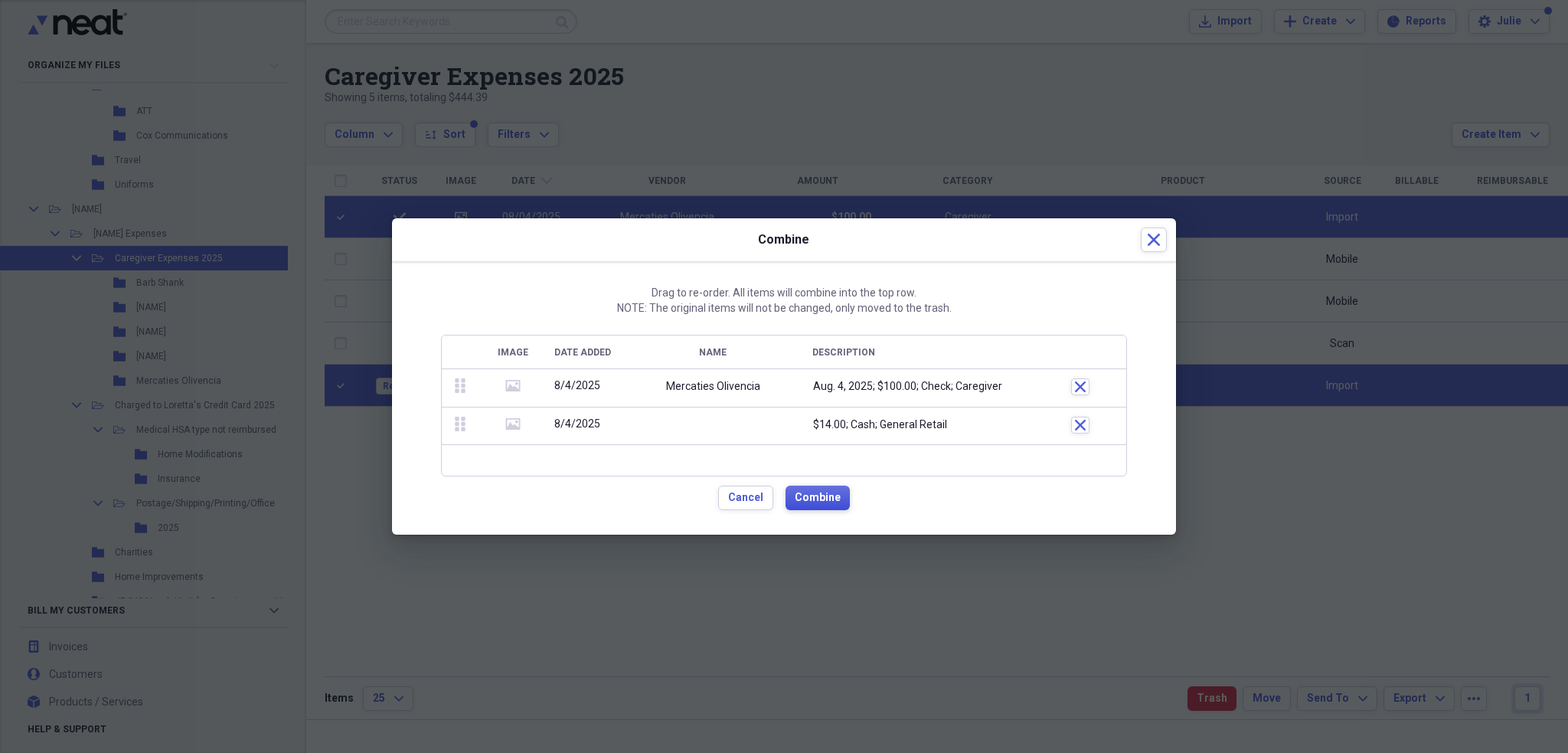 click on "Combine" at bounding box center [818, 498] 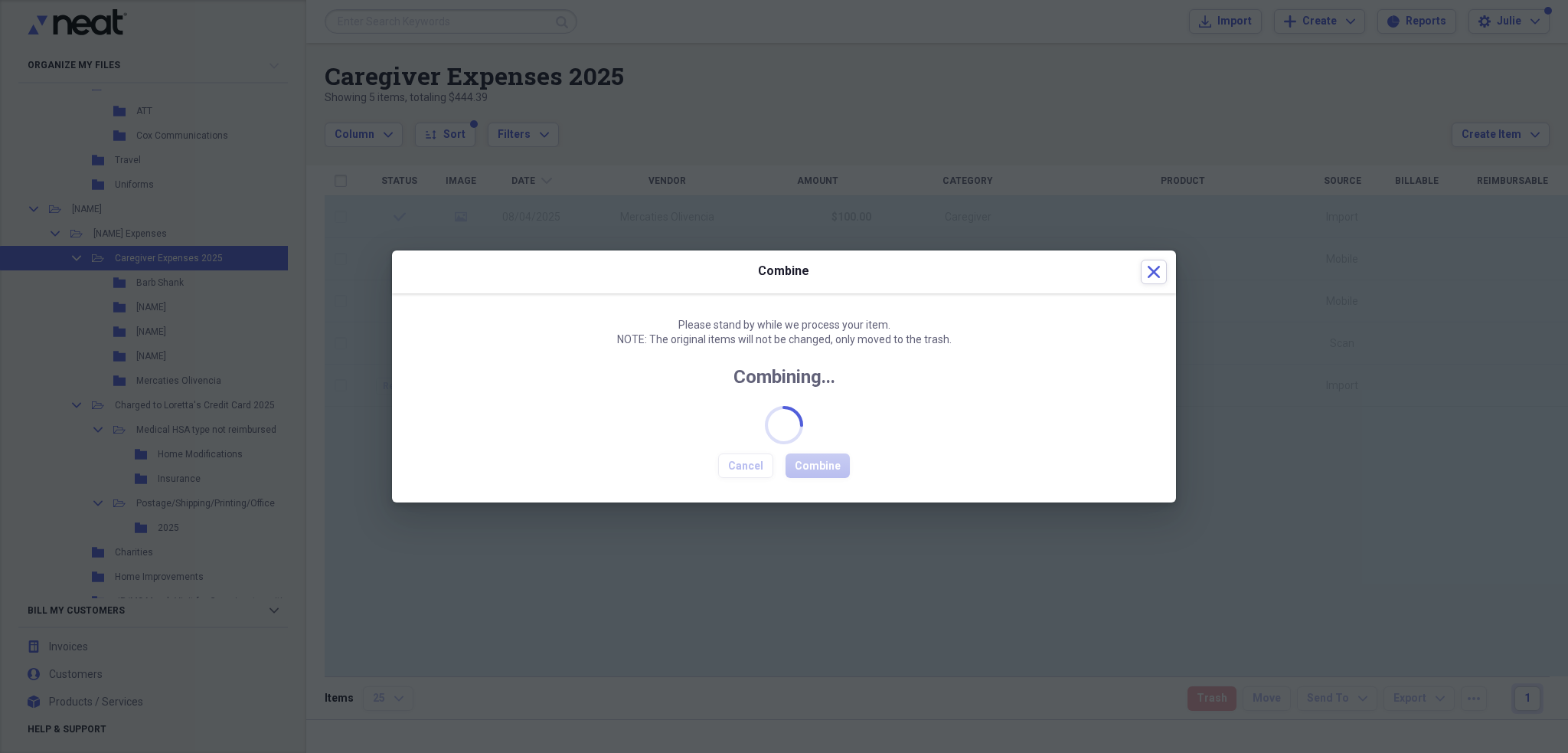 checkbox on "false" 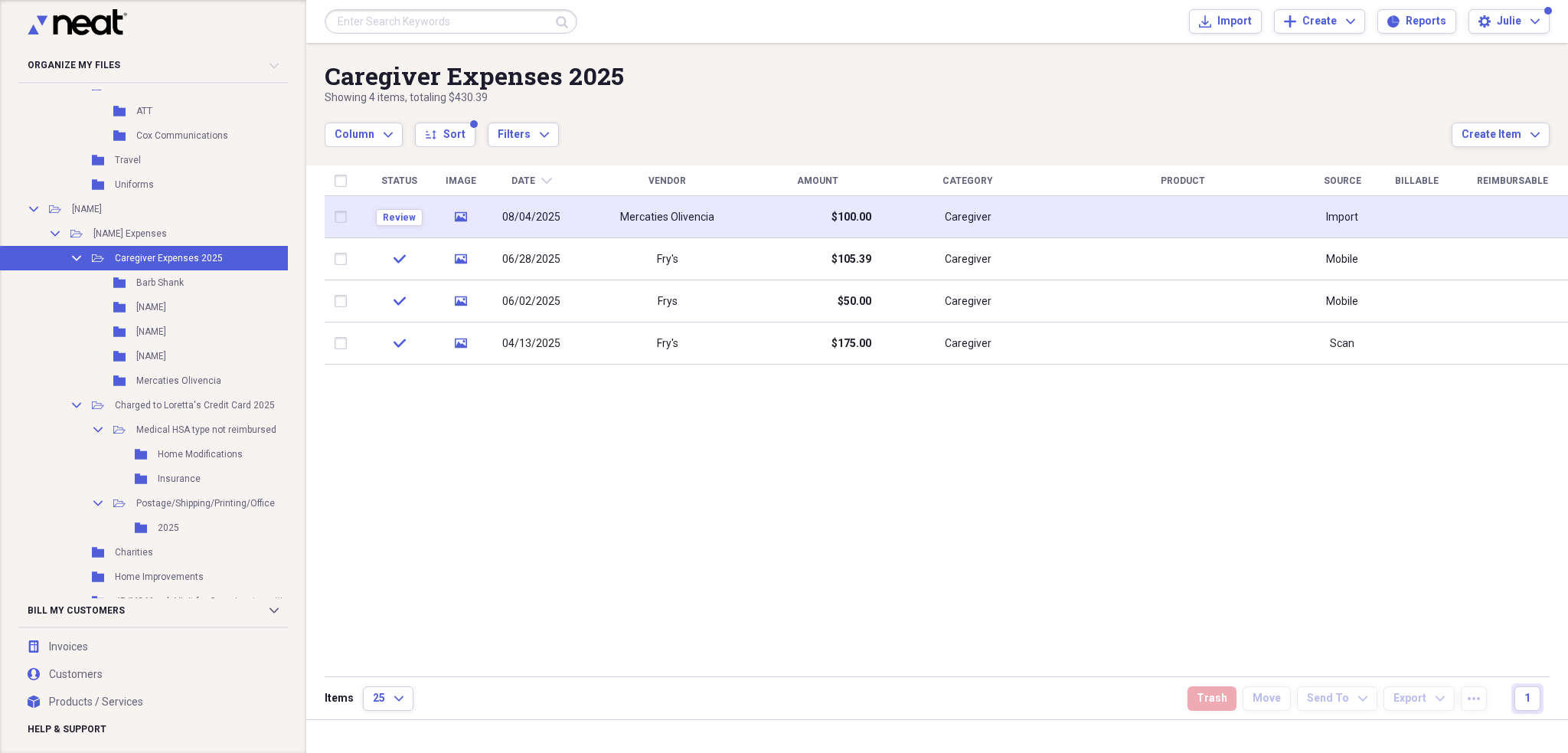 click on "Mercaties Olivencia" at bounding box center [667, 217] 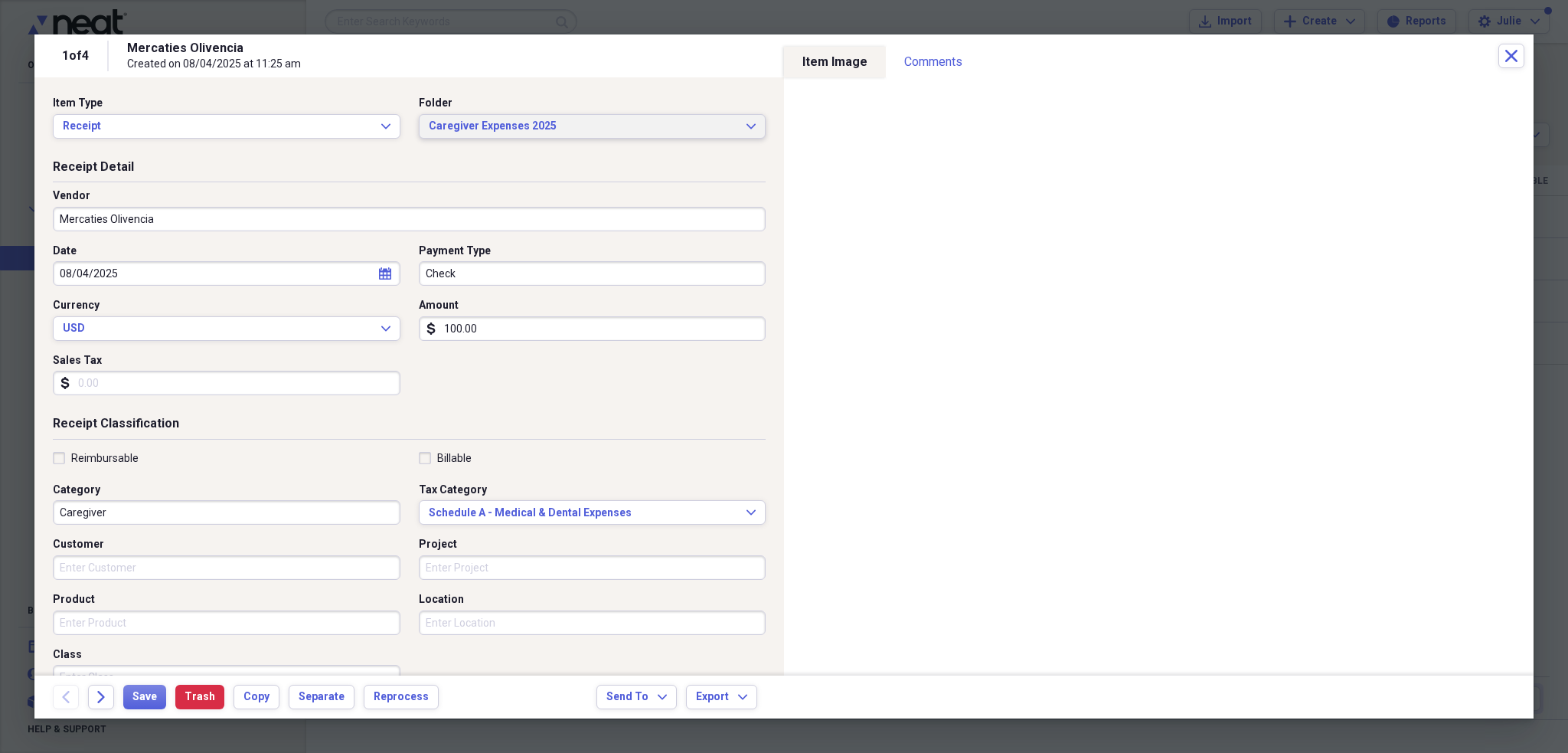 click on "Caregiver Expenses 2025" at bounding box center [583, 126] 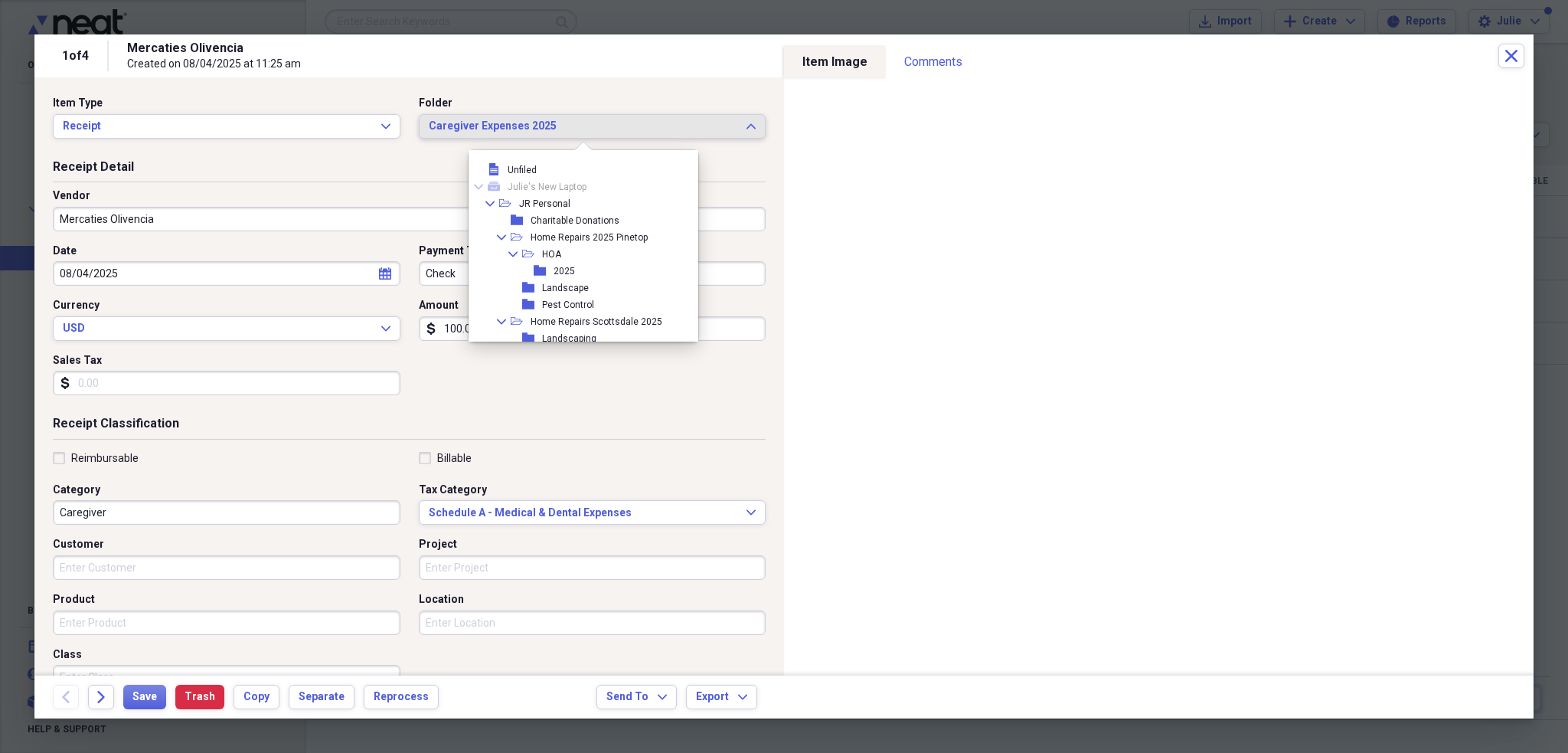 scroll, scrollTop: 1110, scrollLeft: 0, axis: vertical 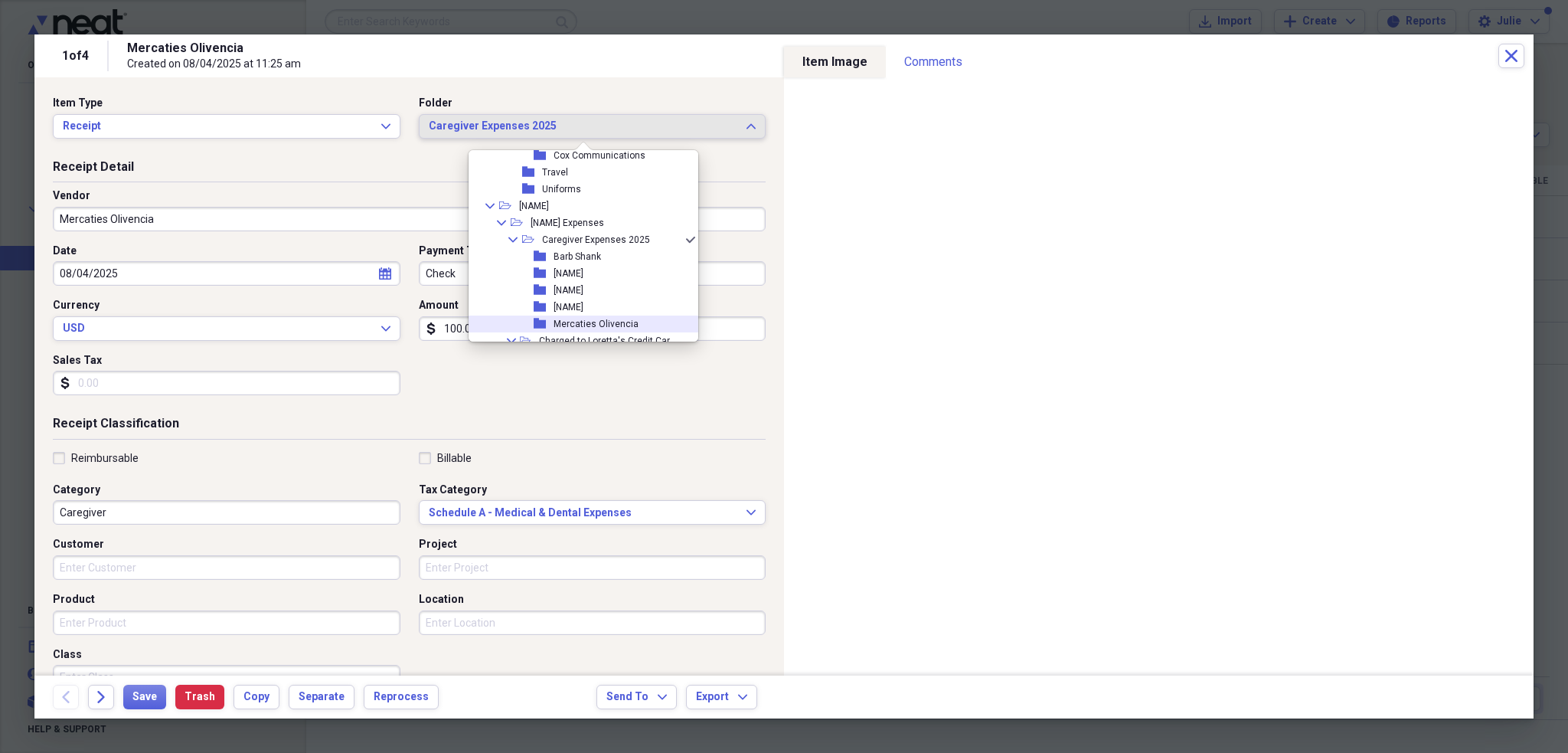 click on "Mercaties Olivencia" at bounding box center [596, 324] 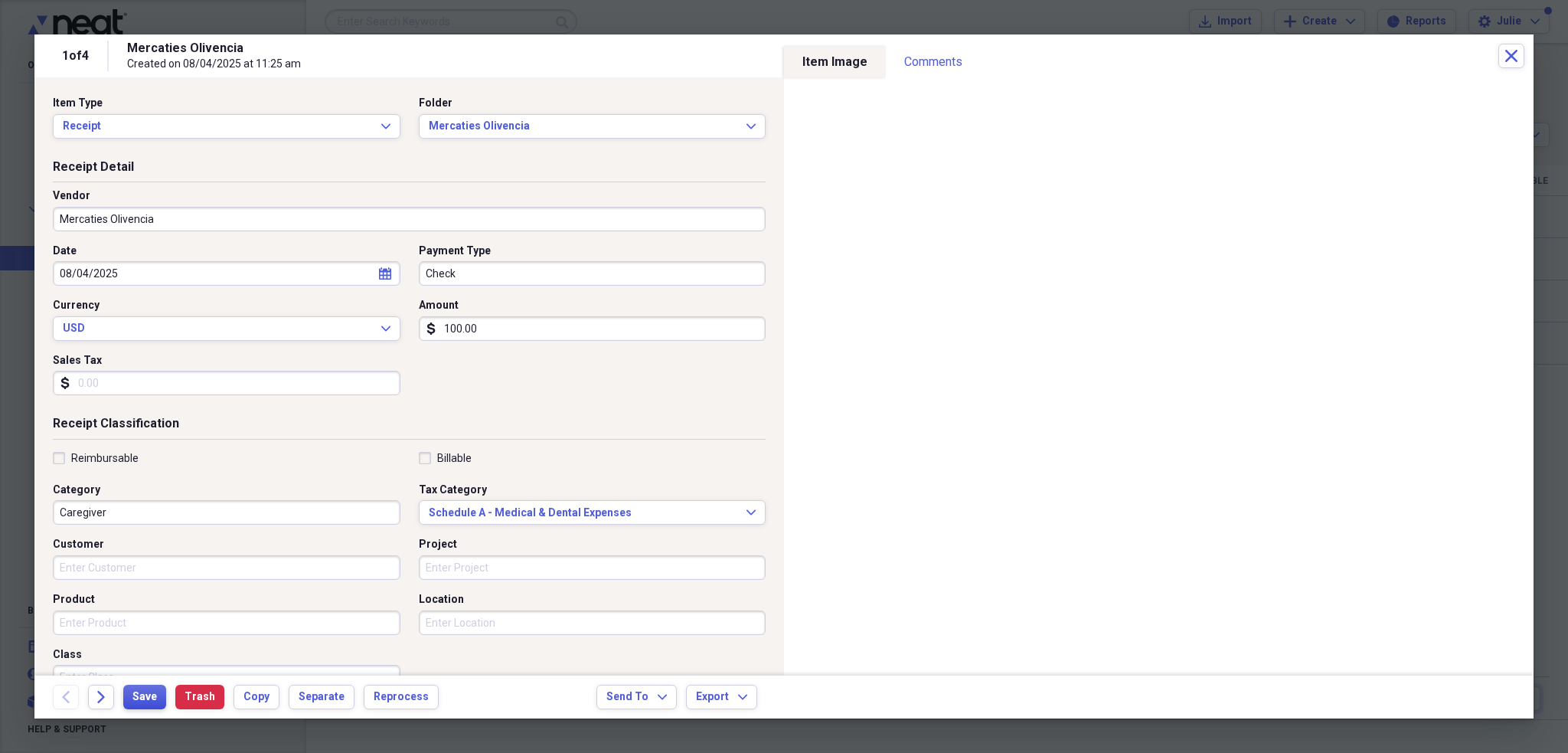 click on "Save" at bounding box center (145, 697) 